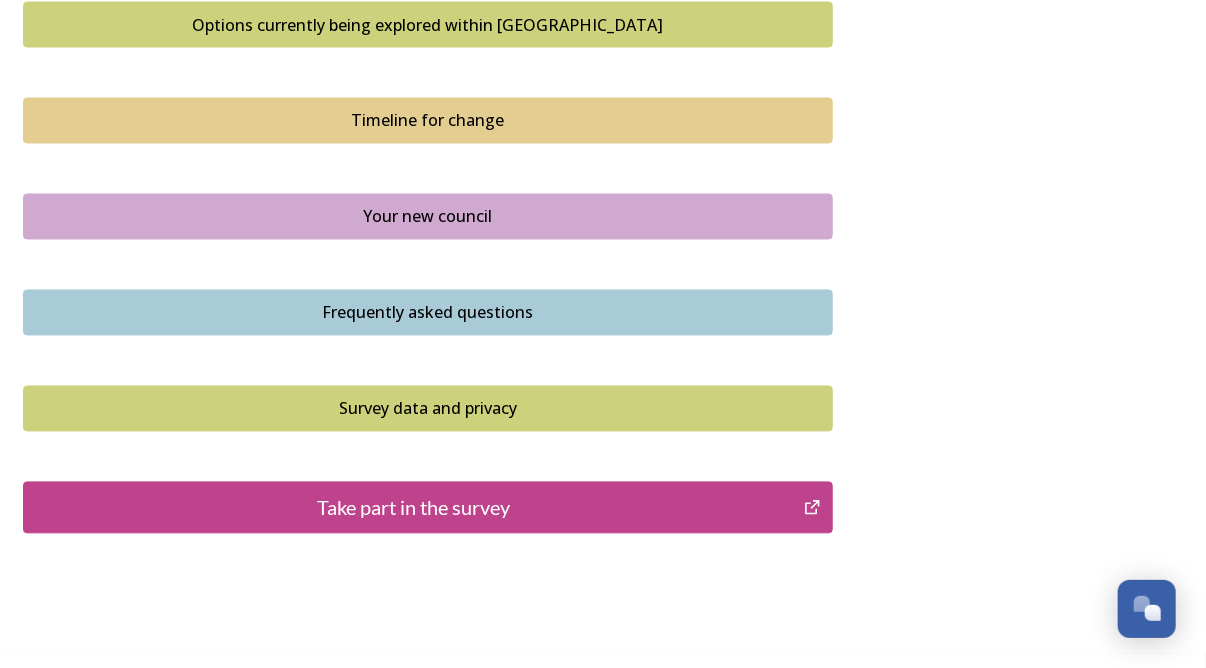 scroll, scrollTop: 1400, scrollLeft: 0, axis: vertical 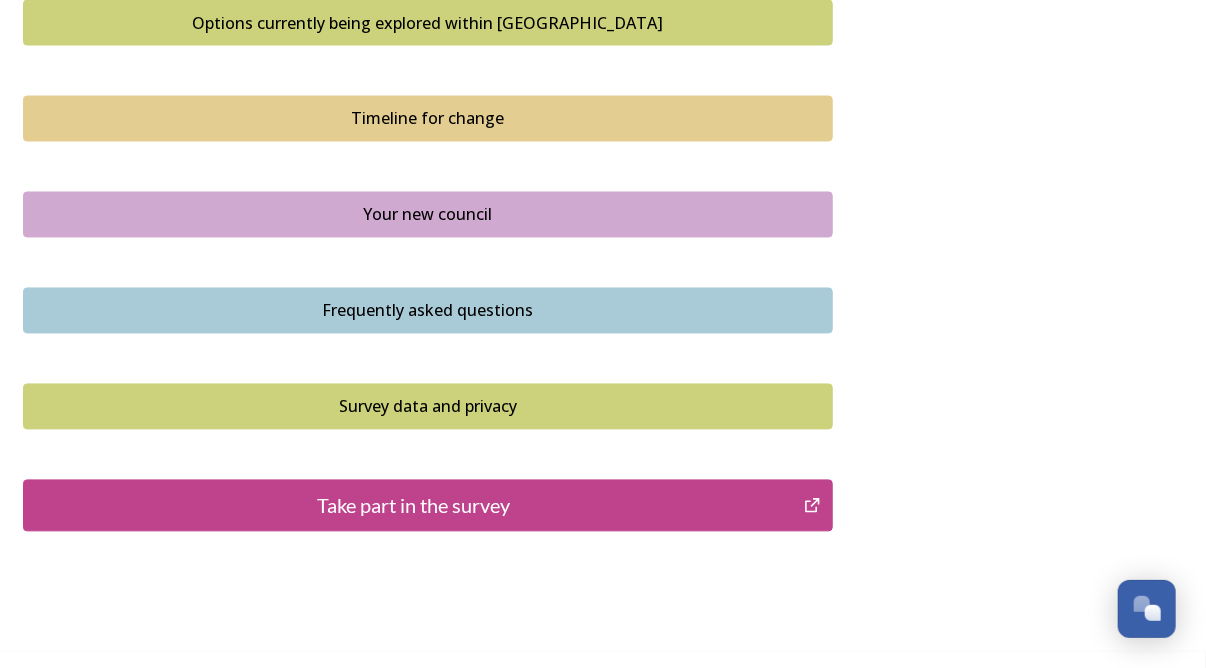 click on "Take part in the survey" at bounding box center (413, 506) 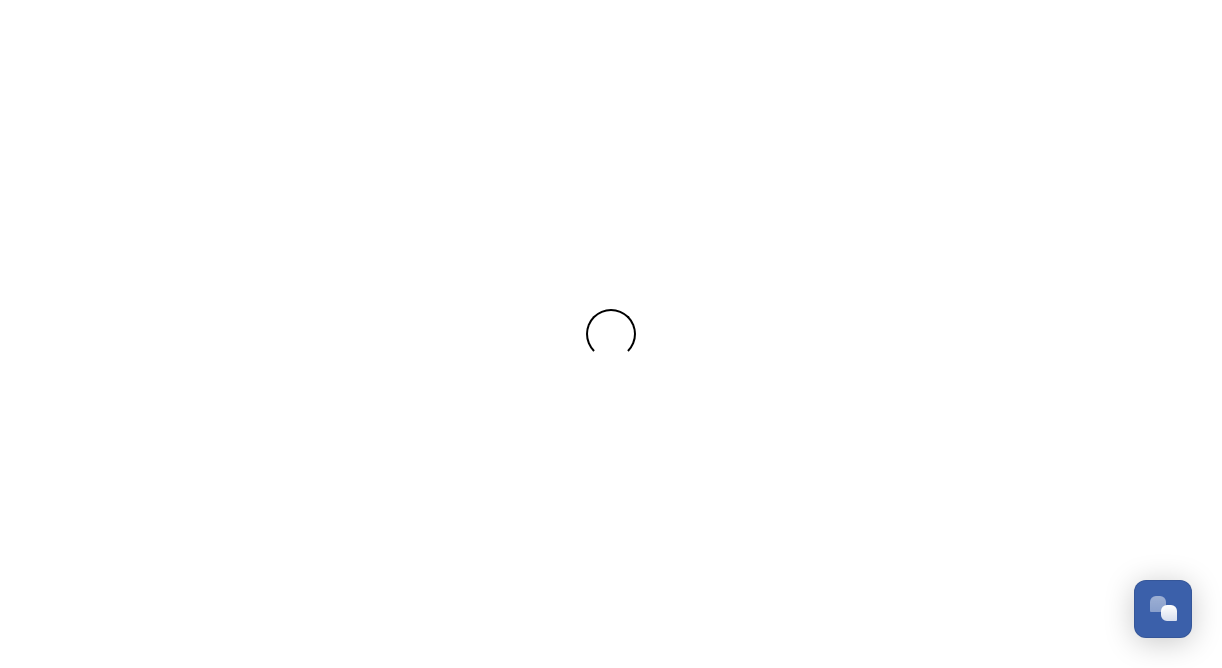 scroll, scrollTop: 0, scrollLeft: 0, axis: both 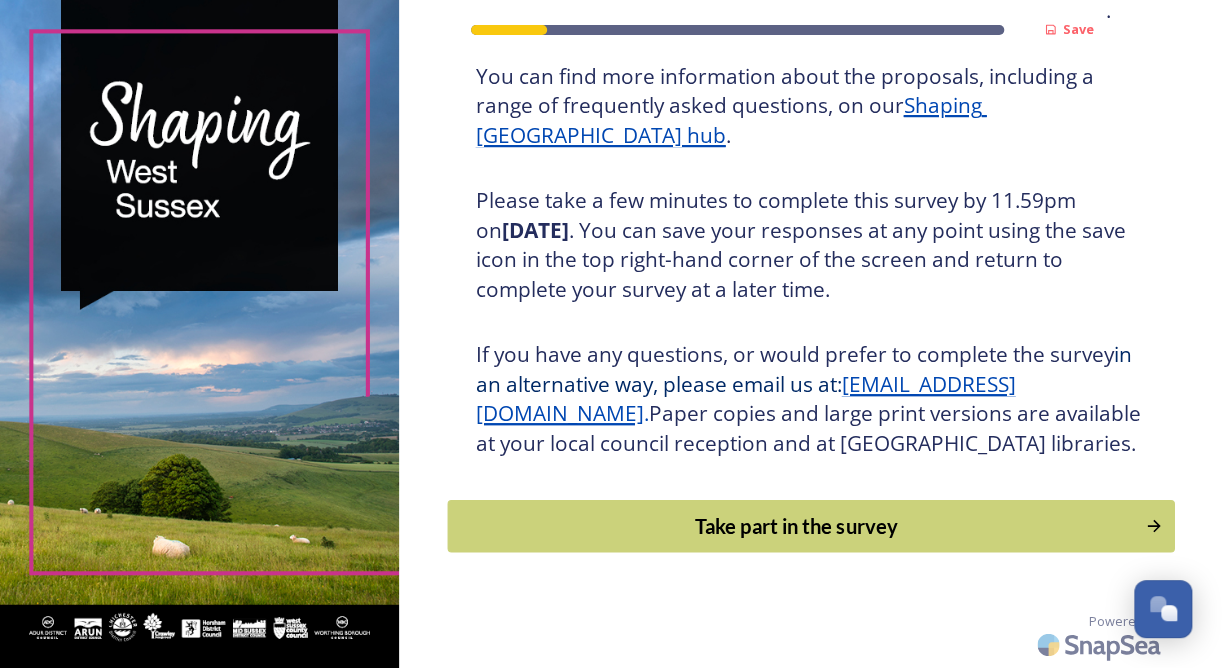 click on "Take part in the survey" at bounding box center [796, 526] 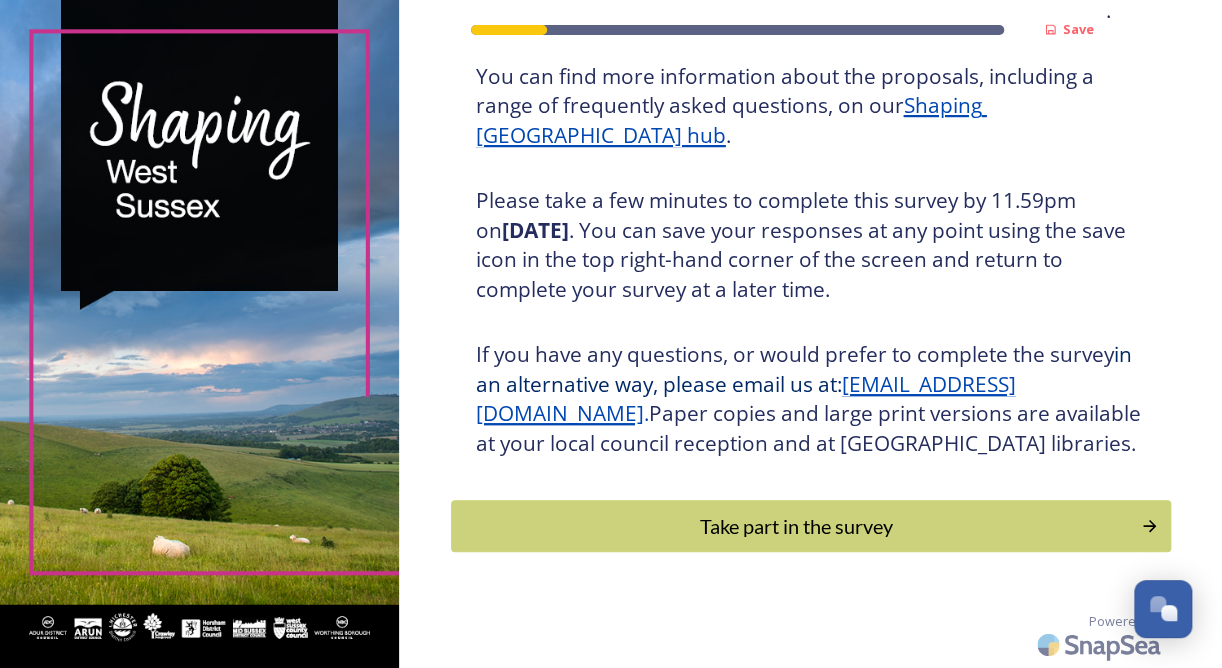 scroll, scrollTop: 0, scrollLeft: 0, axis: both 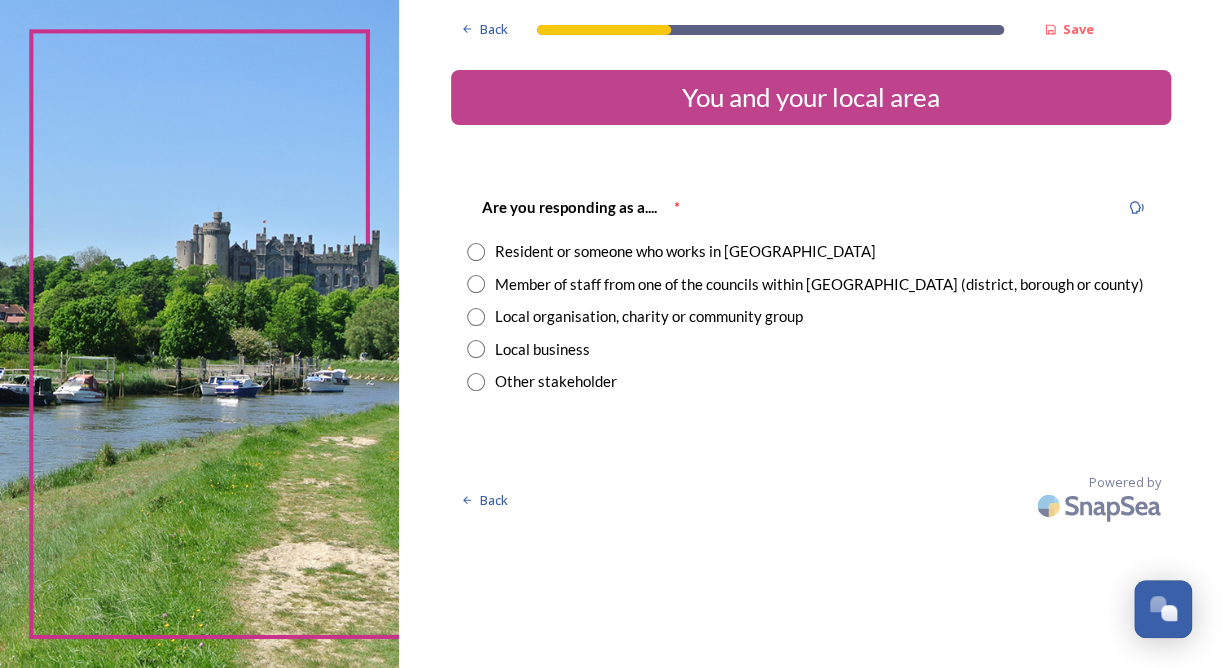 click at bounding box center (476, 284) 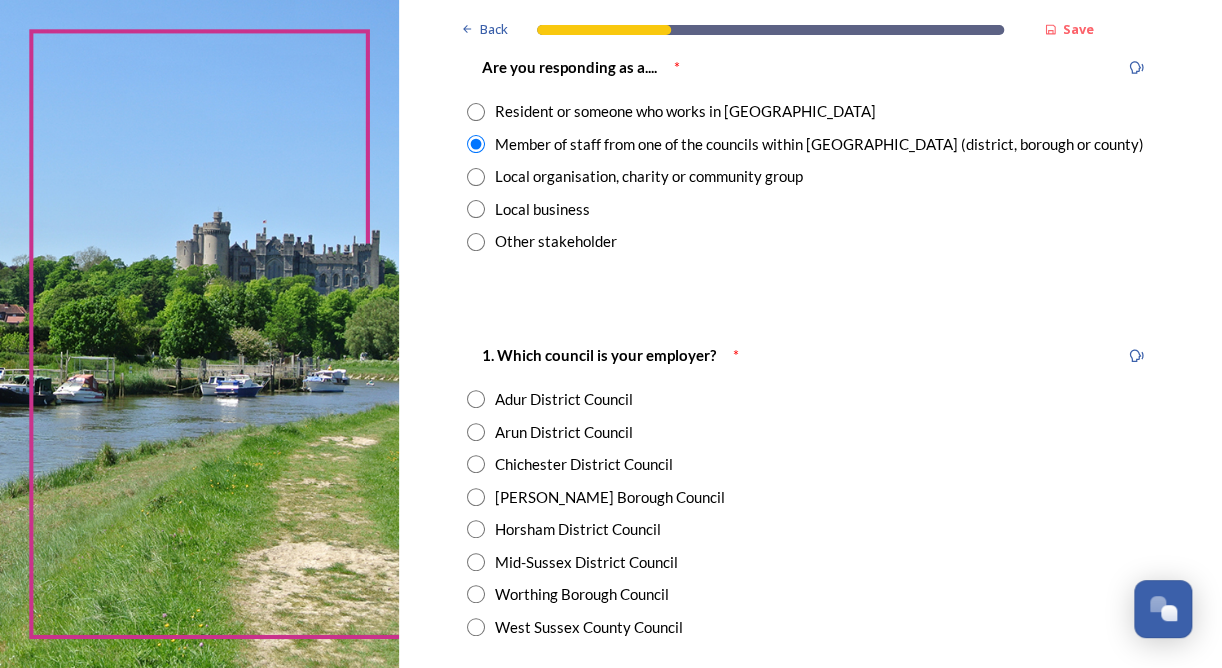 scroll, scrollTop: 200, scrollLeft: 0, axis: vertical 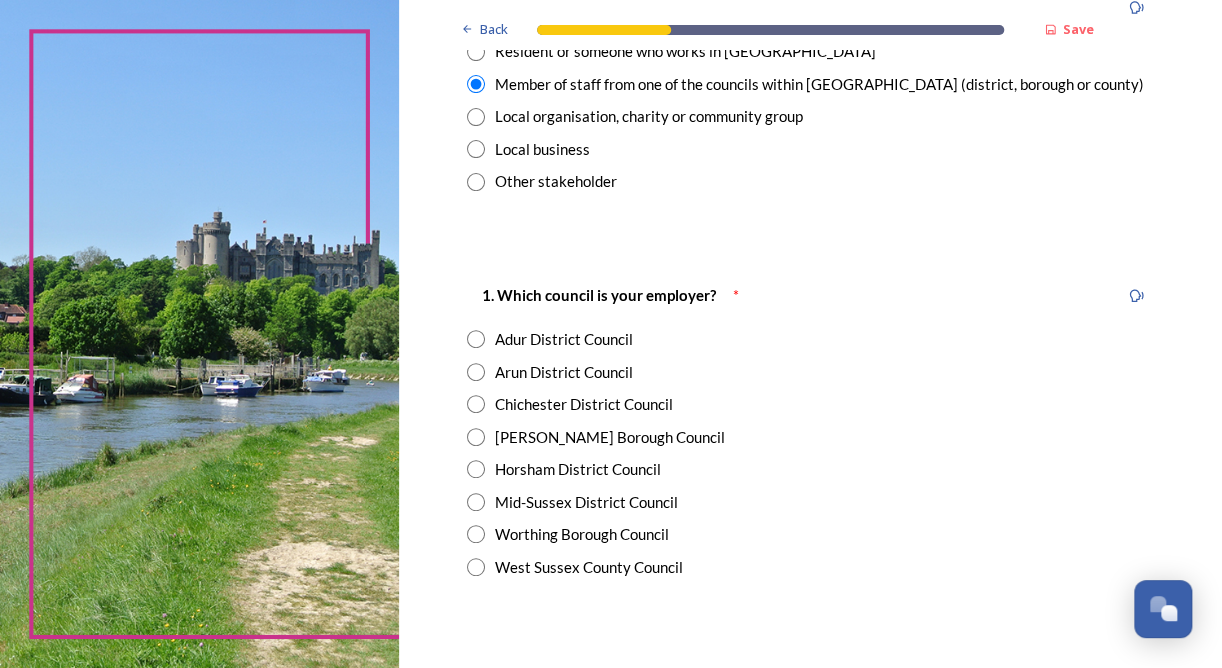click at bounding box center [476, 567] 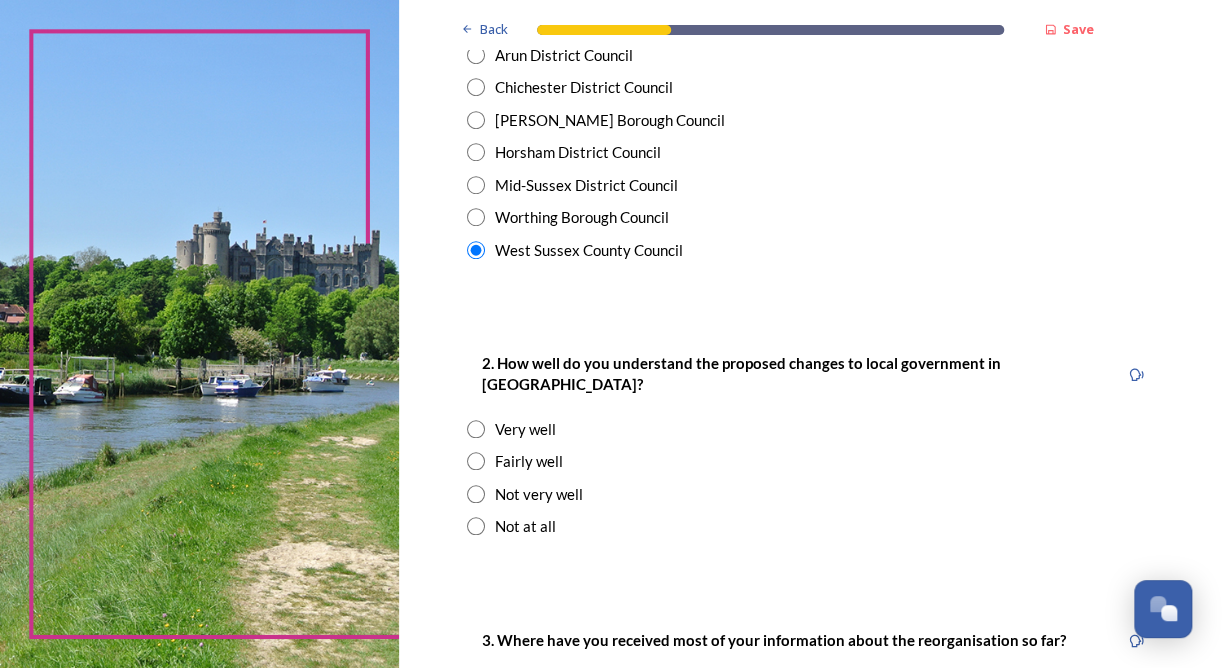 scroll, scrollTop: 600, scrollLeft: 0, axis: vertical 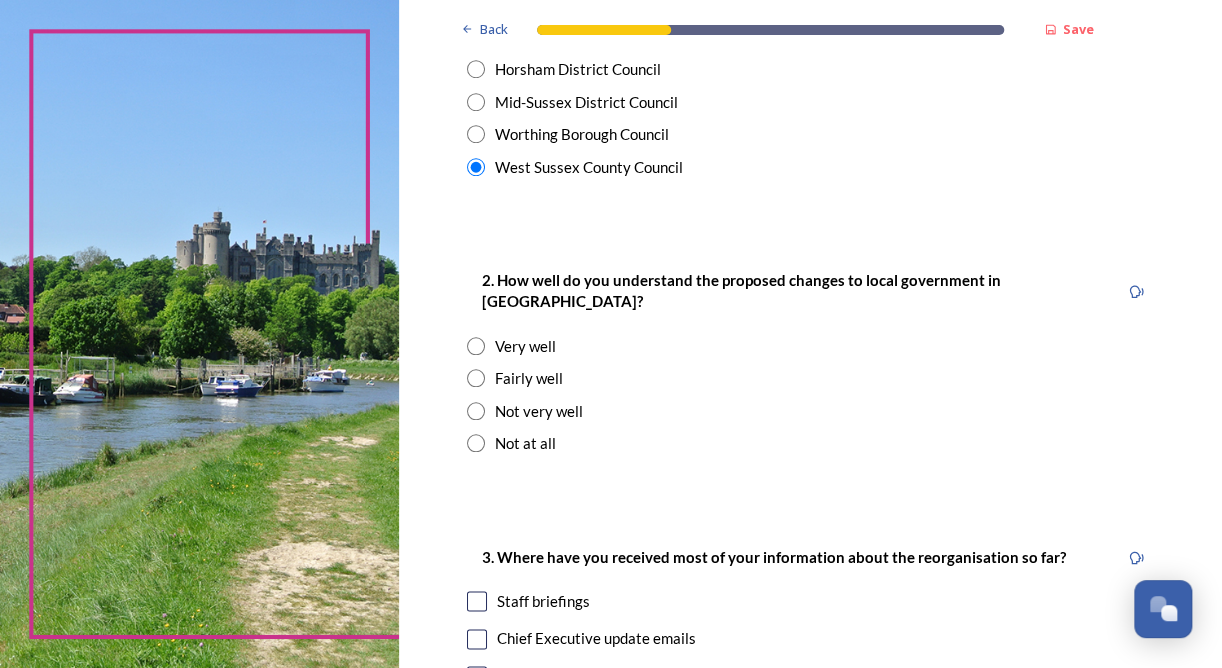 click at bounding box center (476, 378) 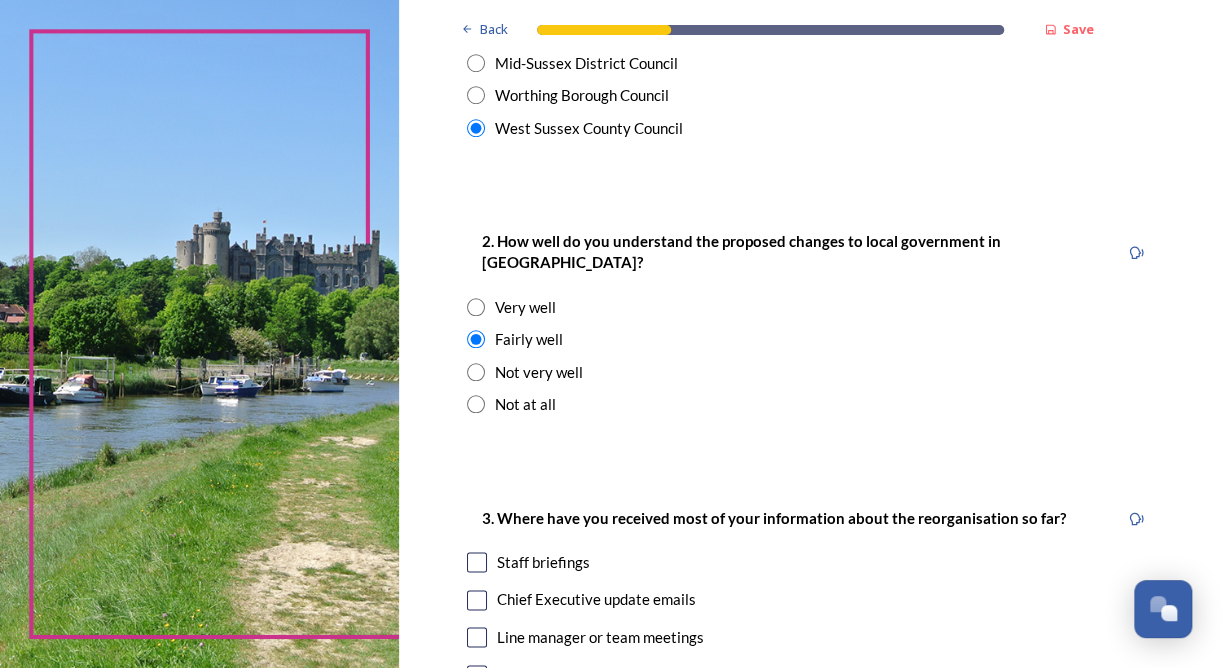 scroll, scrollTop: 700, scrollLeft: 0, axis: vertical 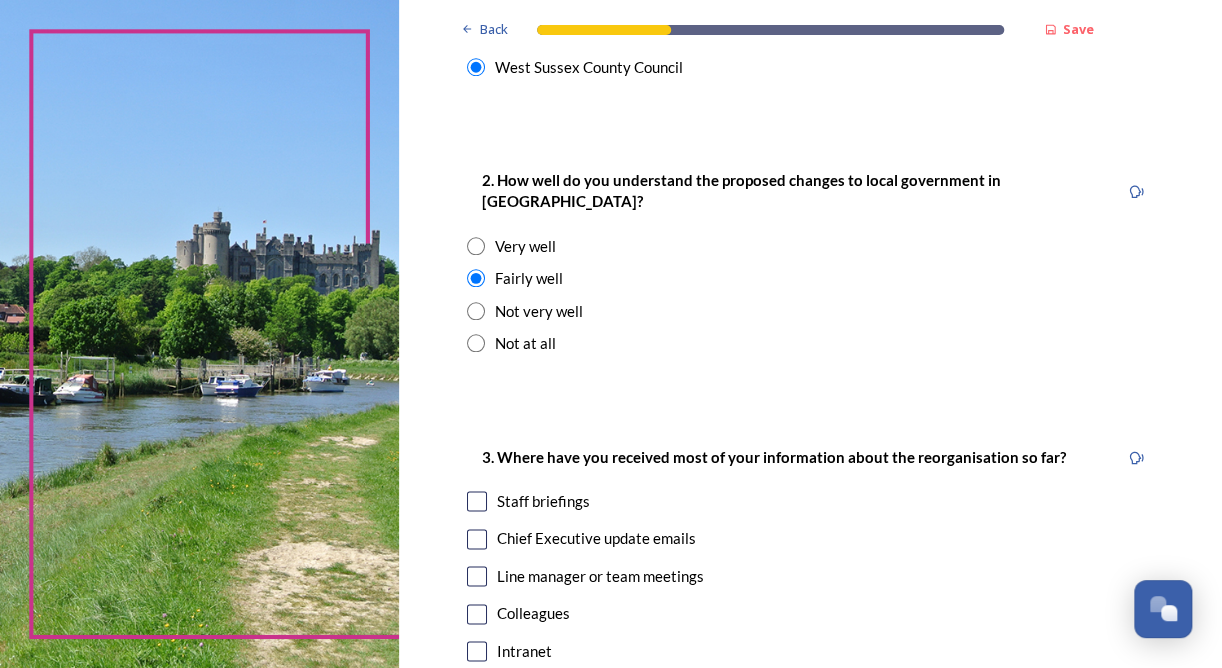 click at bounding box center [477, 501] 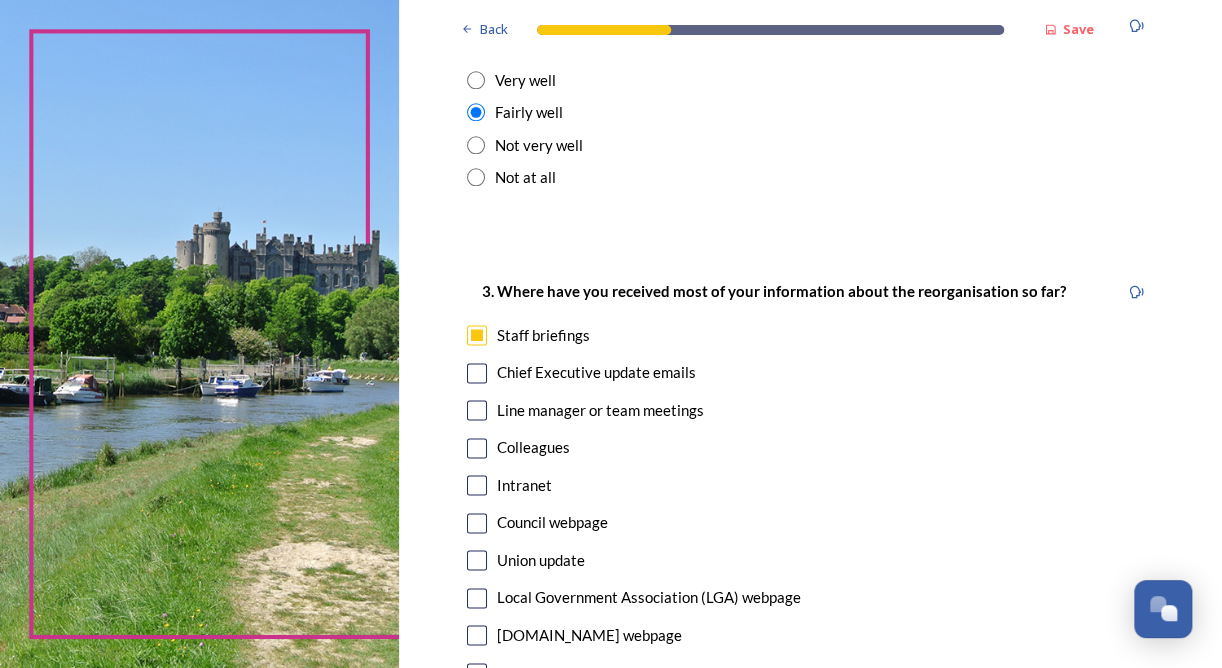 scroll, scrollTop: 900, scrollLeft: 0, axis: vertical 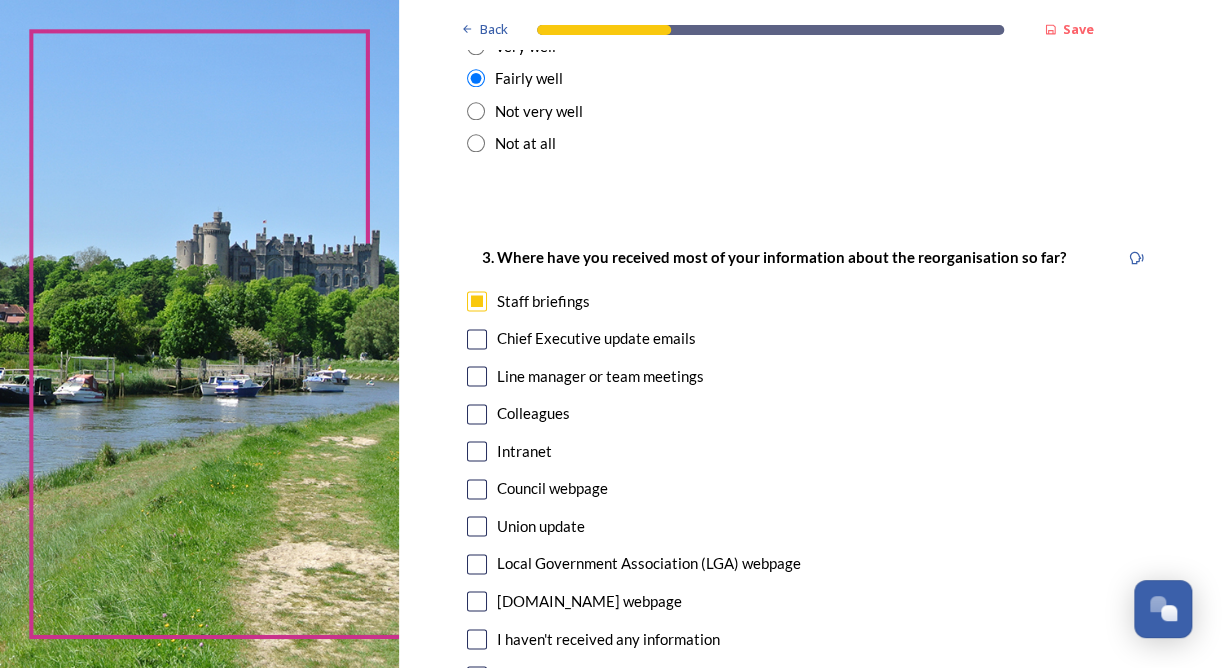 click at bounding box center [477, 339] 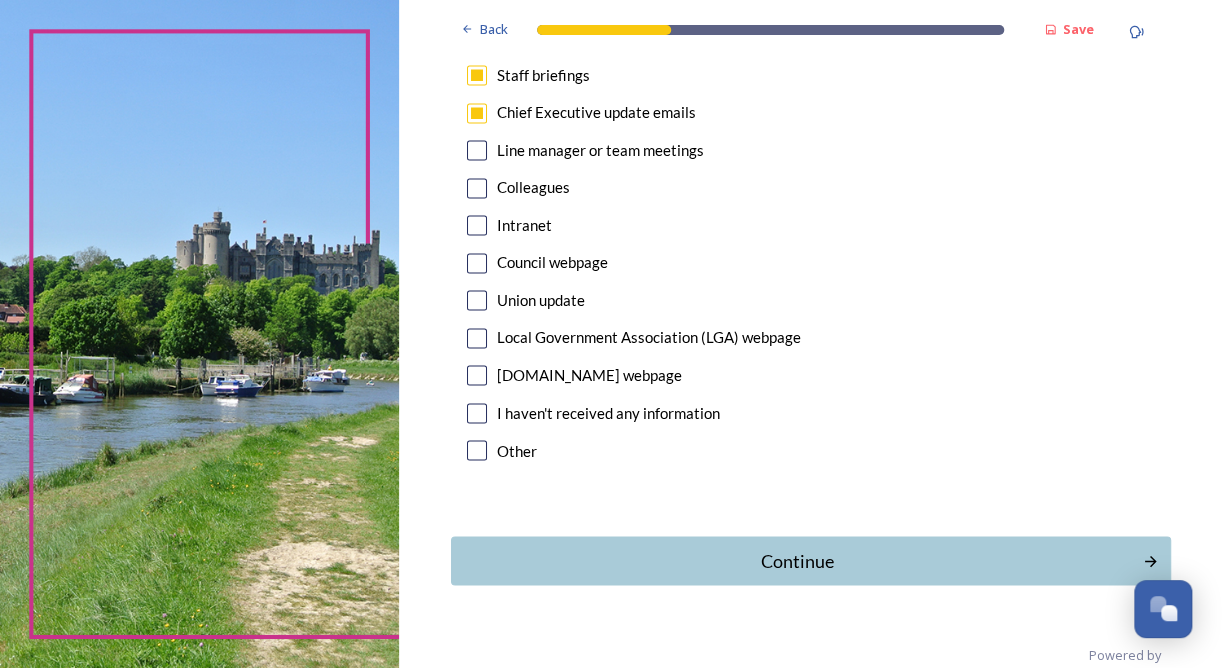 scroll, scrollTop: 1137, scrollLeft: 0, axis: vertical 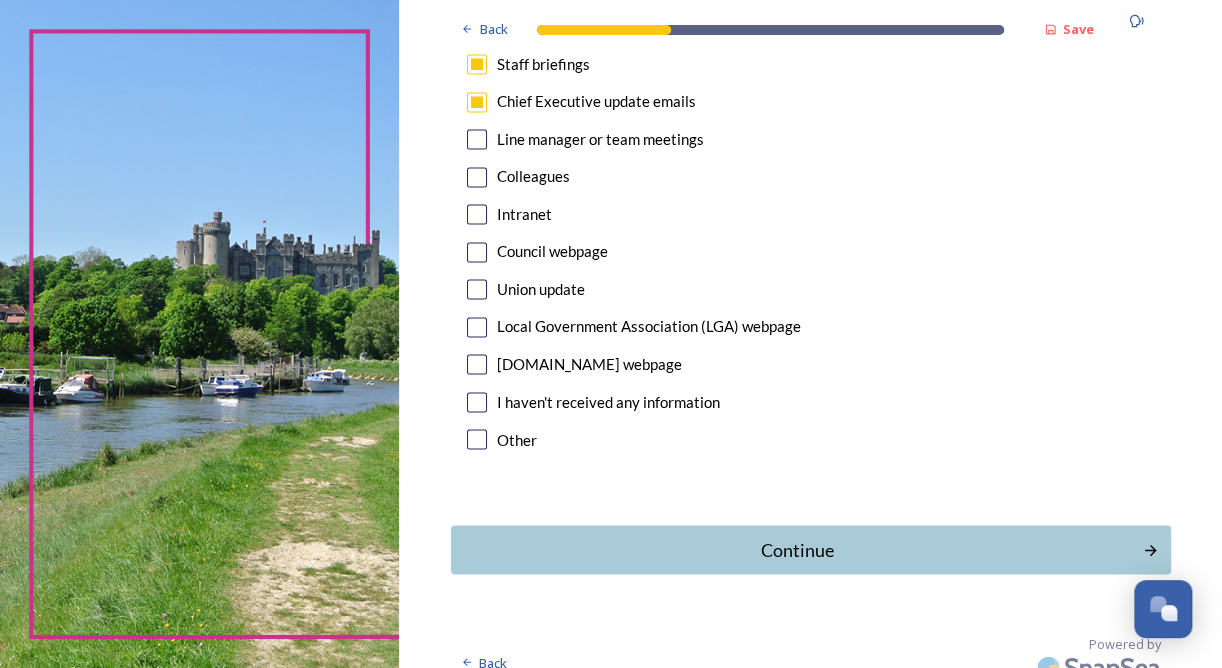 click on "Continue" at bounding box center (797, 549) 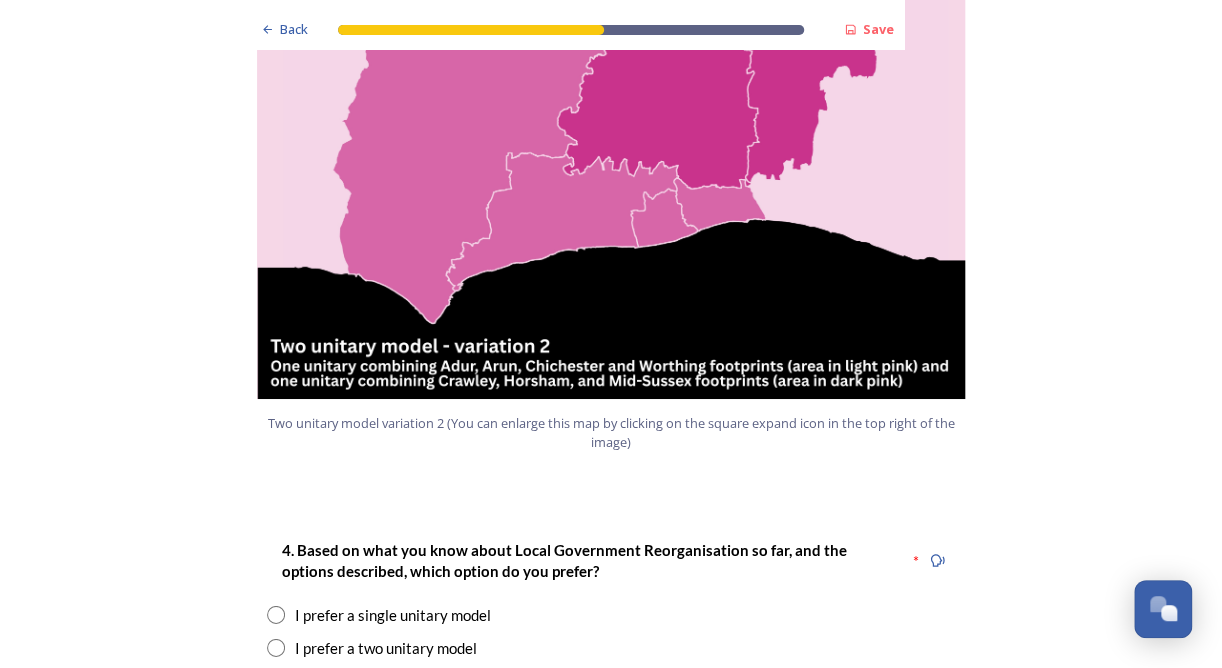scroll, scrollTop: 2300, scrollLeft: 0, axis: vertical 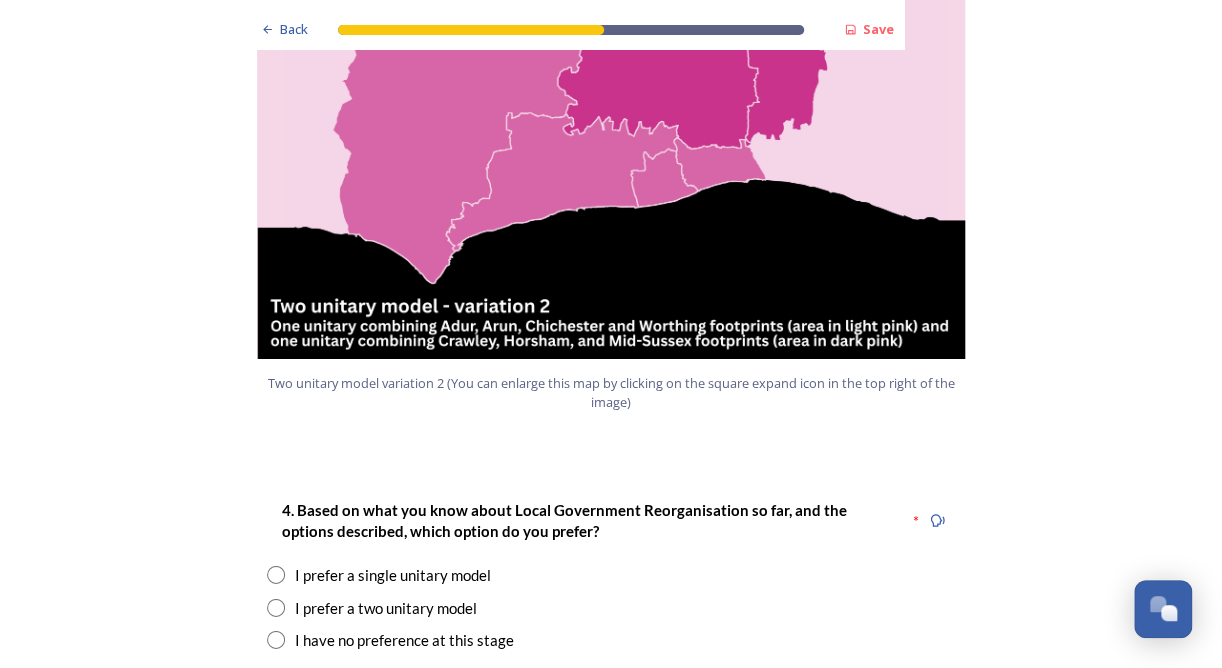 click at bounding box center (276, 640) 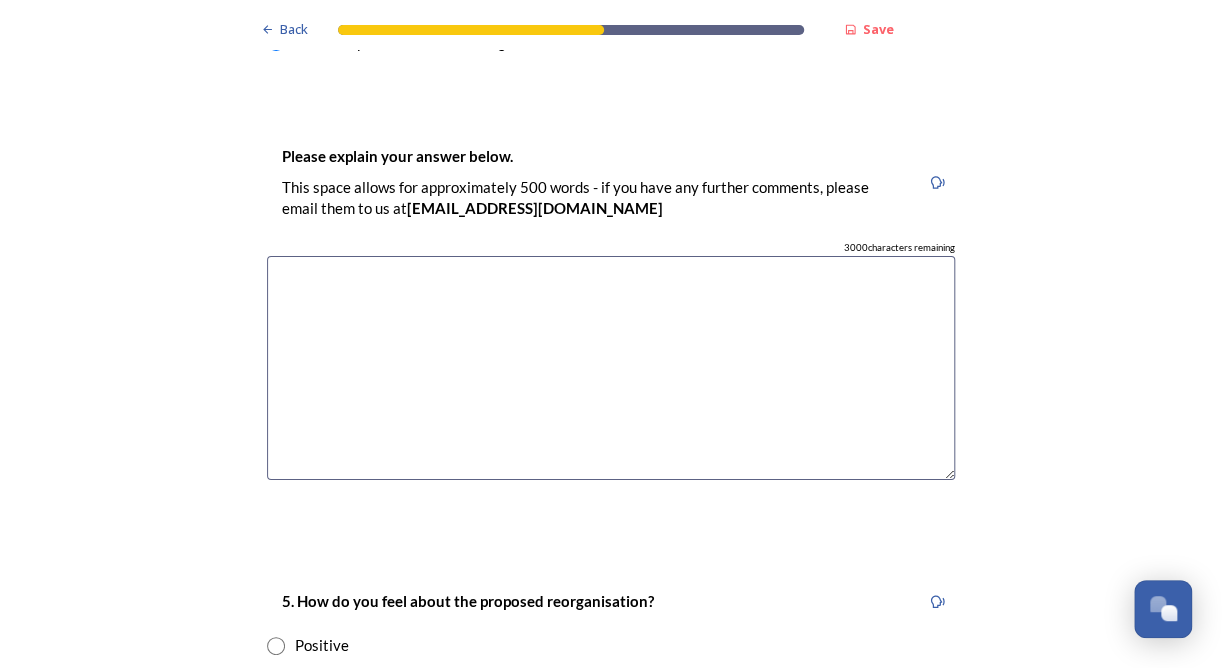 scroll, scrollTop: 2900, scrollLeft: 0, axis: vertical 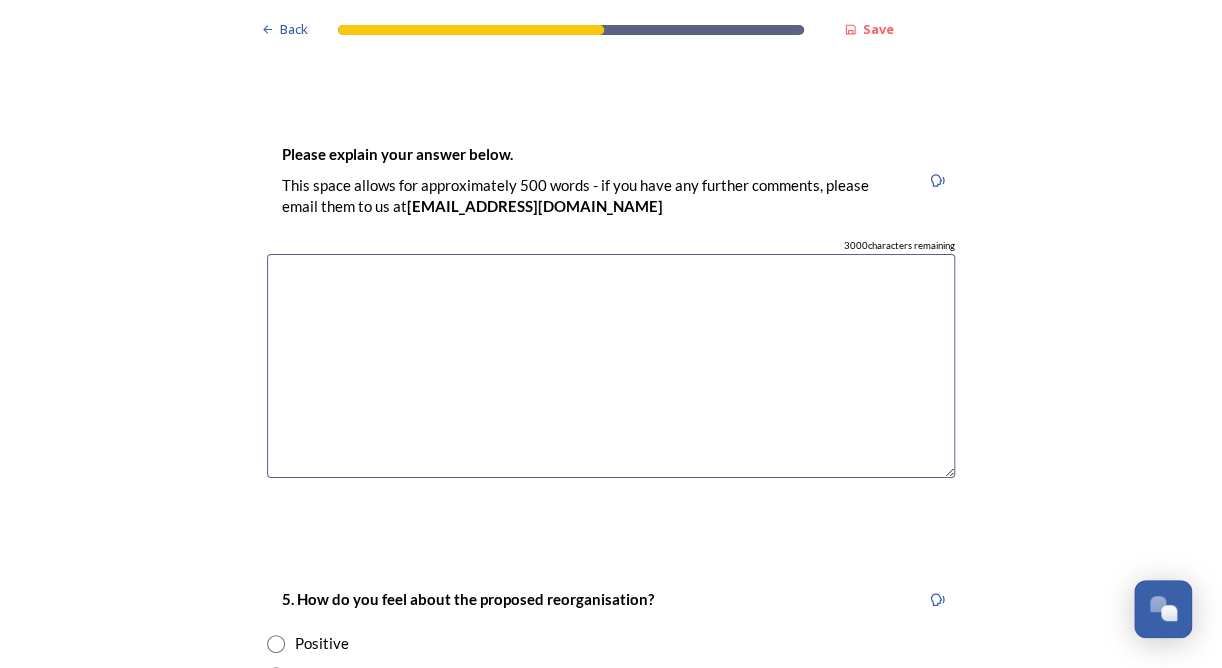 click at bounding box center [611, 366] 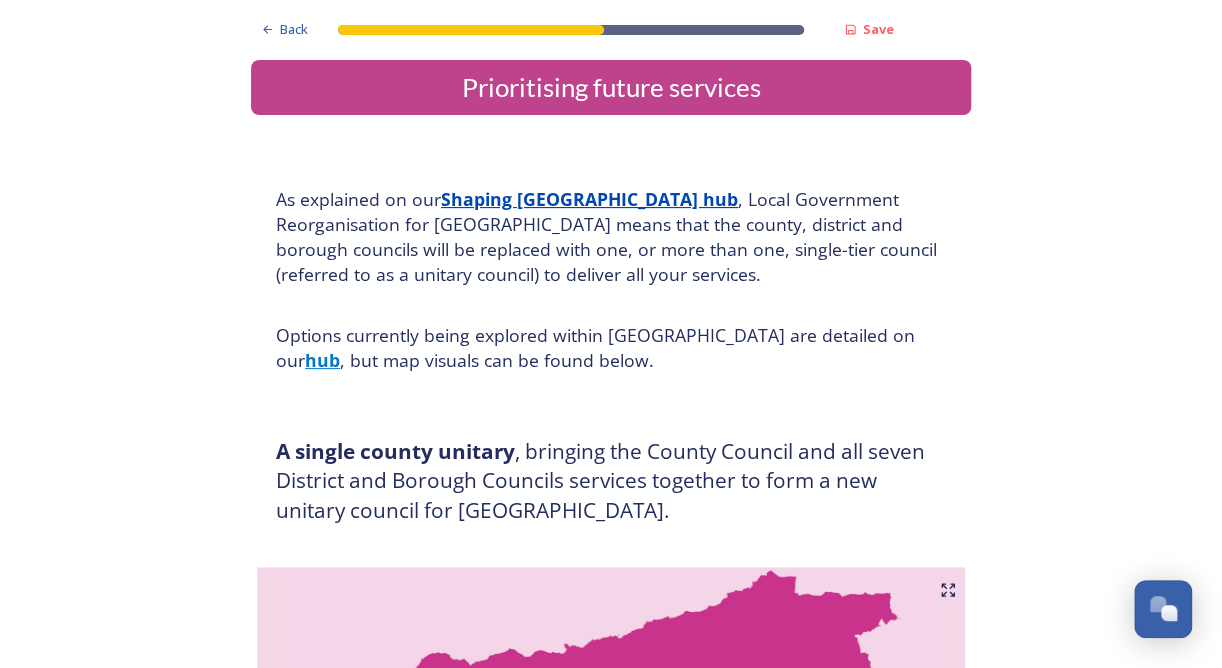 scroll, scrollTop: 0, scrollLeft: 0, axis: both 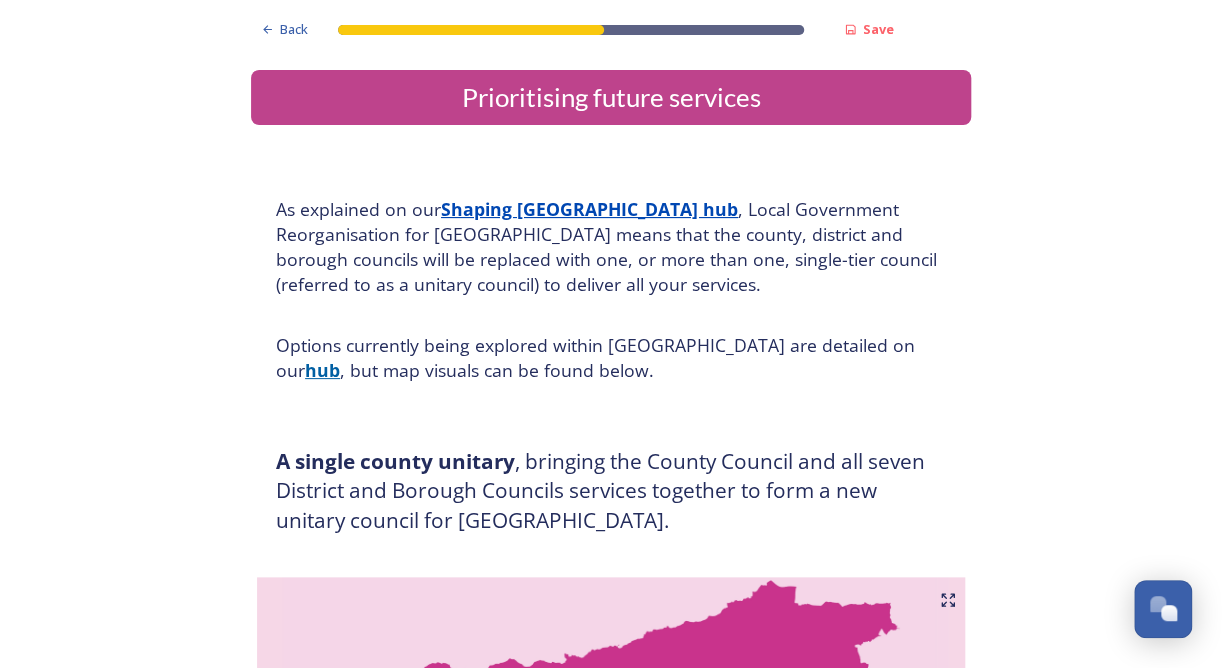 type on "I would want more information on the details of the proposal first" 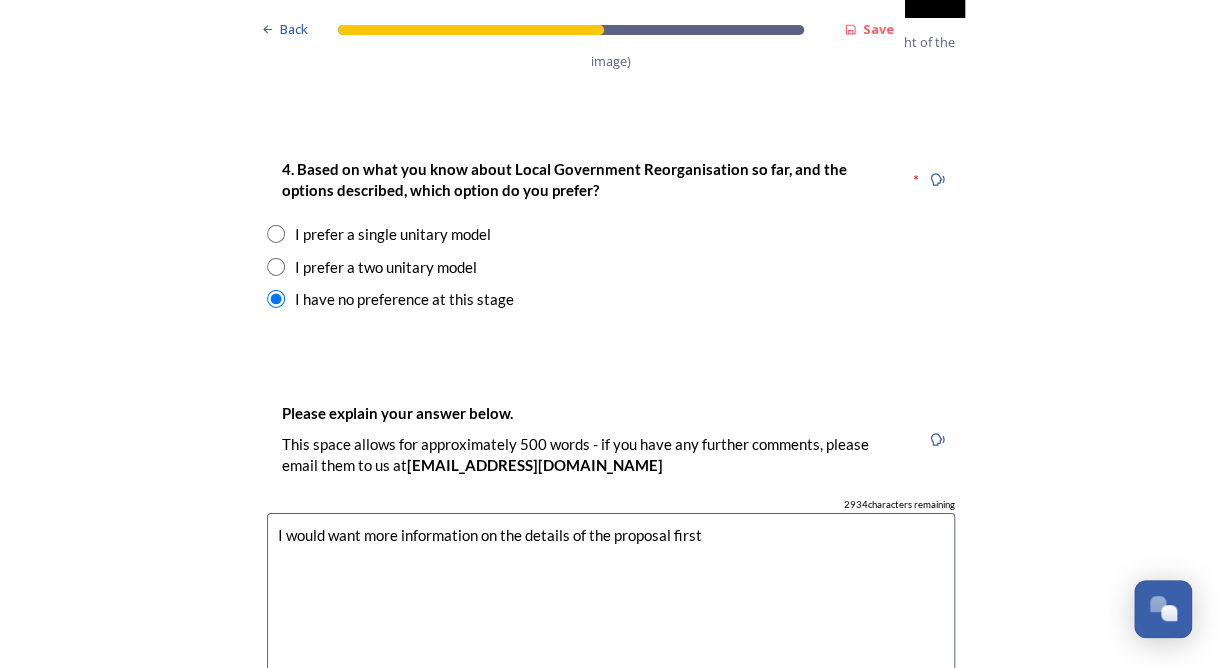 scroll, scrollTop: 2700, scrollLeft: 0, axis: vertical 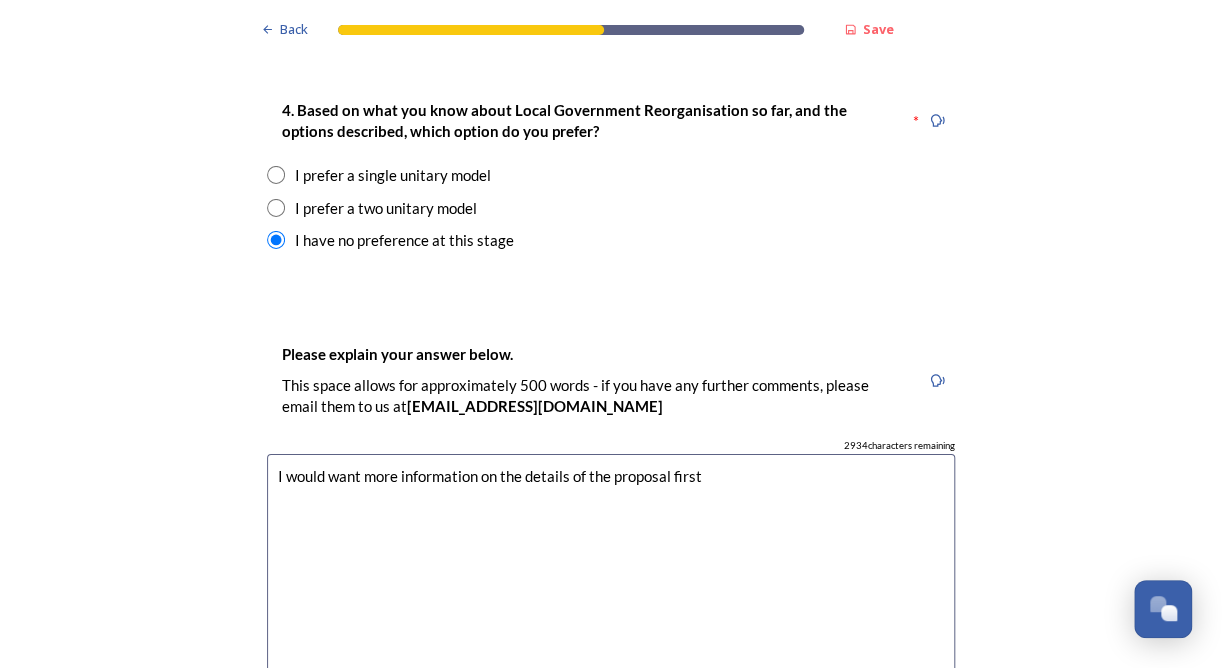 drag, startPoint x: 728, startPoint y: 422, endPoint x: 252, endPoint y: 478, distance: 479.2828 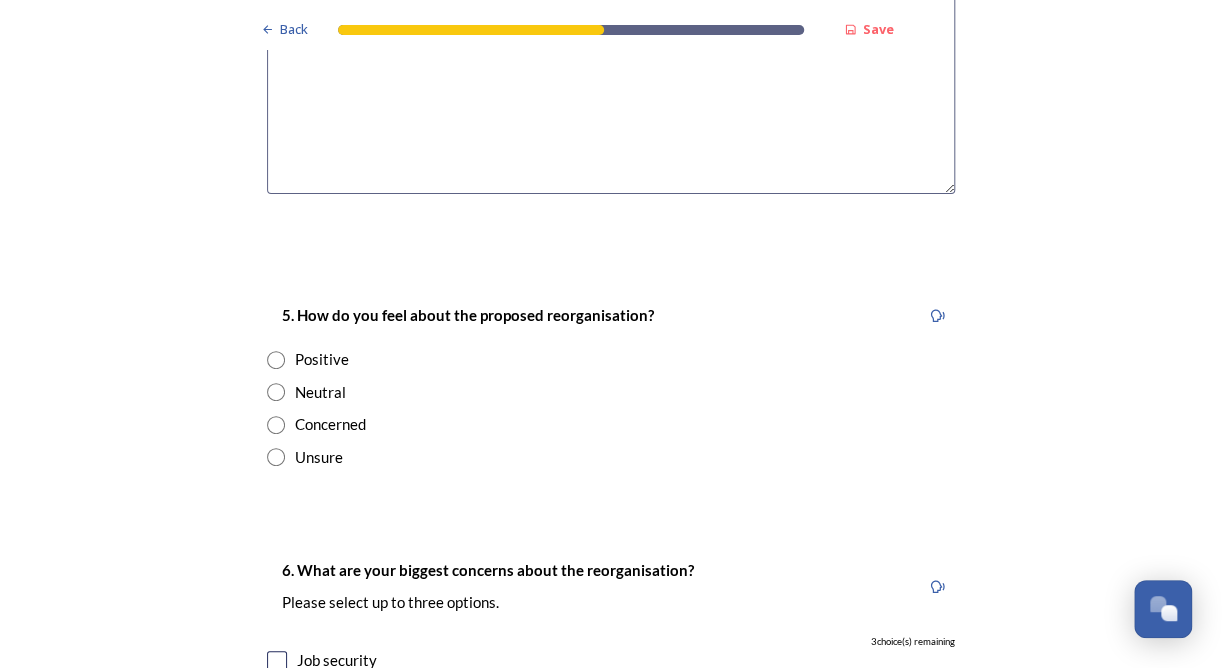 scroll, scrollTop: 3200, scrollLeft: 0, axis: vertical 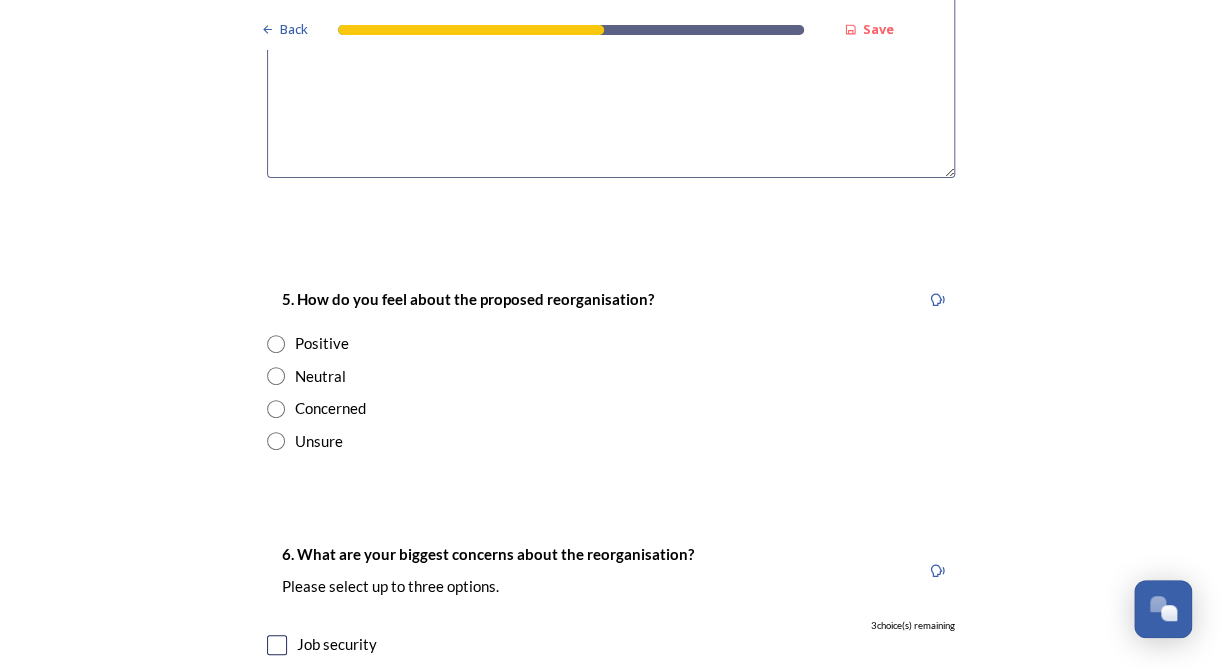 type 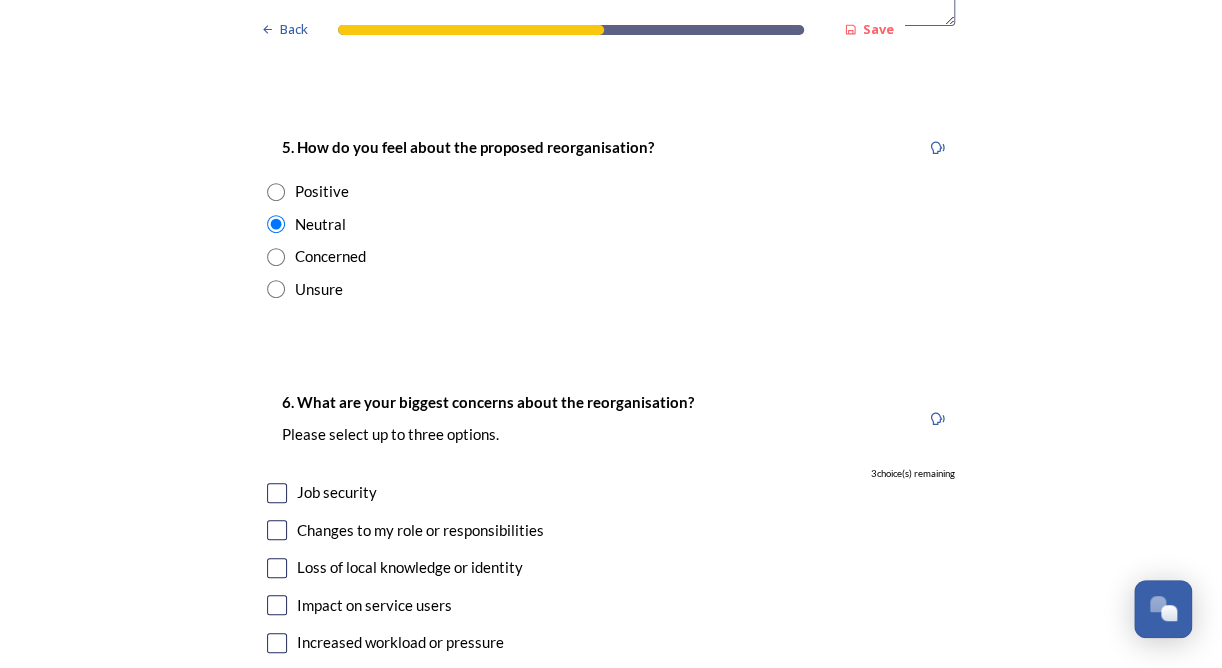 scroll, scrollTop: 3400, scrollLeft: 0, axis: vertical 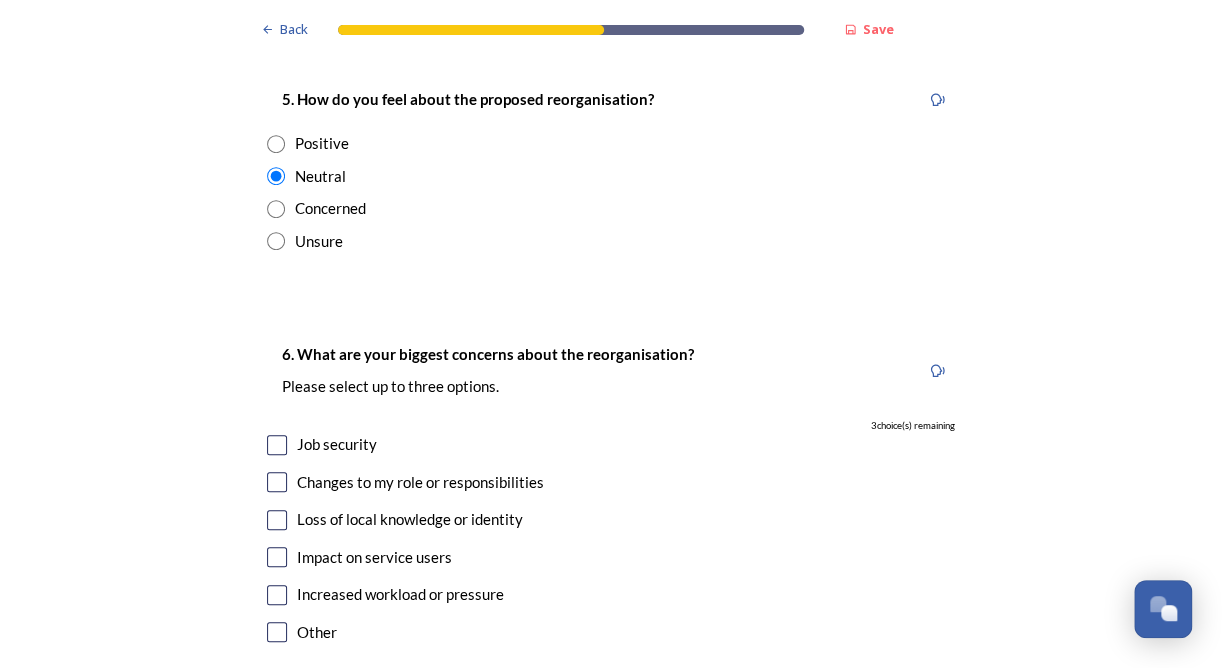 click at bounding box center [277, 445] 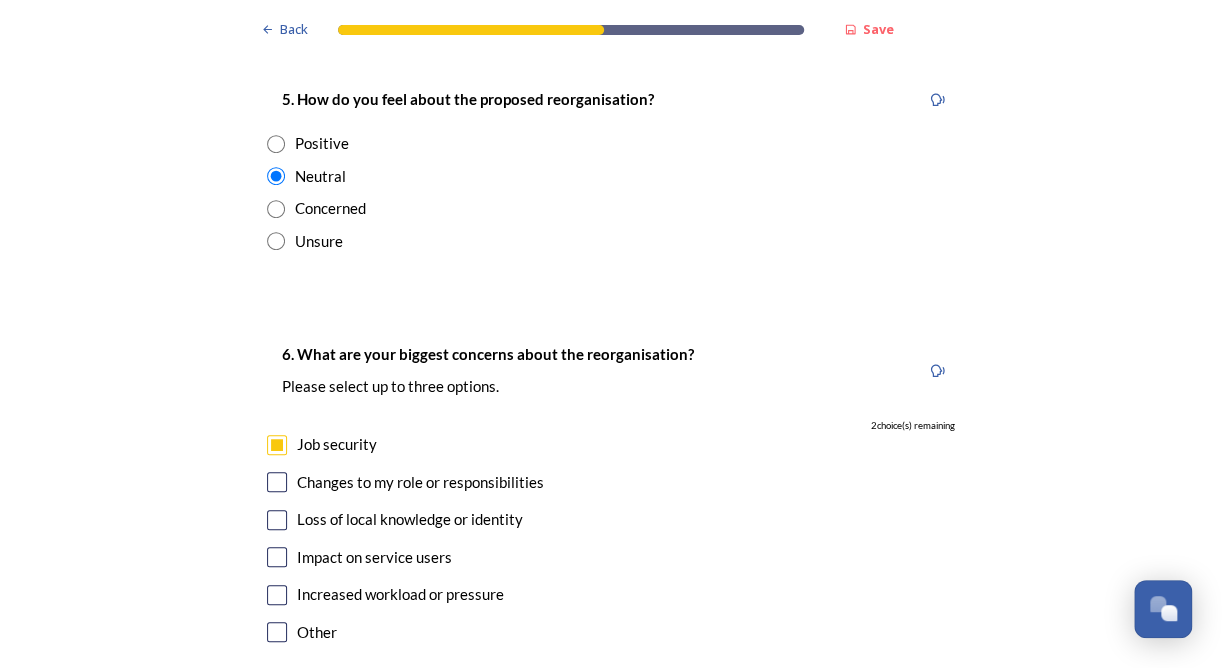 click at bounding box center (277, 482) 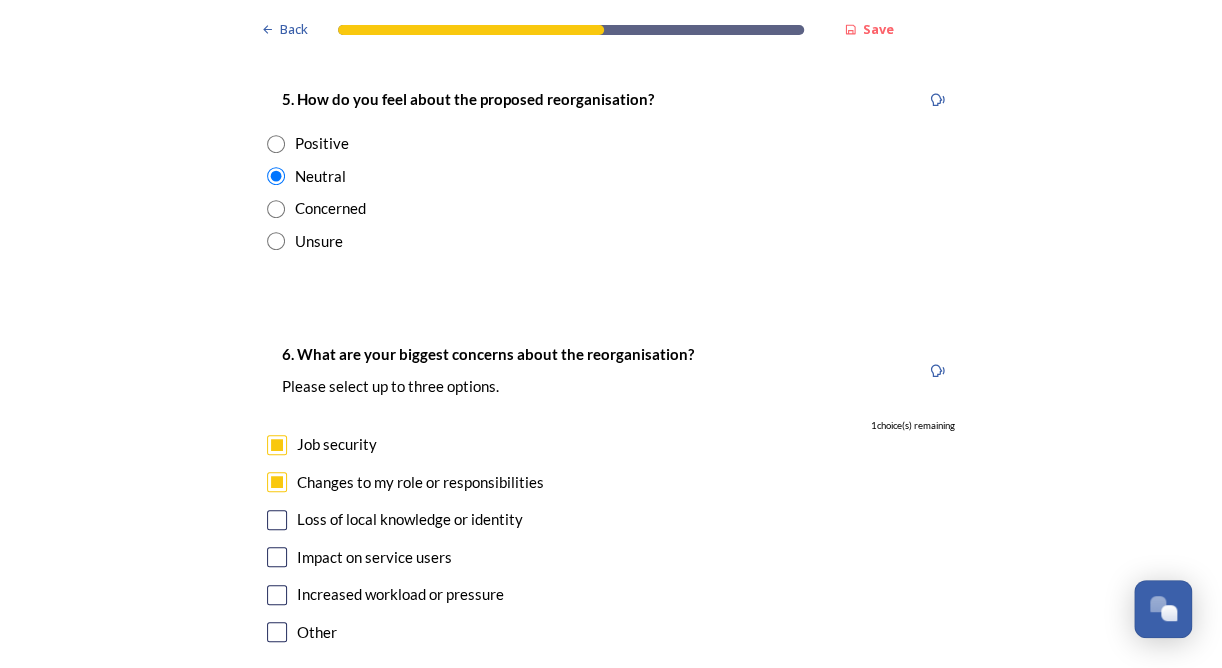 click at bounding box center [277, 557] 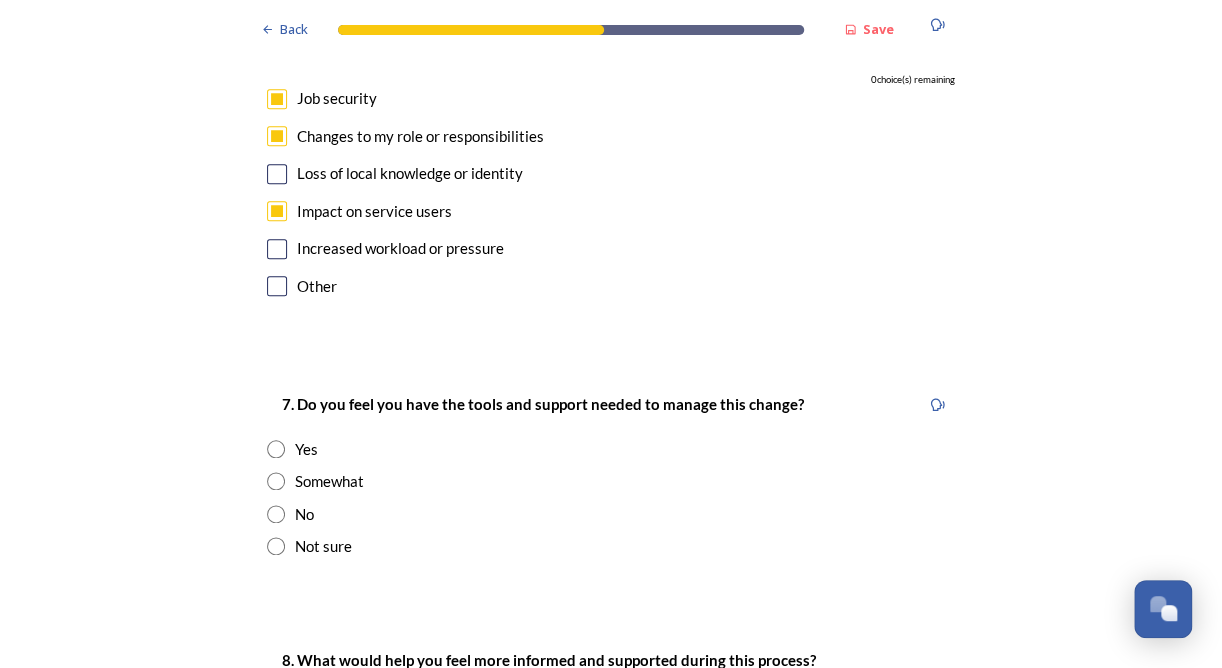 scroll, scrollTop: 3800, scrollLeft: 0, axis: vertical 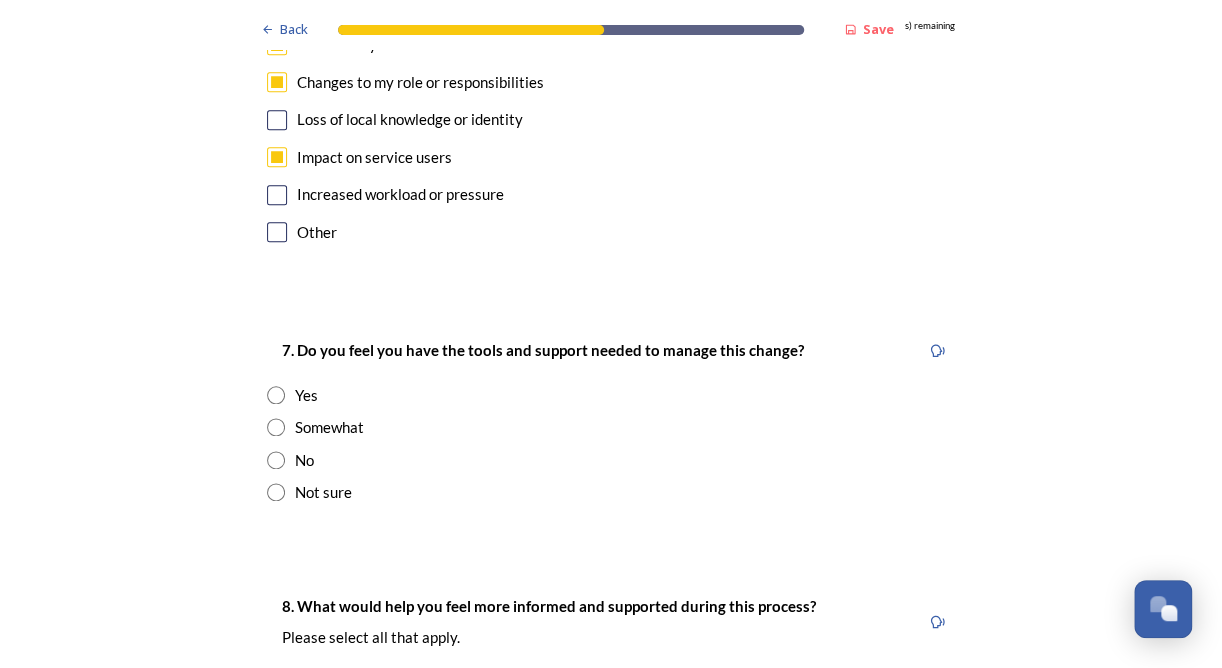 click at bounding box center (276, 427) 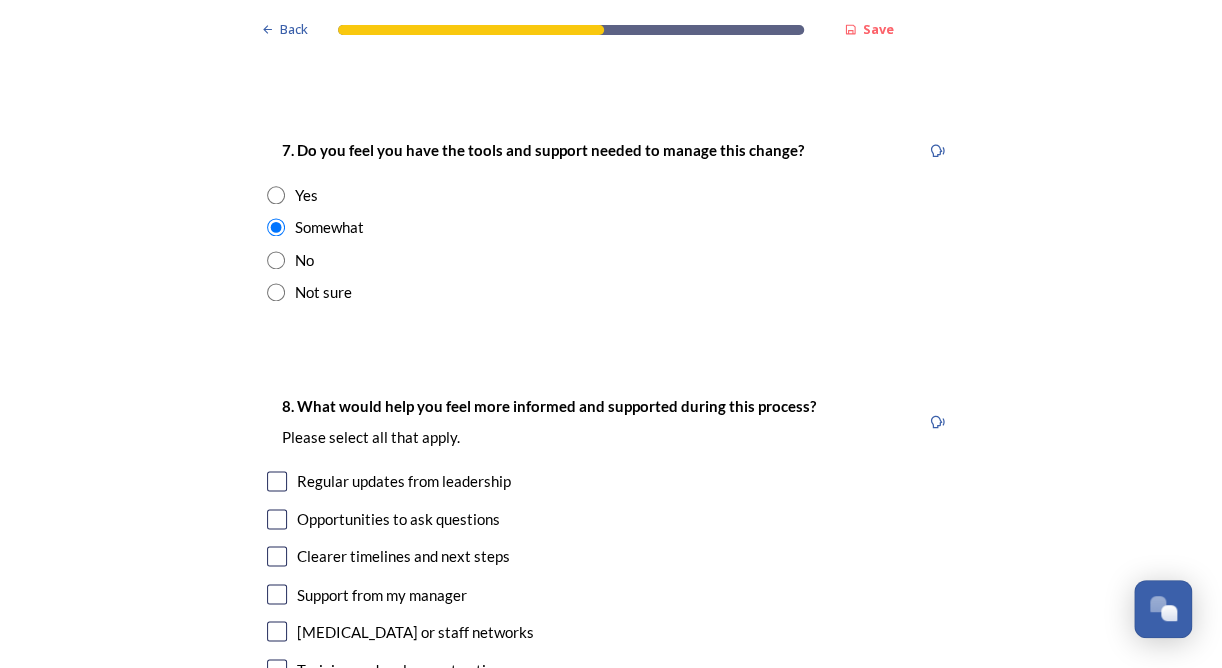 scroll, scrollTop: 4100, scrollLeft: 0, axis: vertical 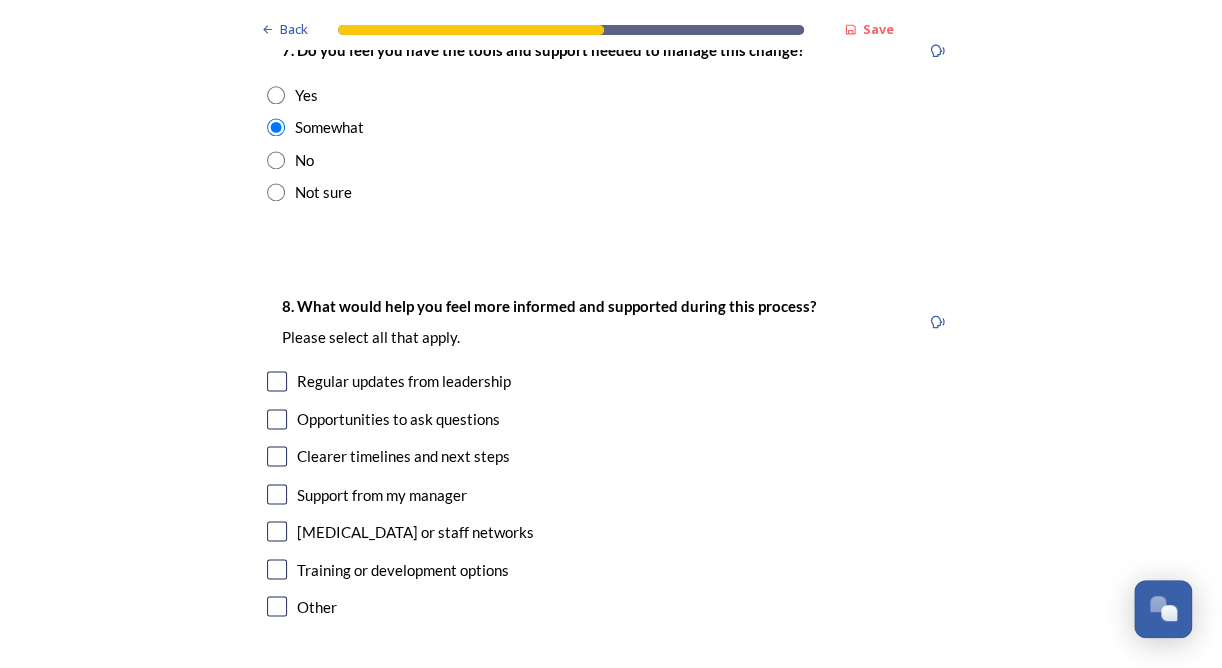 click at bounding box center (277, 381) 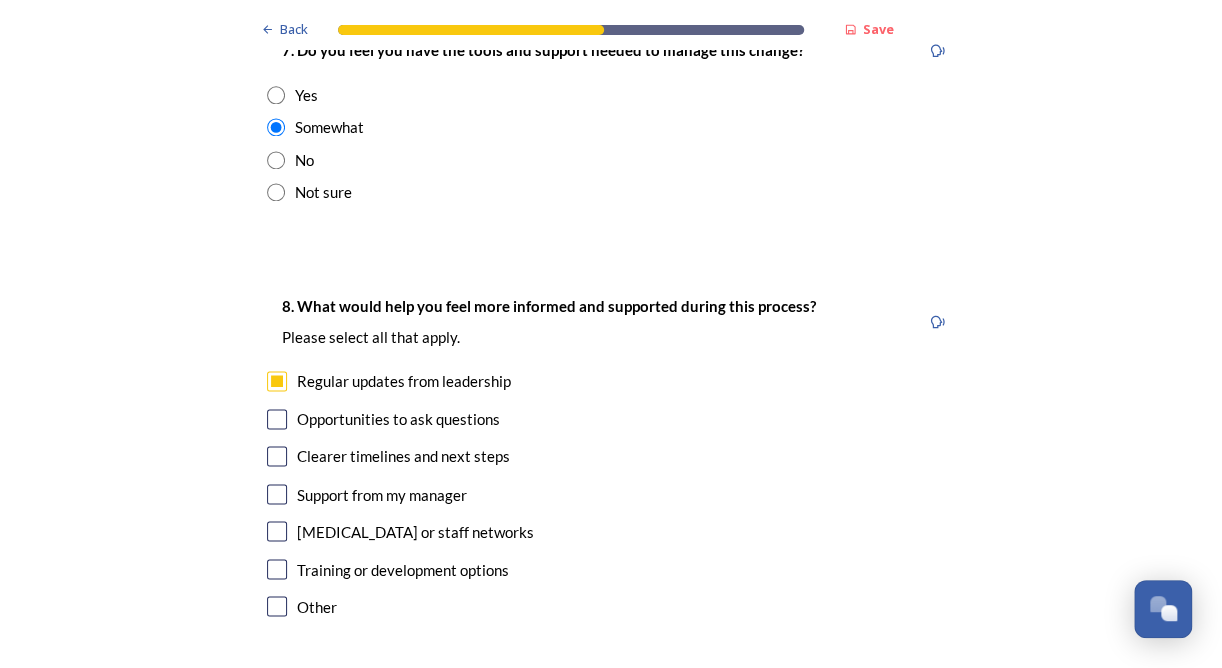 click at bounding box center (277, 456) 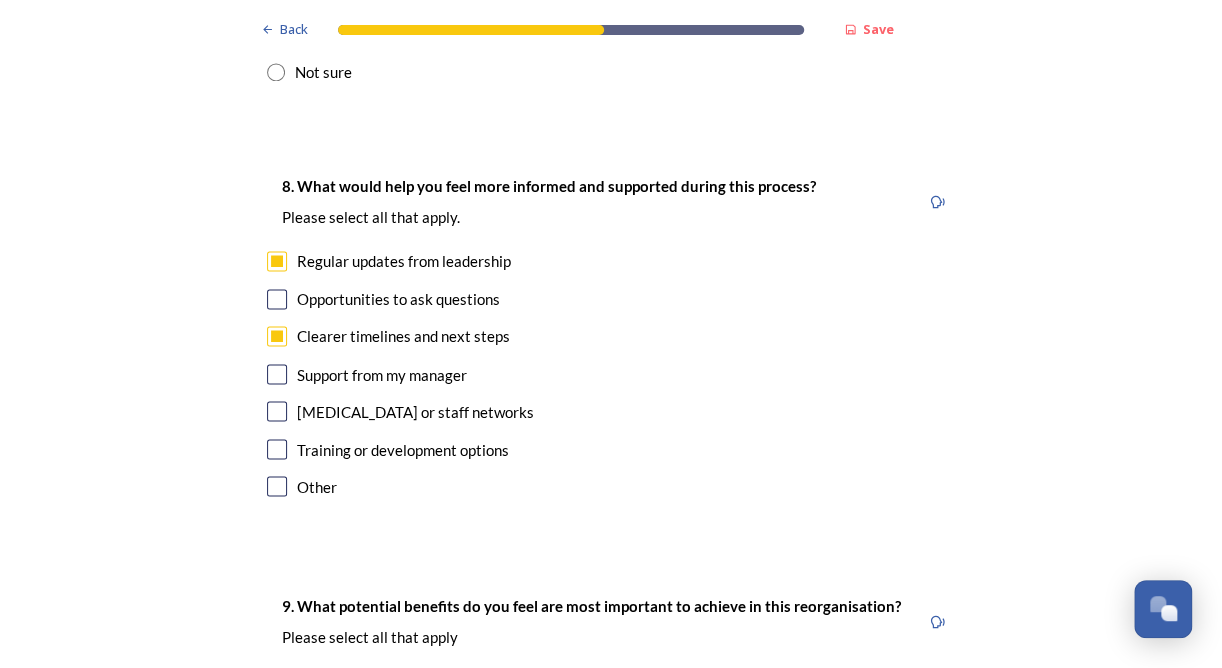 scroll, scrollTop: 4400, scrollLeft: 0, axis: vertical 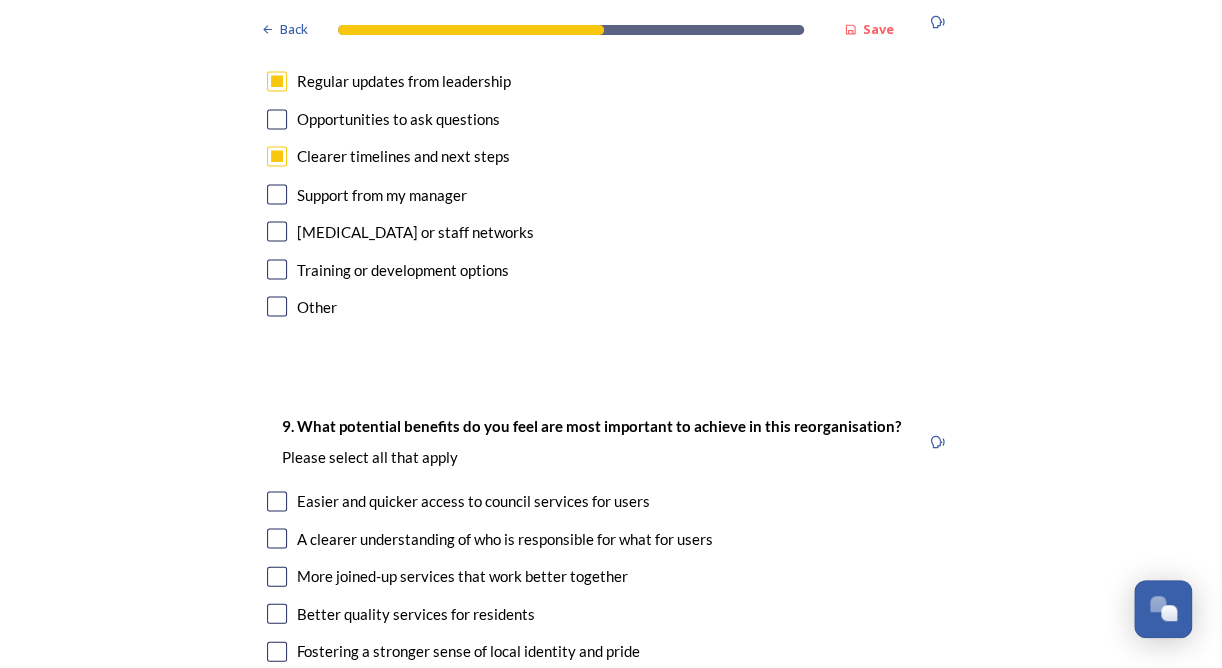 click at bounding box center [277, 501] 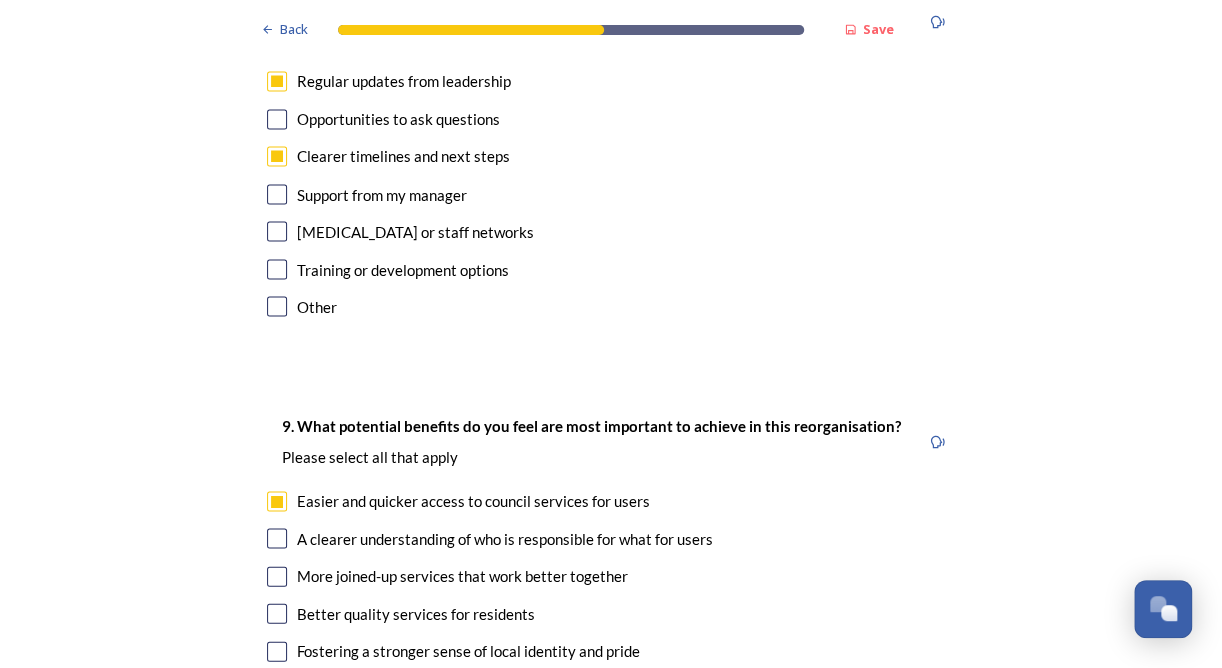 click at bounding box center (277, 538) 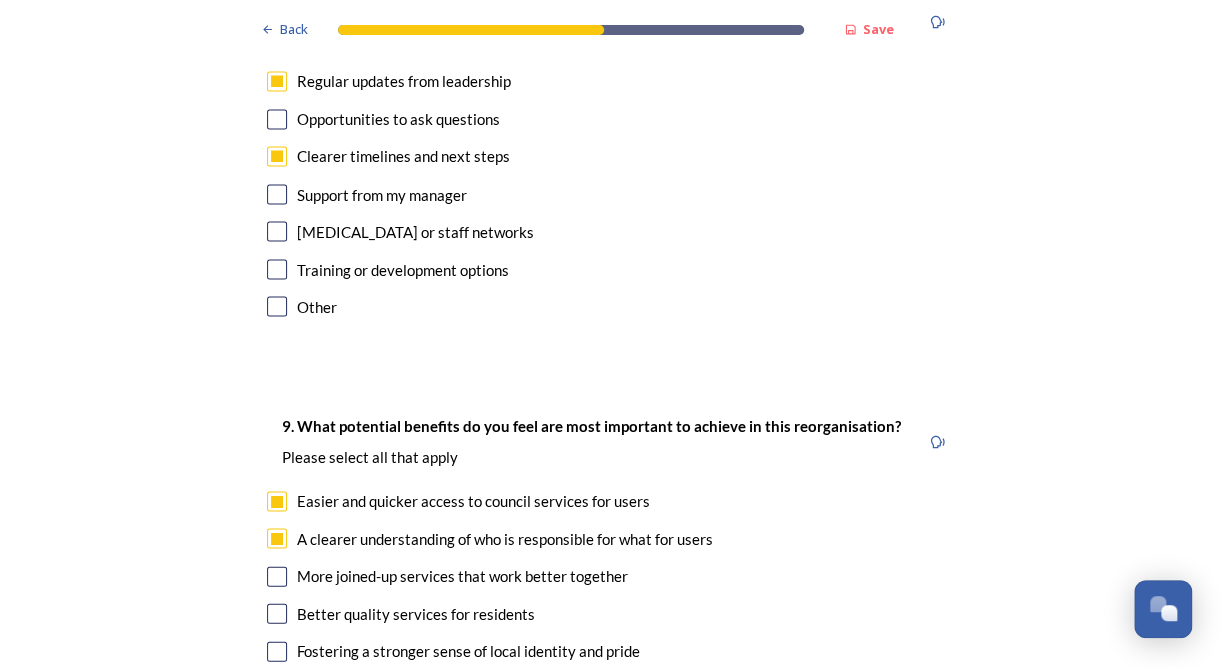 click at bounding box center (277, 576) 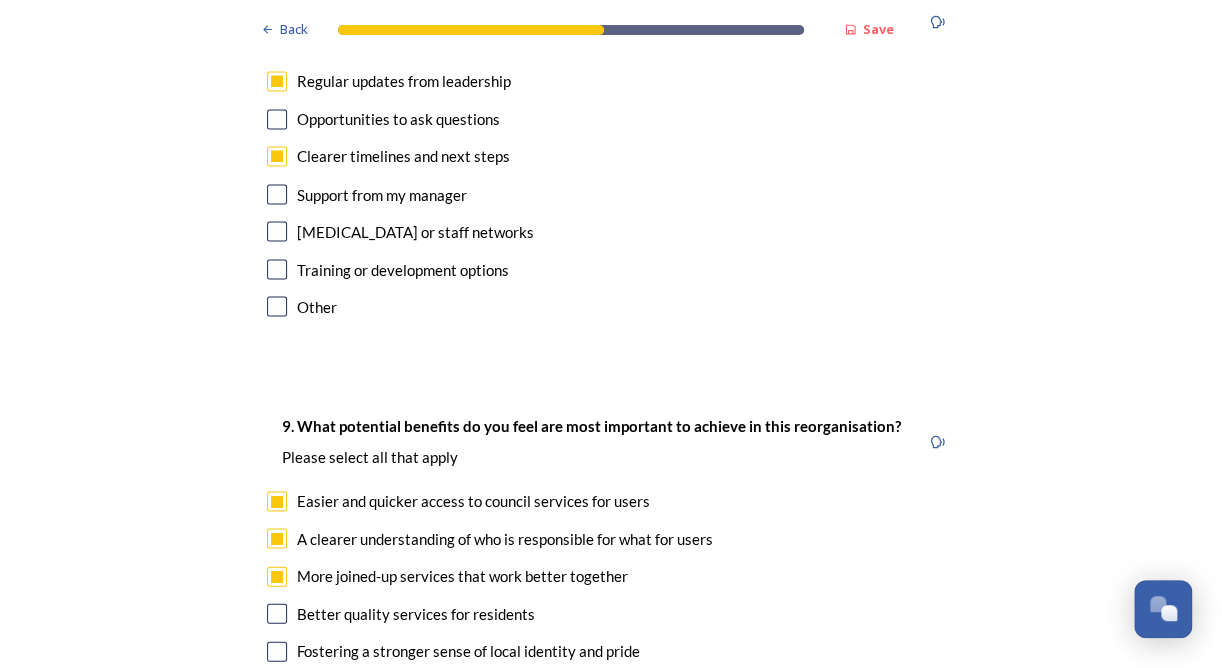 click at bounding box center [277, 613] 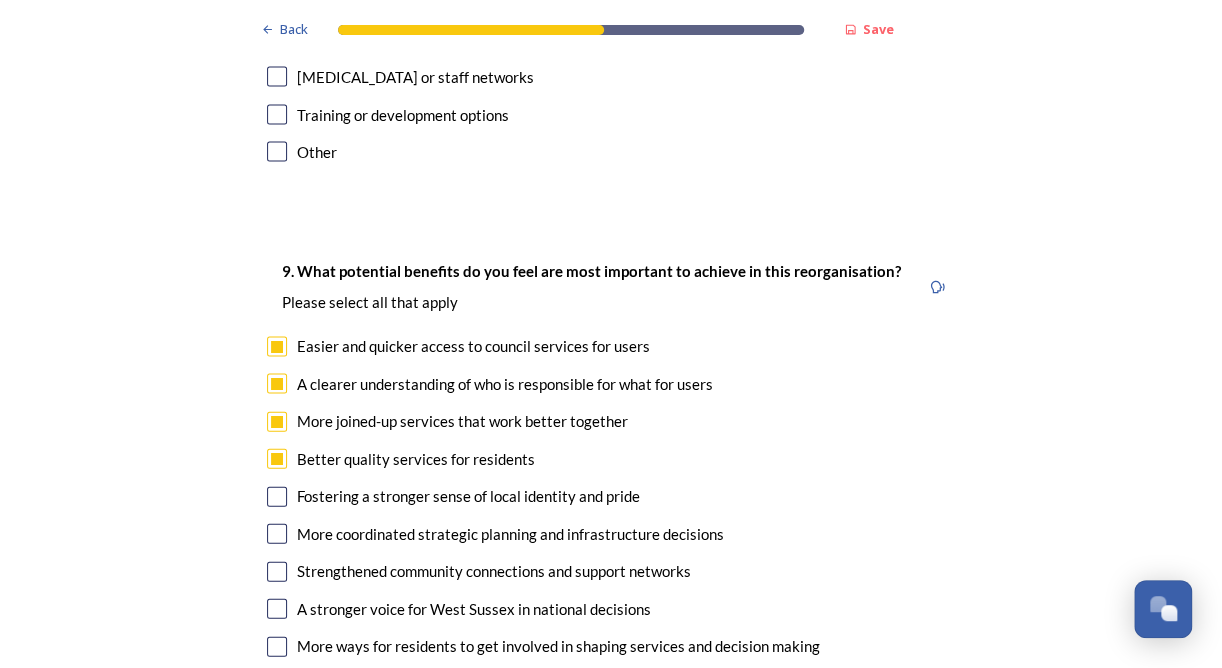 scroll, scrollTop: 4600, scrollLeft: 0, axis: vertical 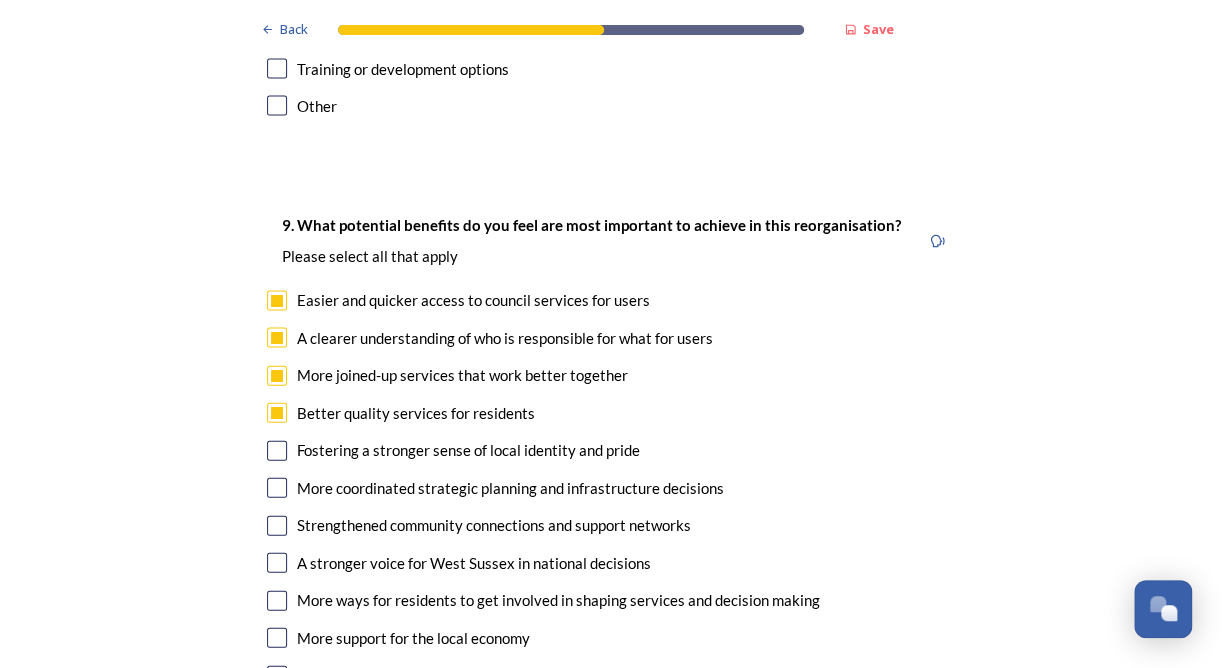 checkbox on "true" 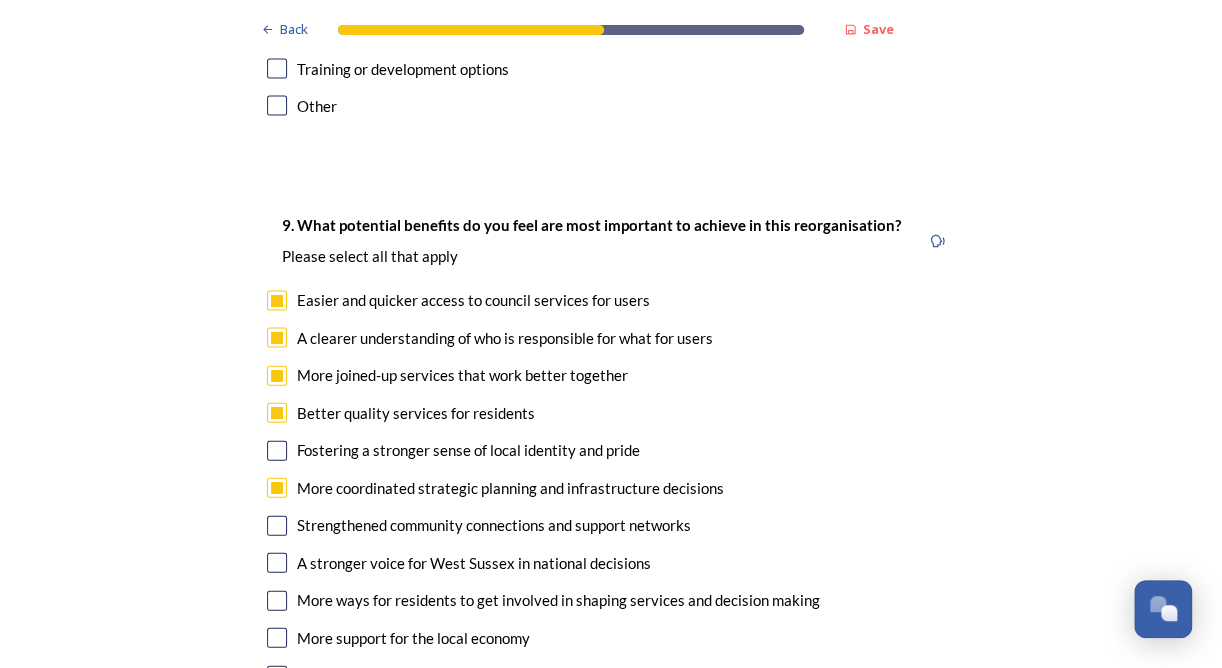 click at bounding box center [277, 526] 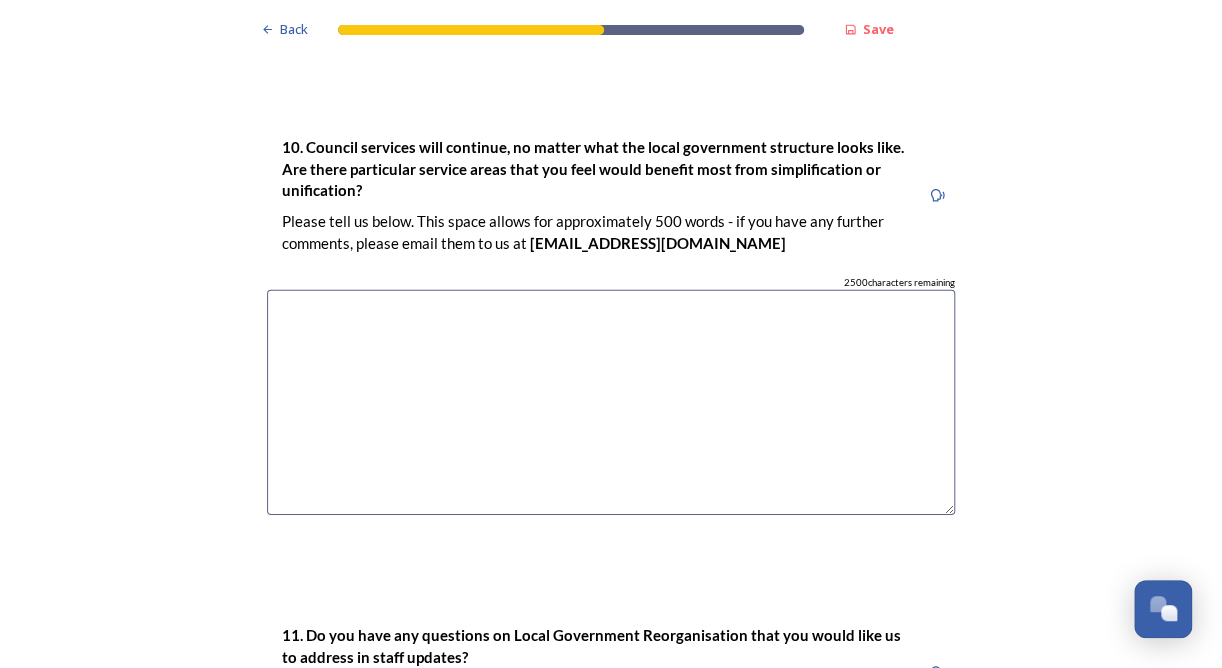 scroll, scrollTop: 5300, scrollLeft: 0, axis: vertical 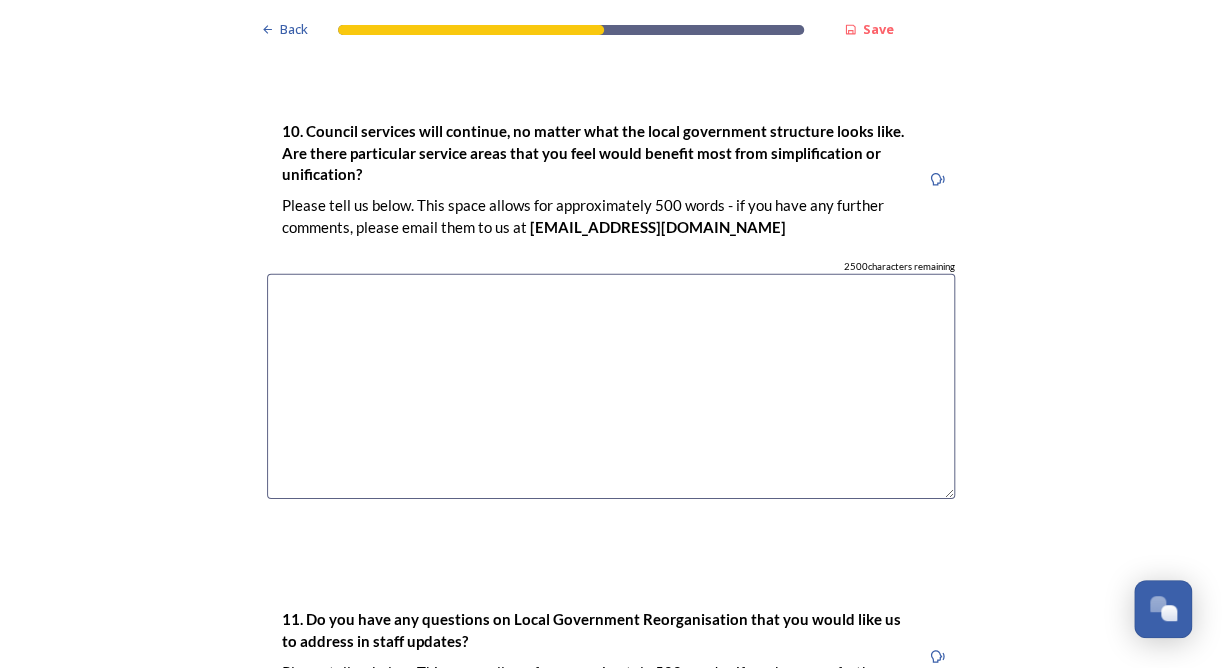 click at bounding box center [611, 386] 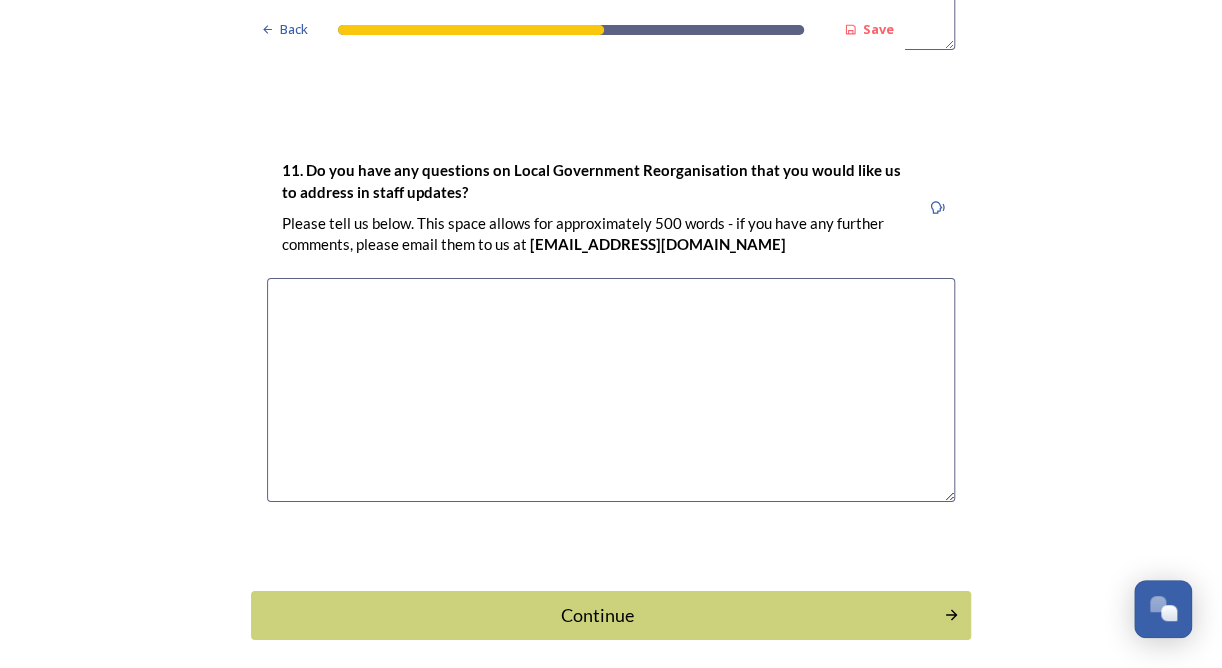 scroll, scrollTop: 5776, scrollLeft: 0, axis: vertical 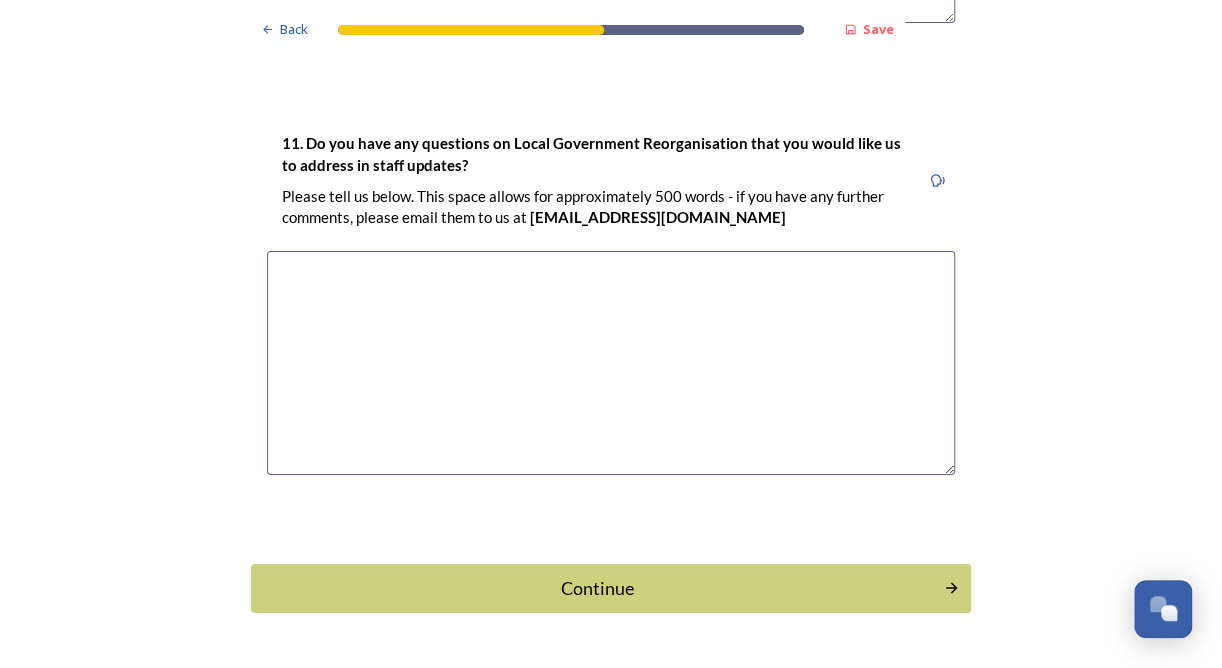 type on "Children's services" 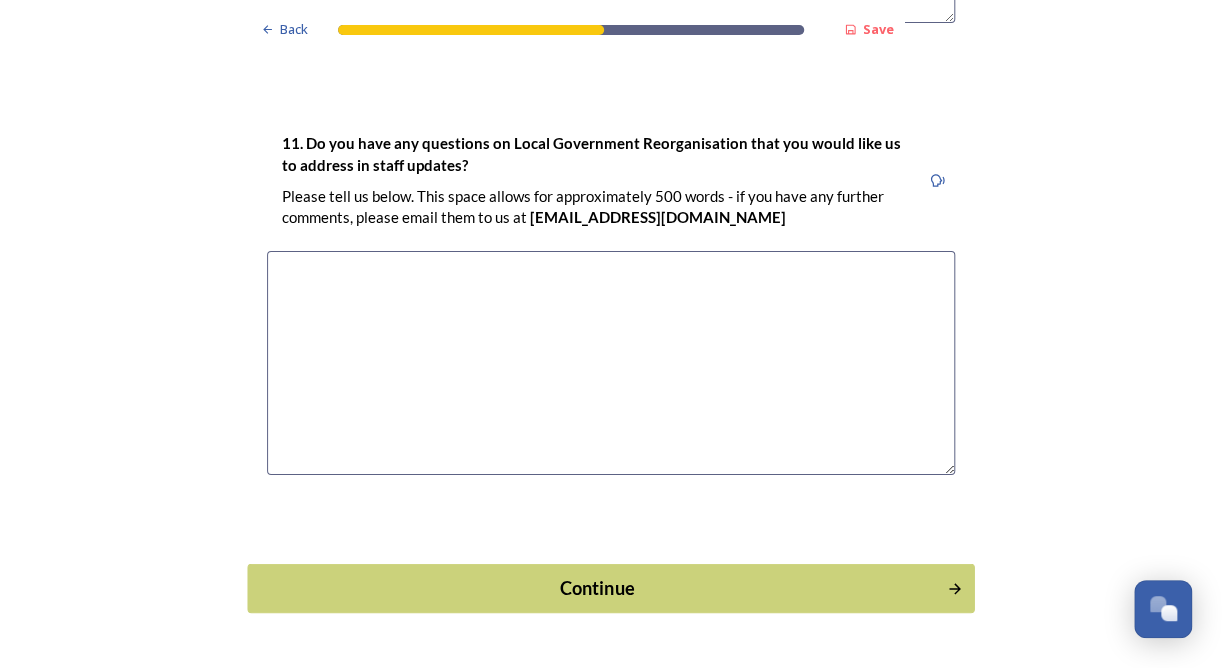 click on "Continue" at bounding box center (597, 588) 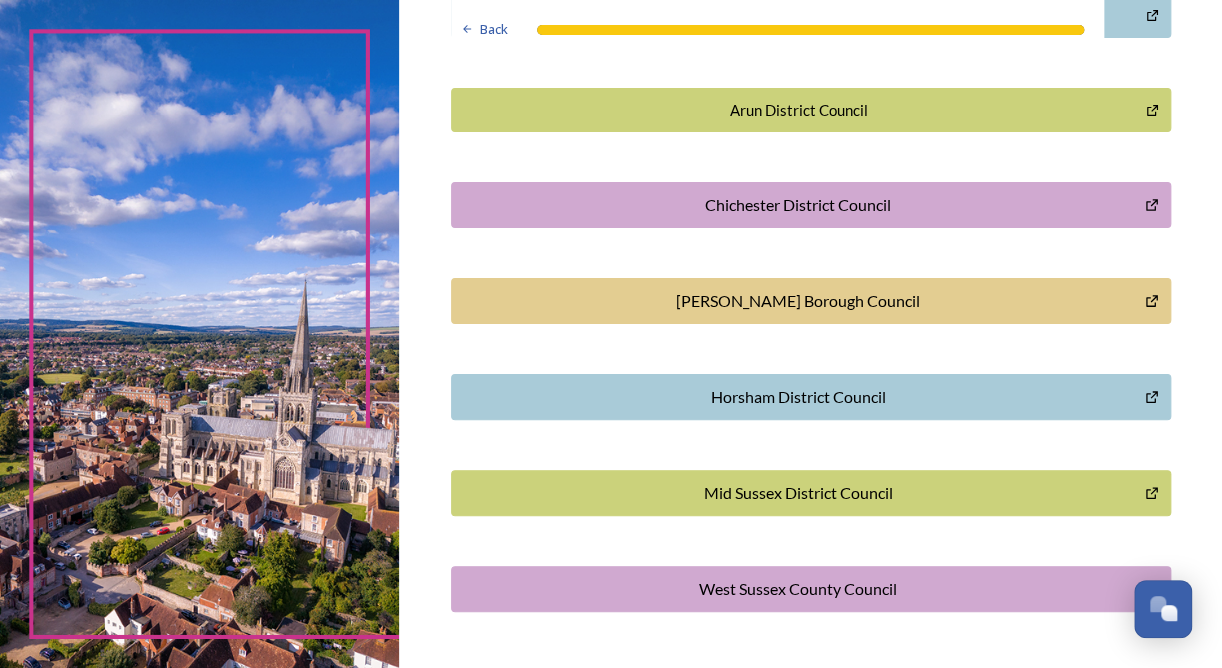 scroll, scrollTop: 617, scrollLeft: 0, axis: vertical 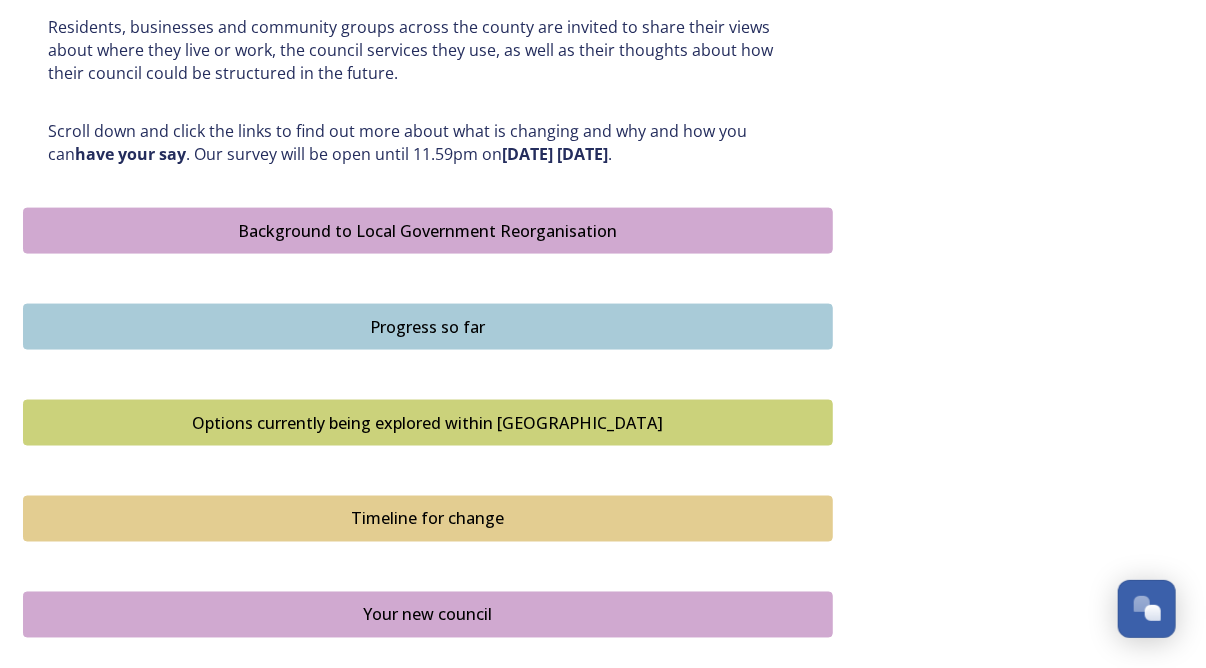 click on "Options currently being explored within [GEOGRAPHIC_DATA]" at bounding box center [428, 423] 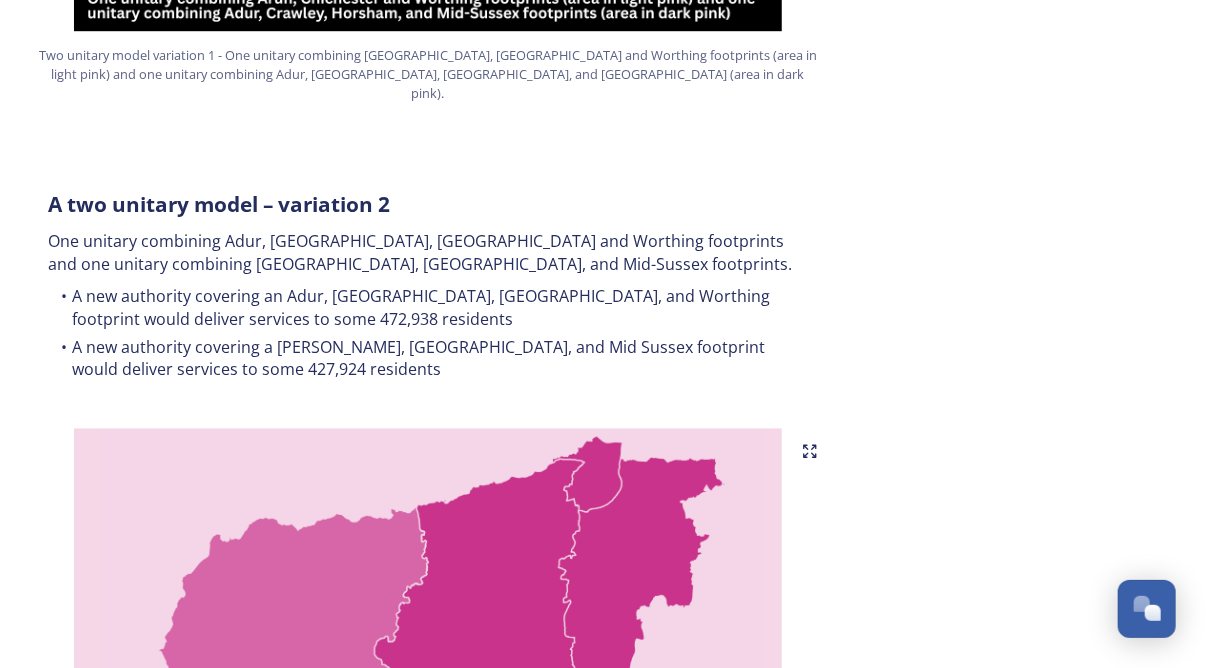 scroll, scrollTop: 1546, scrollLeft: 0, axis: vertical 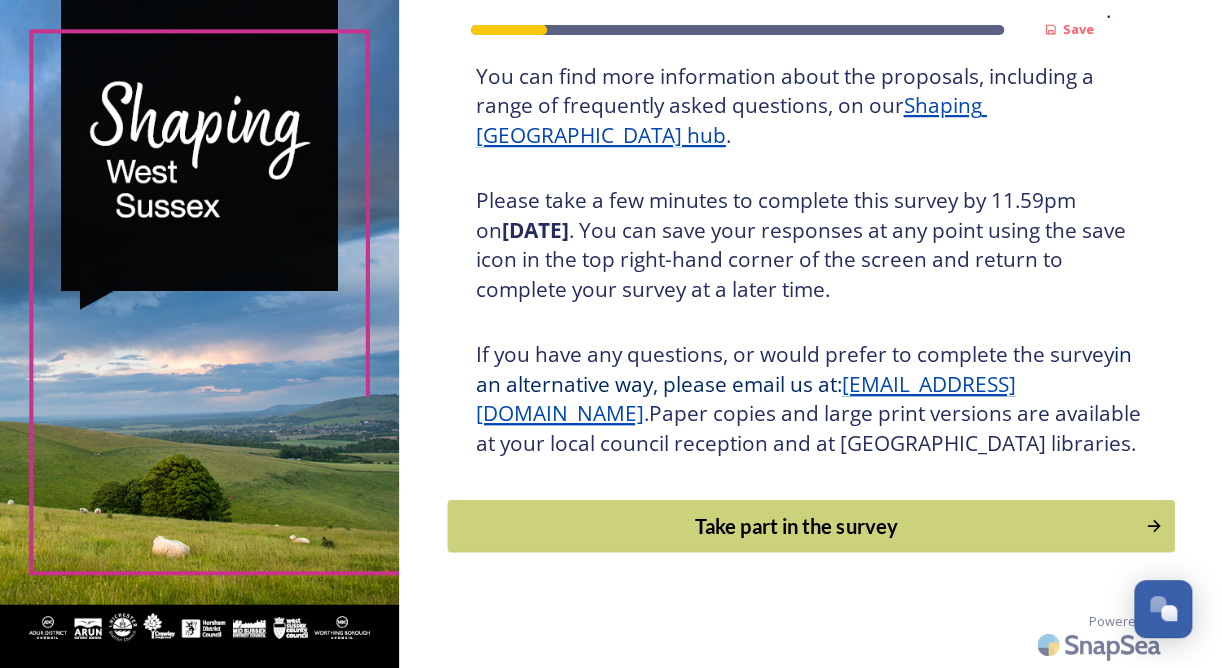 click on "Take part in the survey" at bounding box center (796, 526) 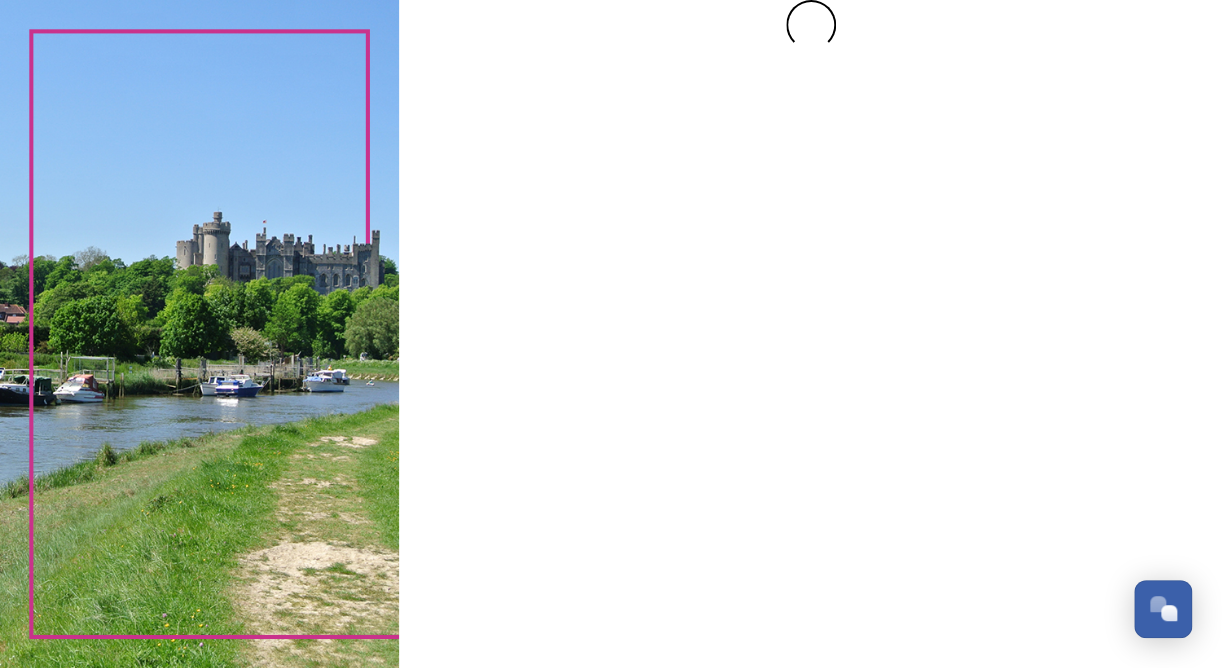 scroll, scrollTop: 0, scrollLeft: 0, axis: both 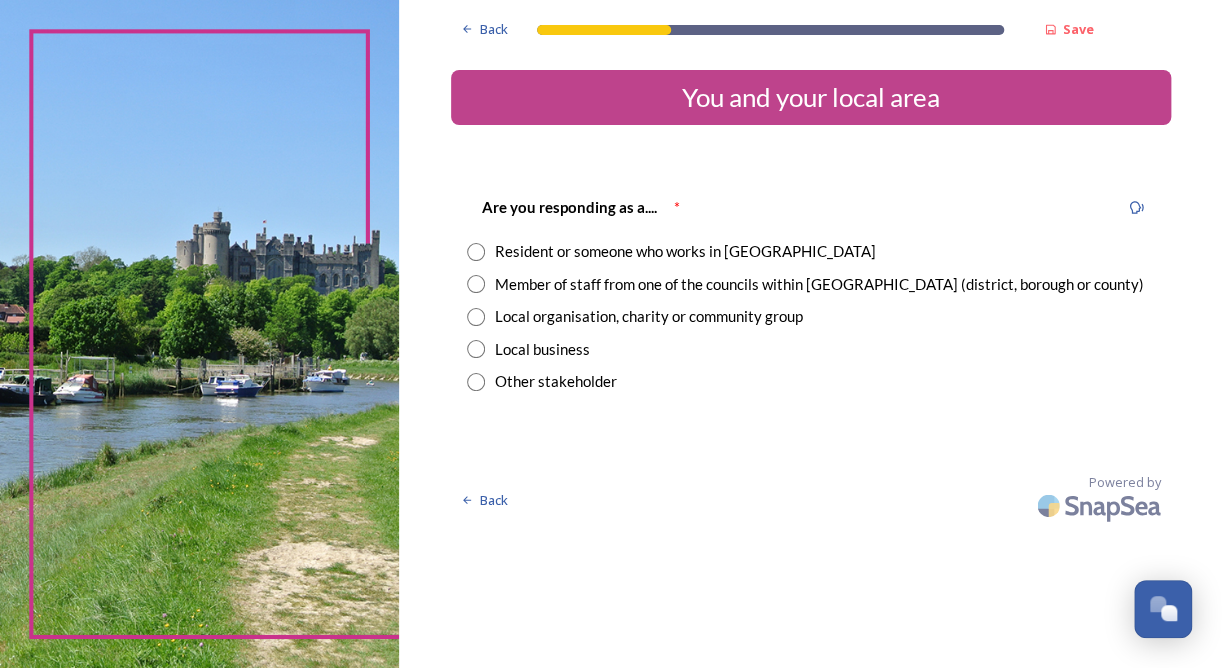 click at bounding box center [476, 252] 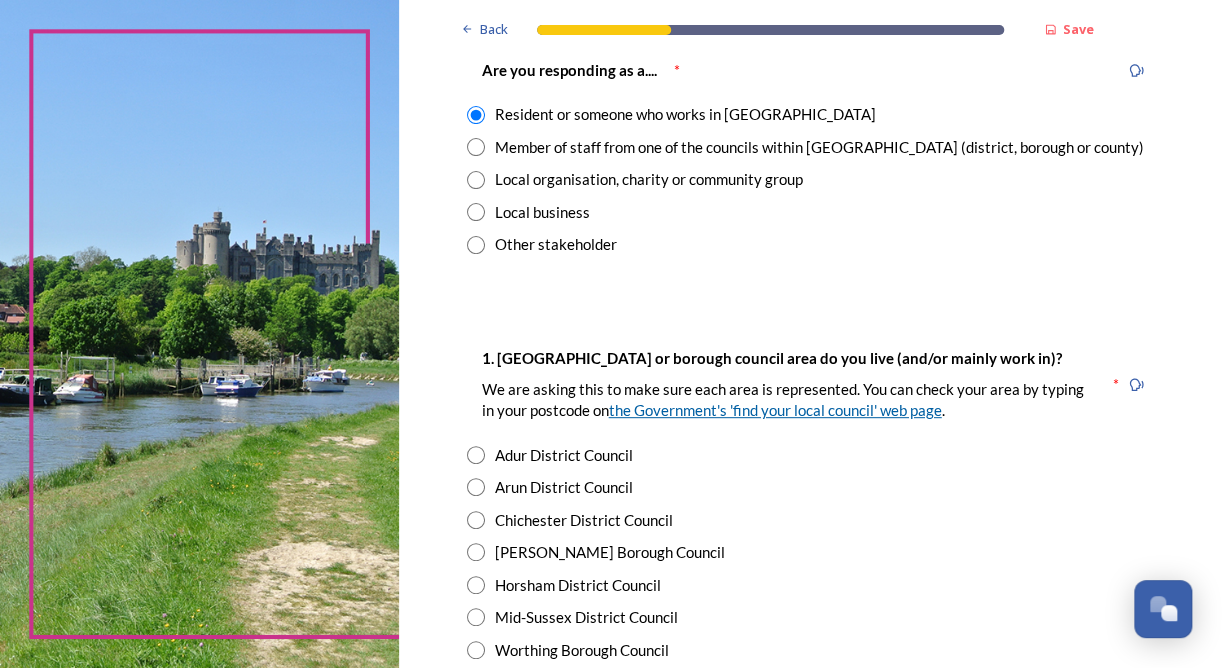 scroll, scrollTop: 200, scrollLeft: 0, axis: vertical 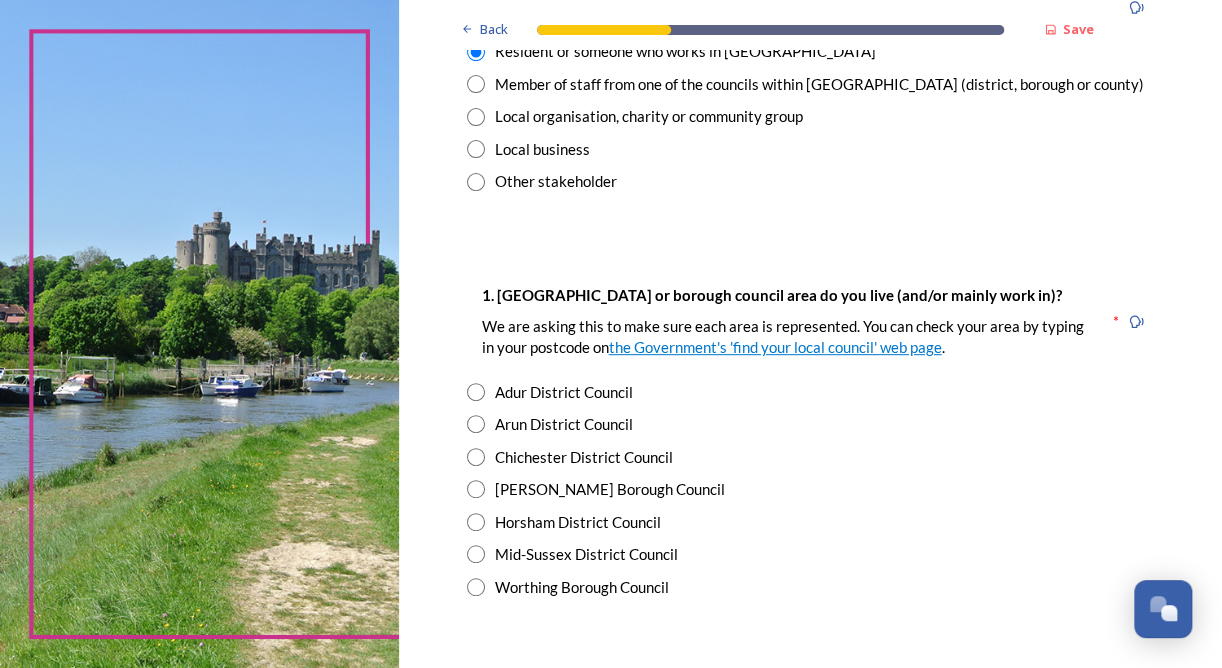 click at bounding box center (476, 554) 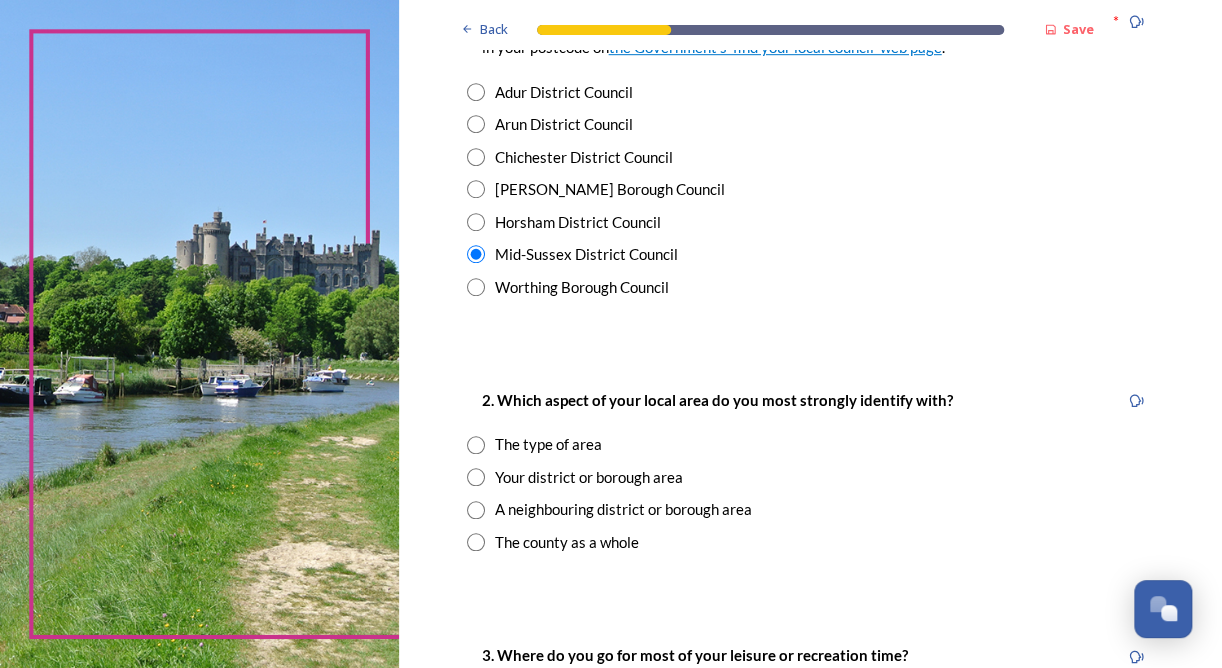 scroll, scrollTop: 600, scrollLeft: 0, axis: vertical 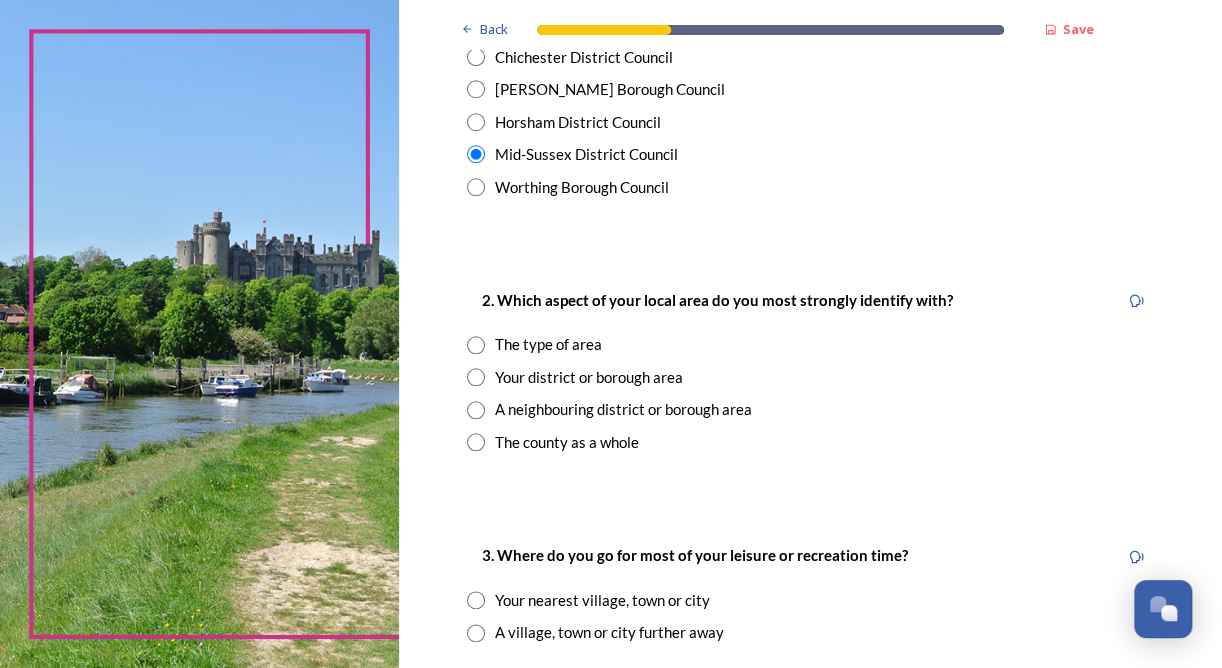 click at bounding box center [476, 377] 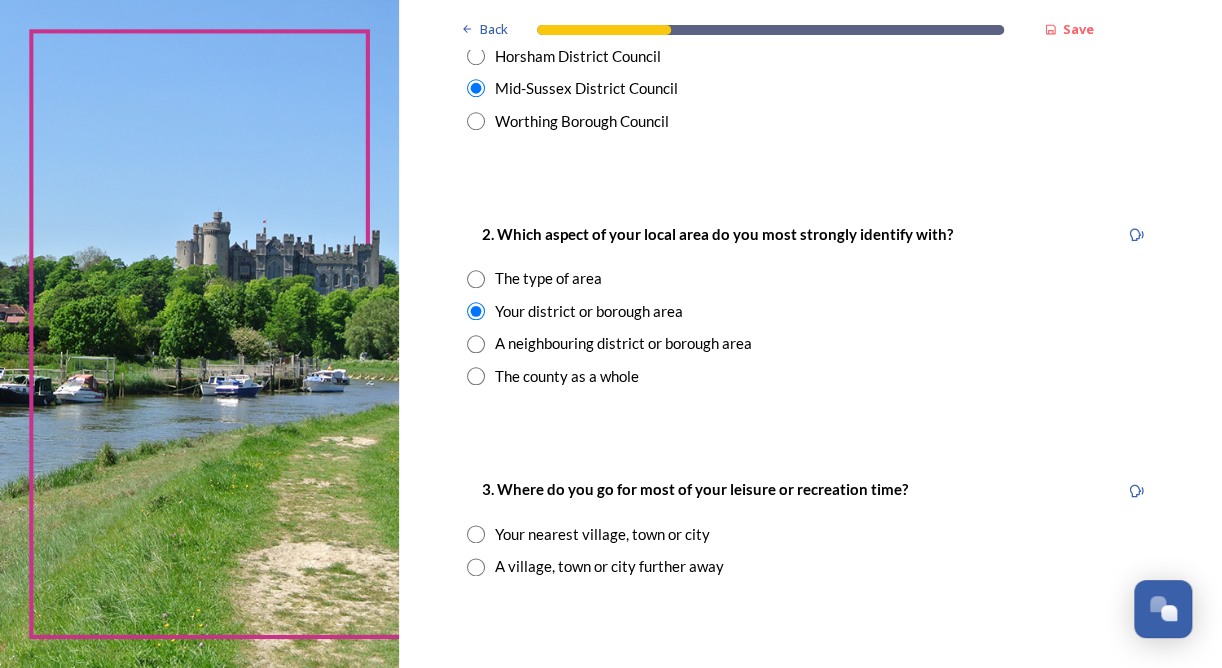scroll, scrollTop: 800, scrollLeft: 0, axis: vertical 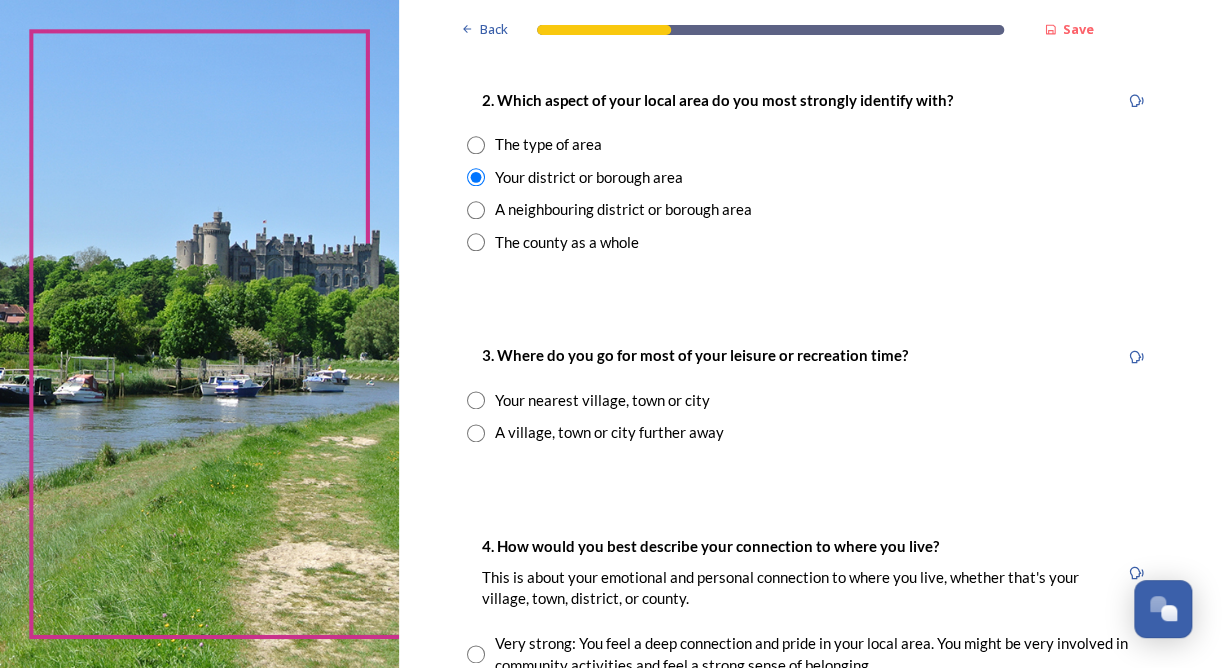 click at bounding box center (476, 400) 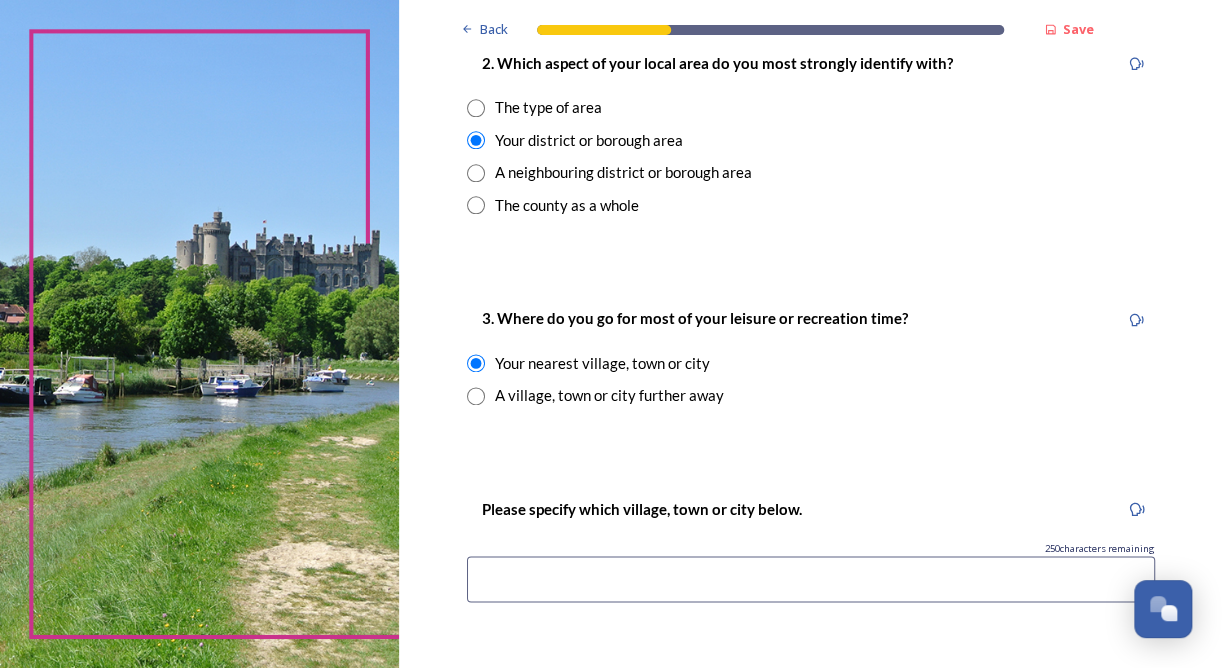 scroll, scrollTop: 900, scrollLeft: 0, axis: vertical 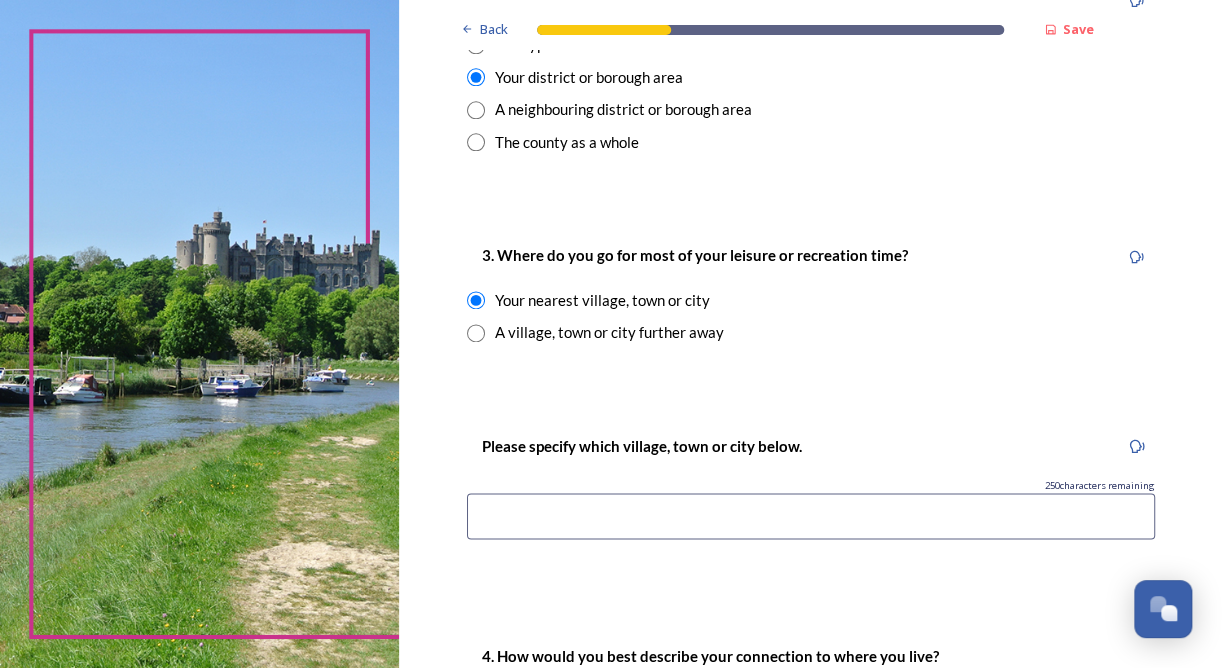 click at bounding box center (811, 516) 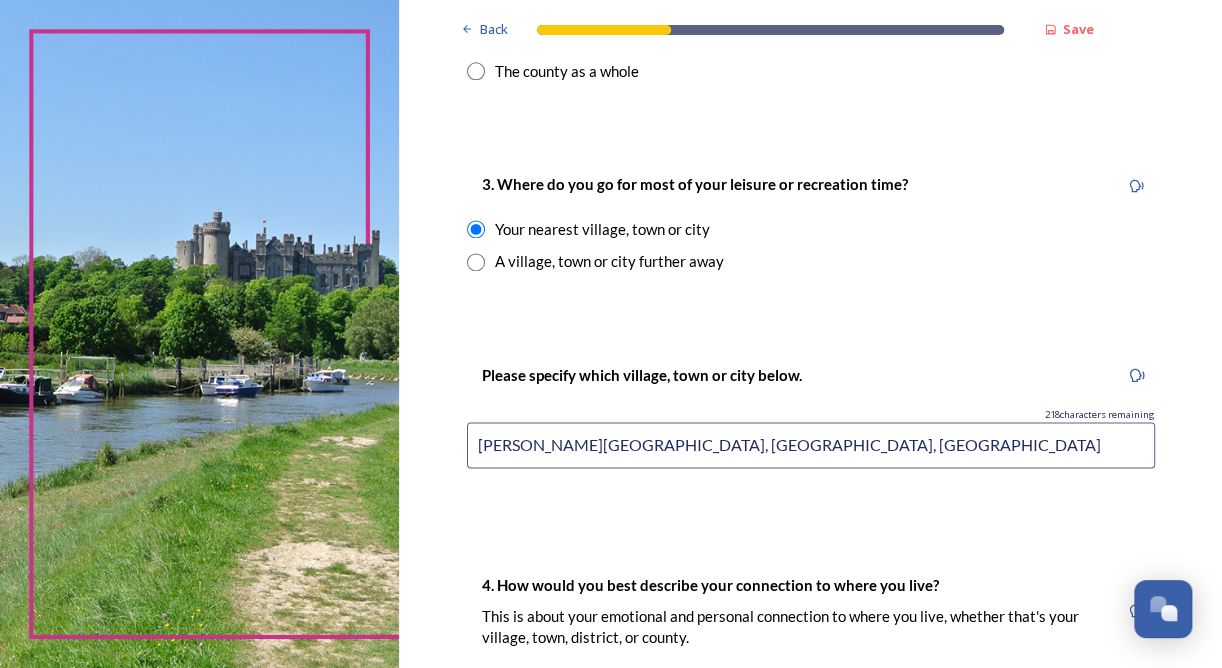 scroll, scrollTop: 1000, scrollLeft: 0, axis: vertical 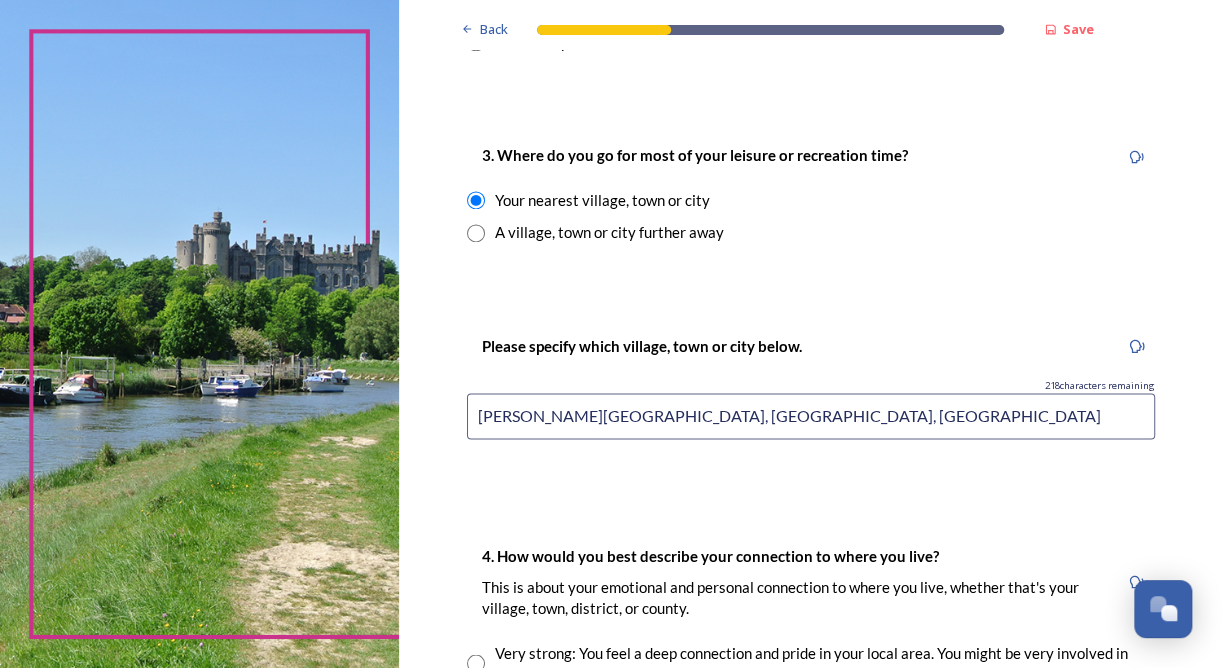 type on "Burgess Hill, Barcombe, Brighton" 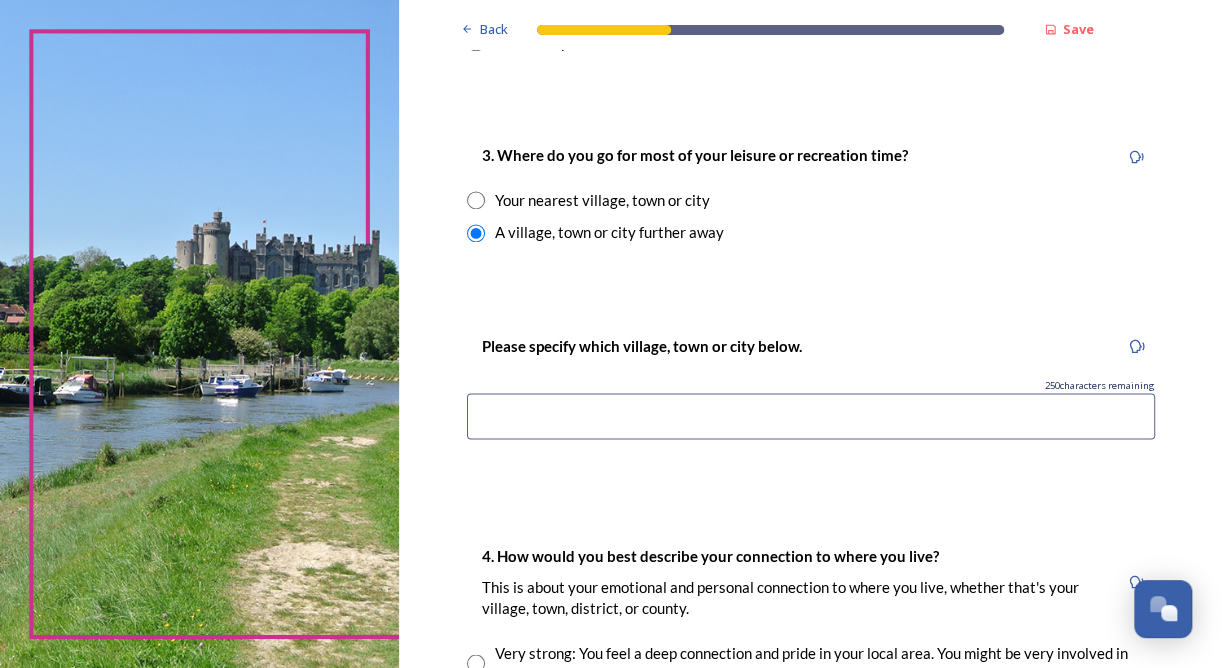 click at bounding box center (476, 200) 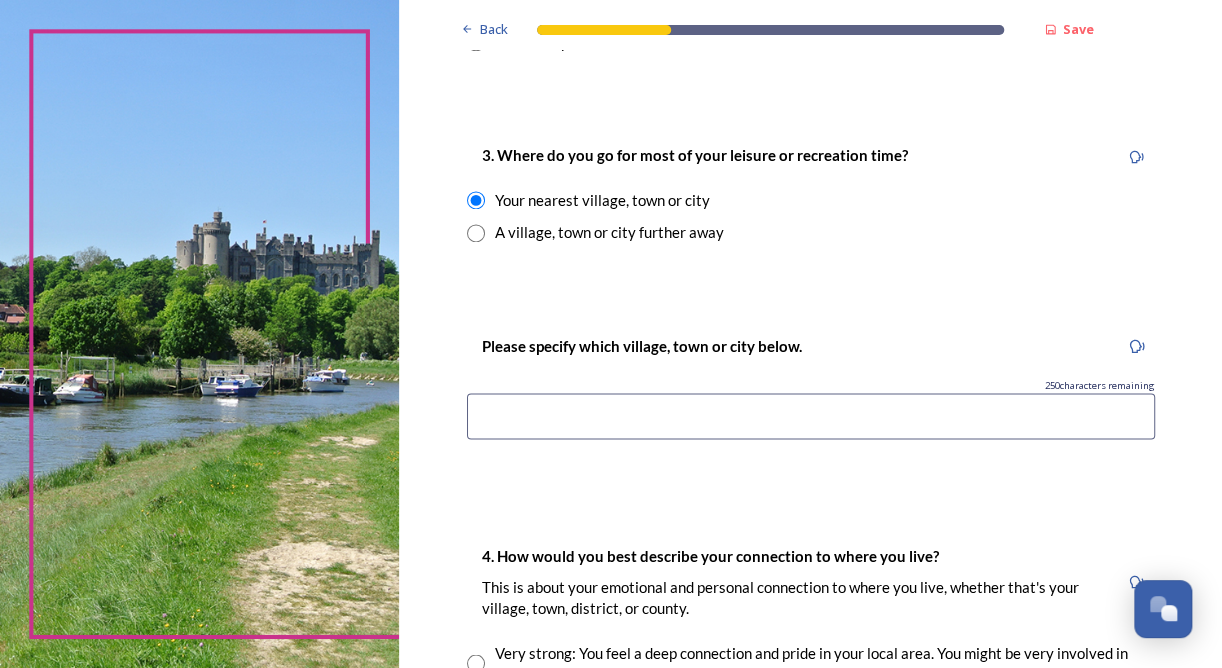 click at bounding box center [811, 416] 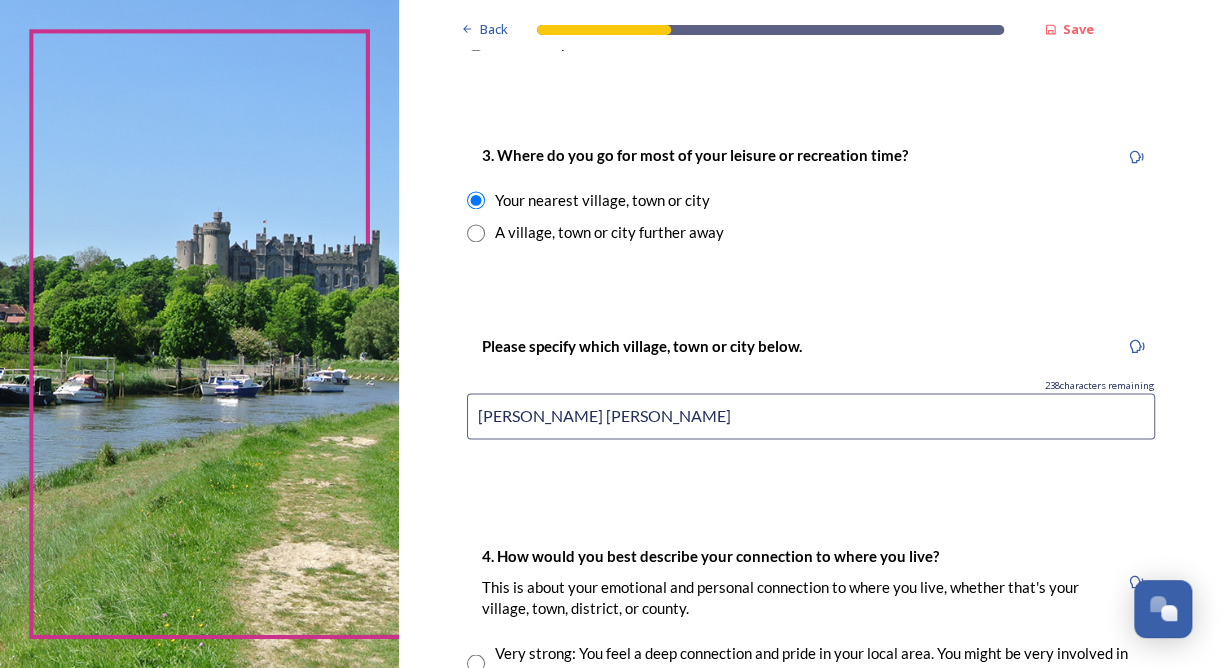scroll, scrollTop: 1200, scrollLeft: 0, axis: vertical 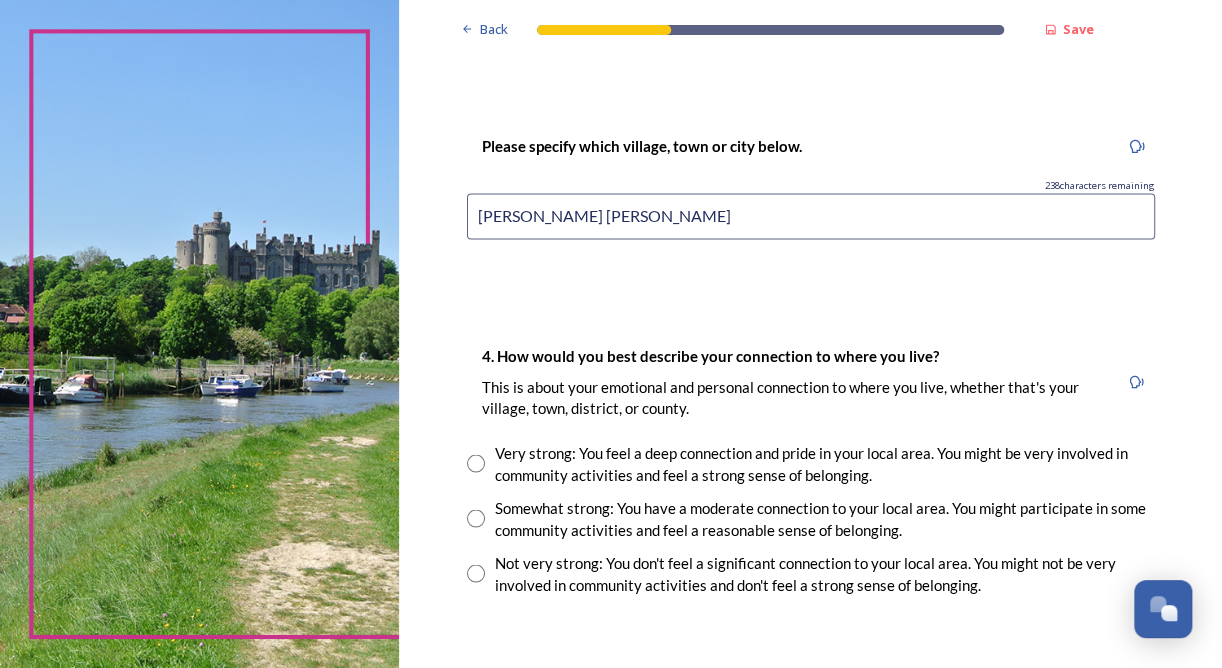type on "Burgess Hill" 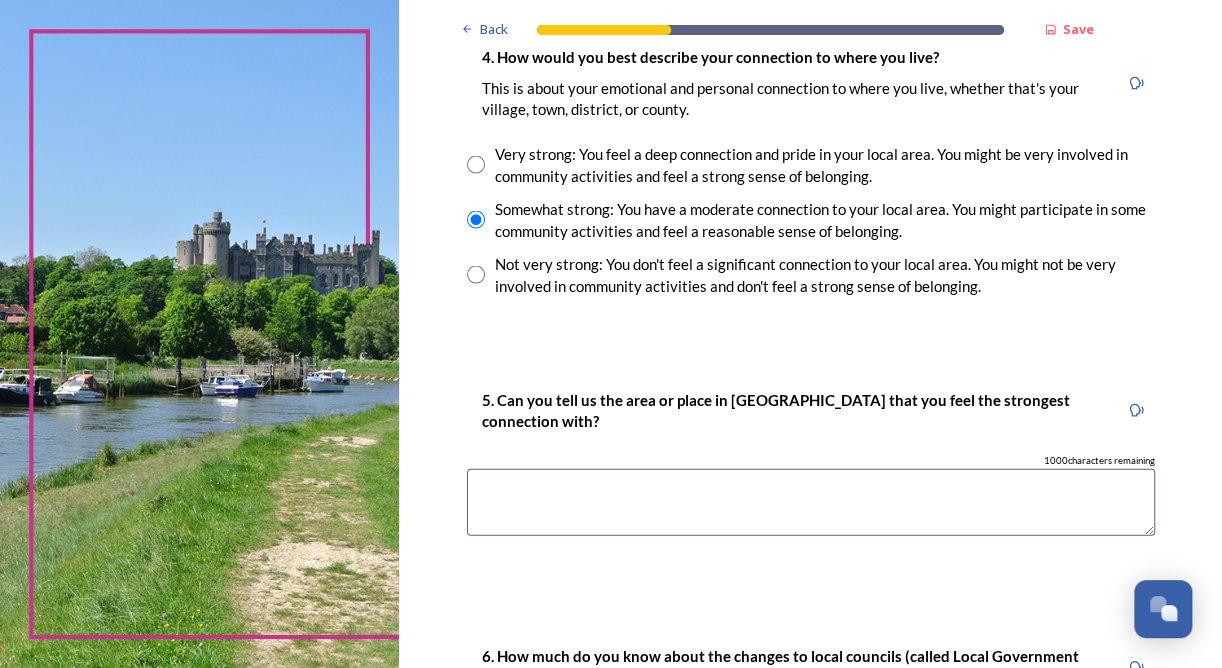 scroll, scrollTop: 1500, scrollLeft: 0, axis: vertical 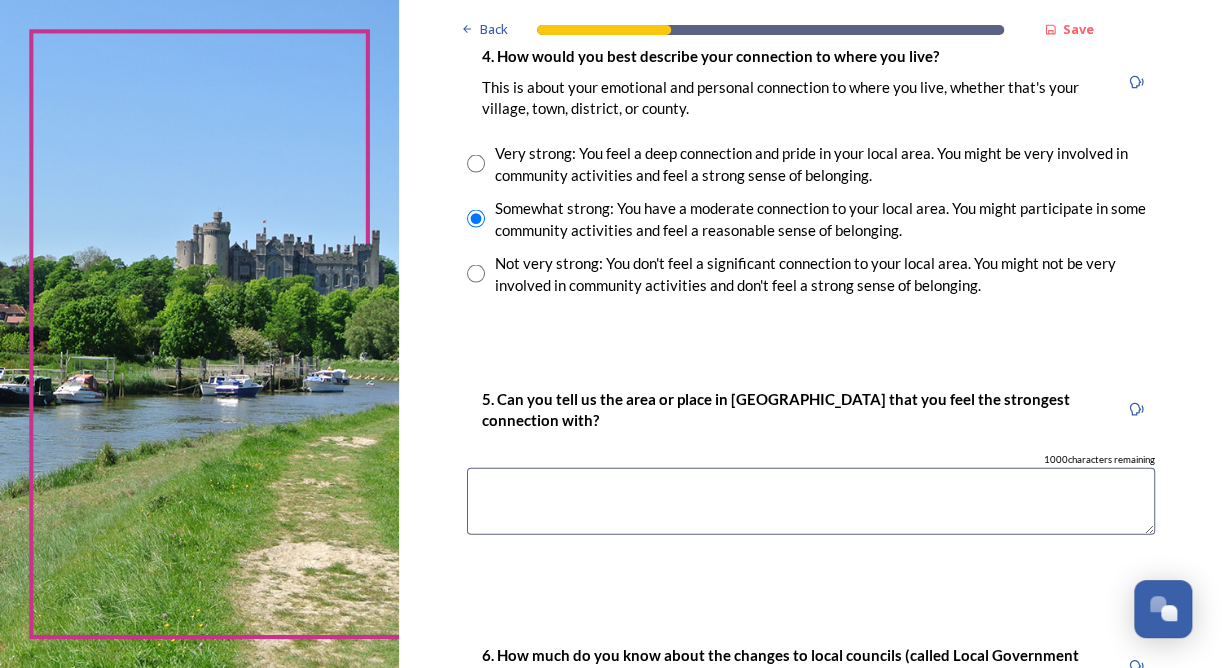 click at bounding box center (811, 500) 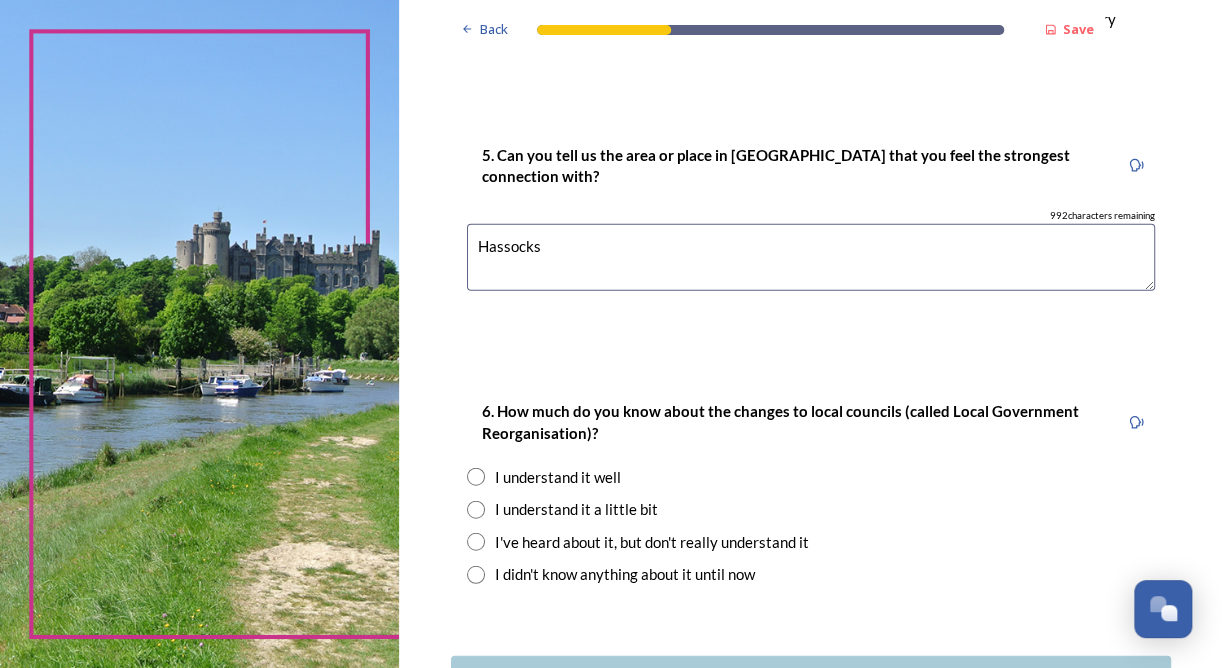 scroll, scrollTop: 1800, scrollLeft: 0, axis: vertical 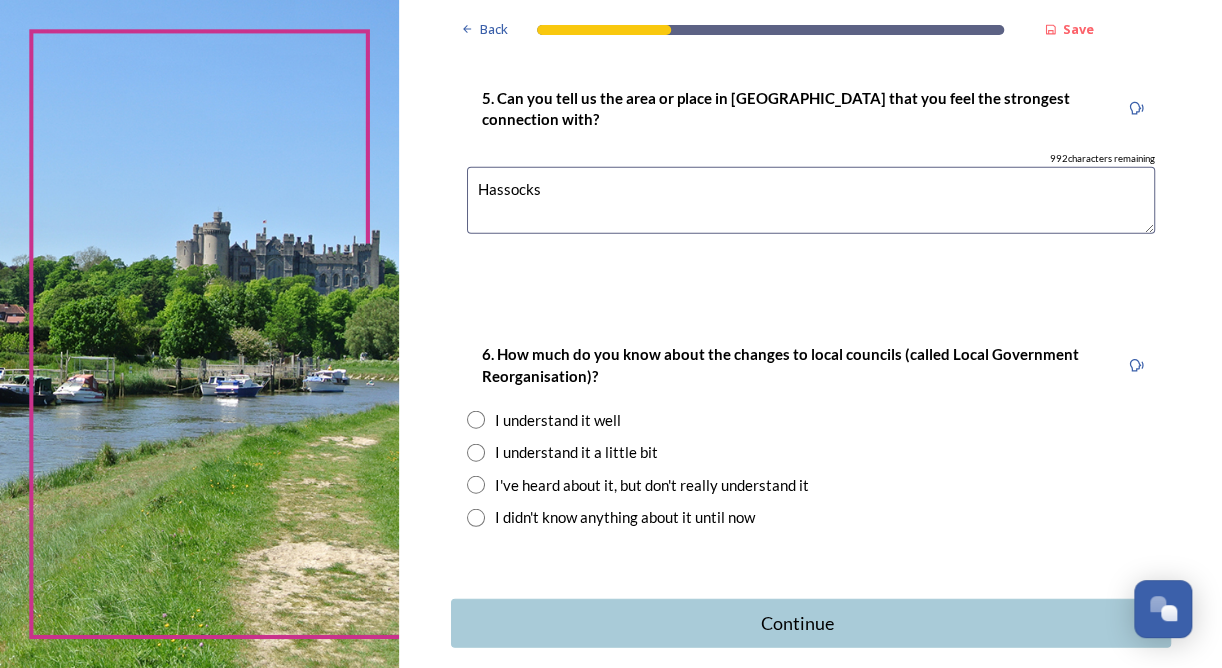 type on "Hassocks" 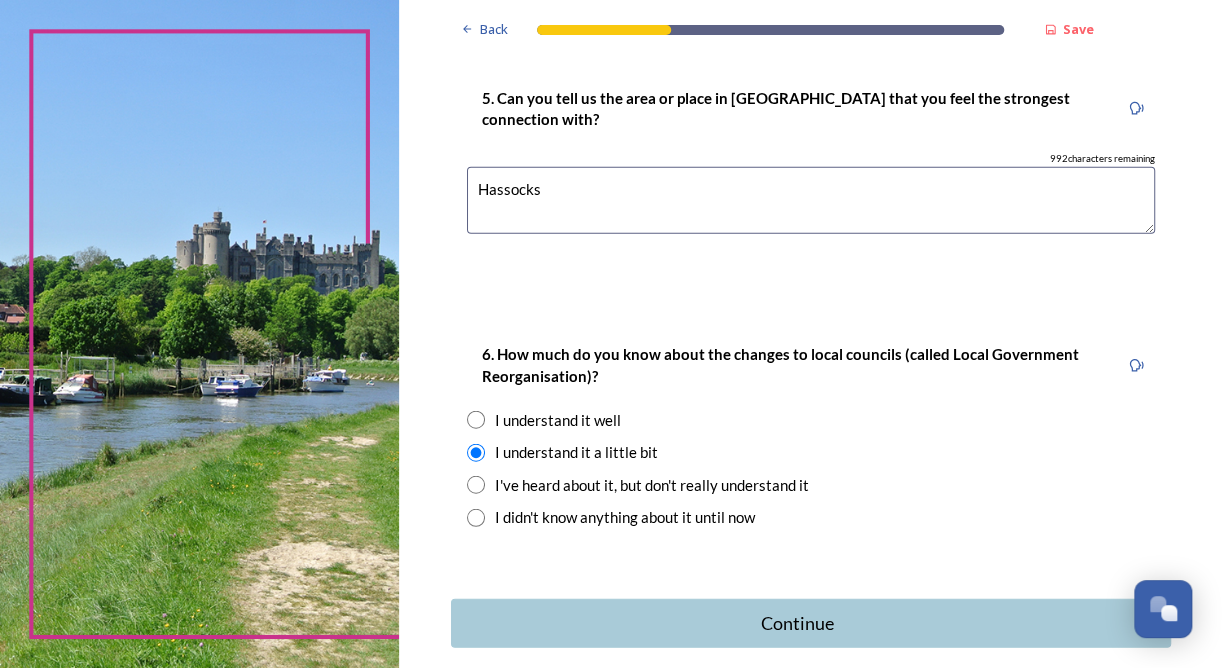 scroll, scrollTop: 1895, scrollLeft: 0, axis: vertical 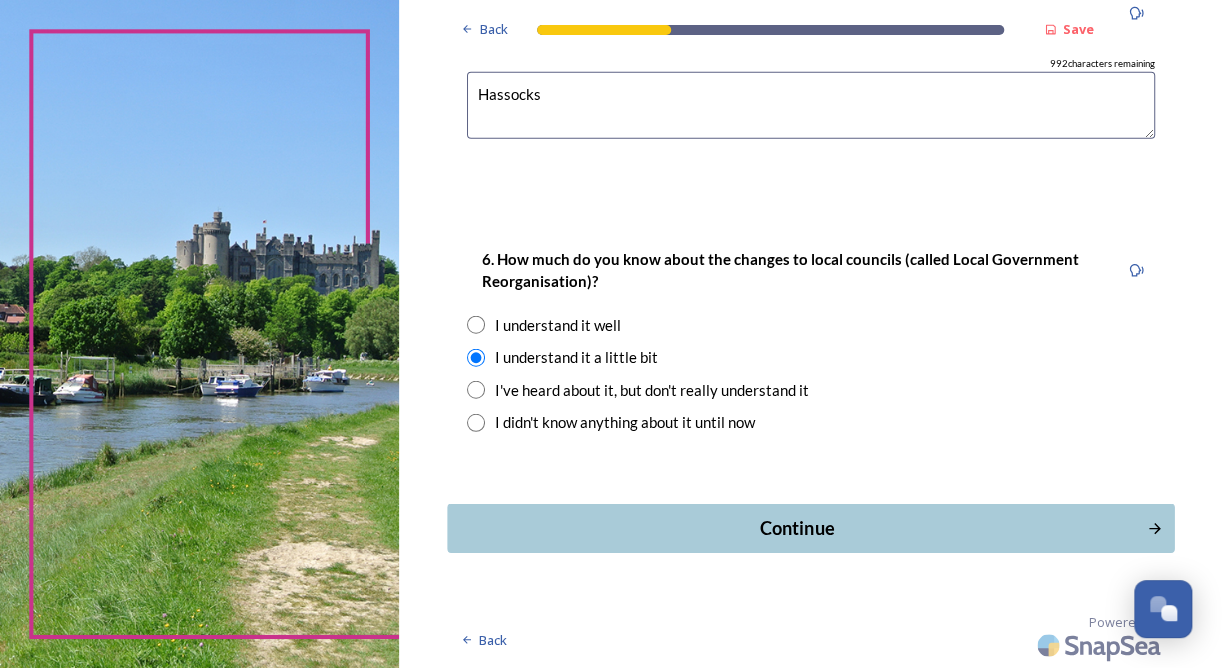 click on "Continue" at bounding box center (796, 528) 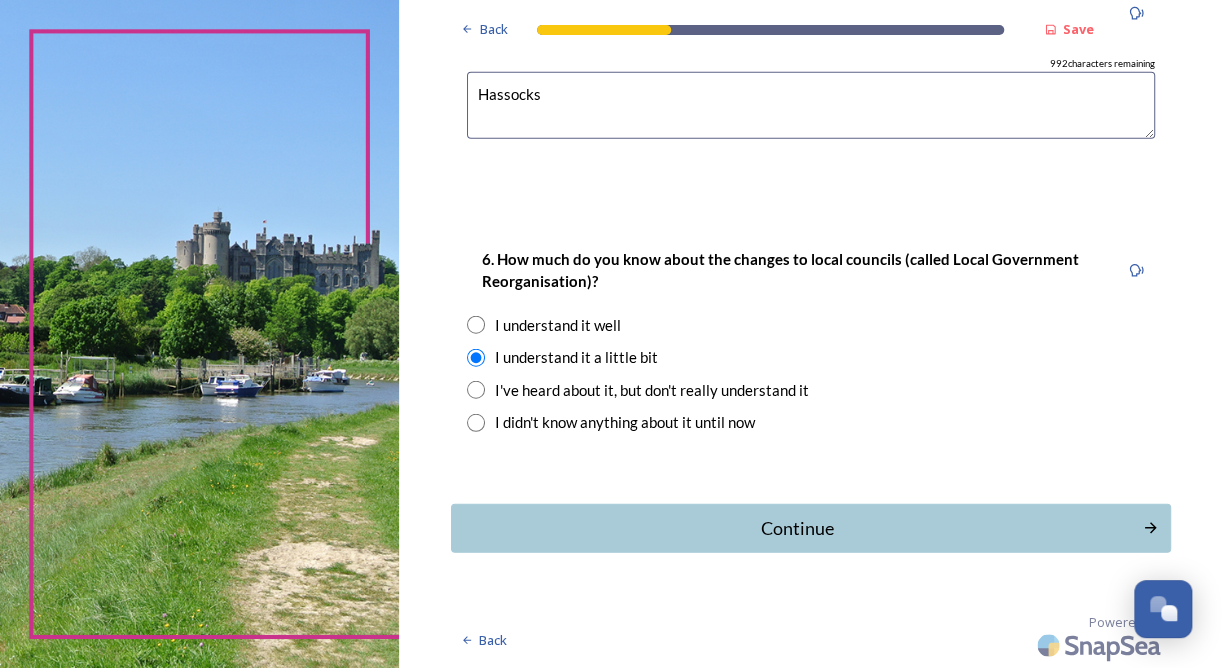 scroll, scrollTop: 0, scrollLeft: 0, axis: both 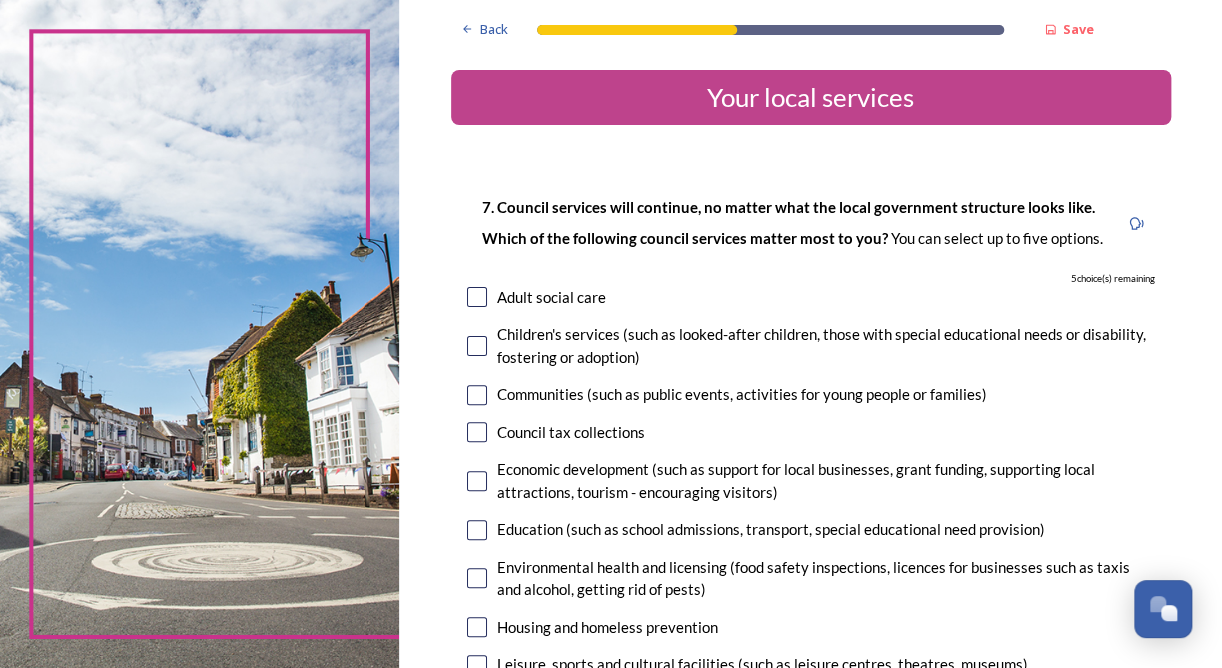 click at bounding box center [477, 346] 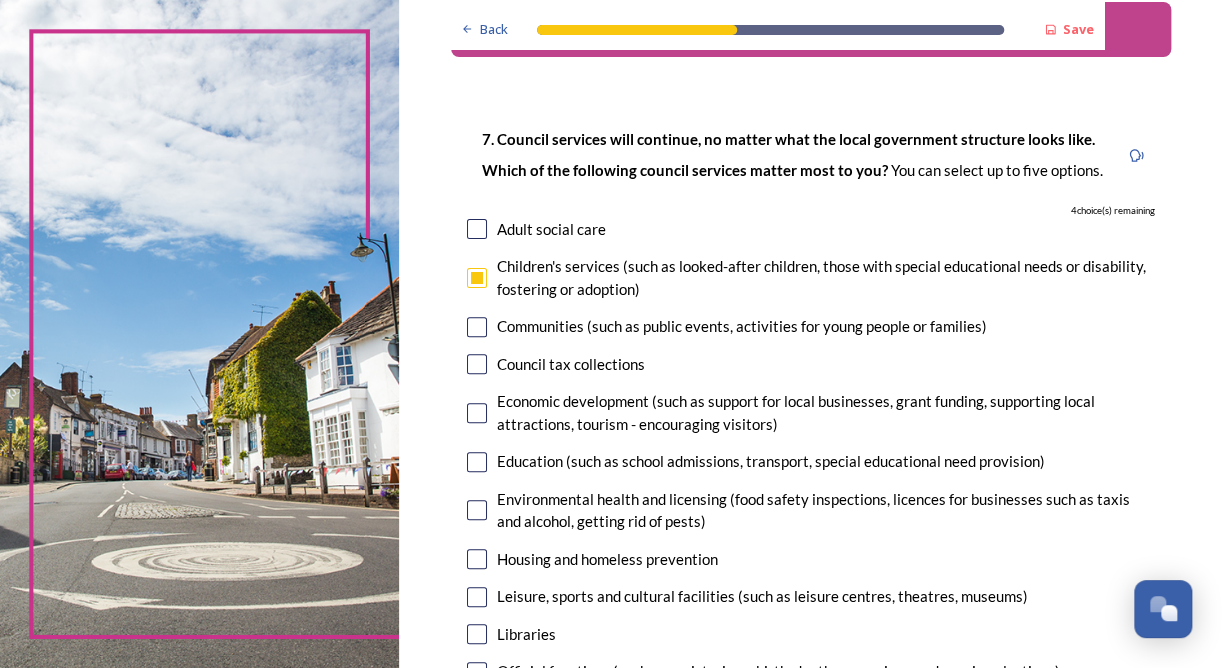 scroll, scrollTop: 100, scrollLeft: 0, axis: vertical 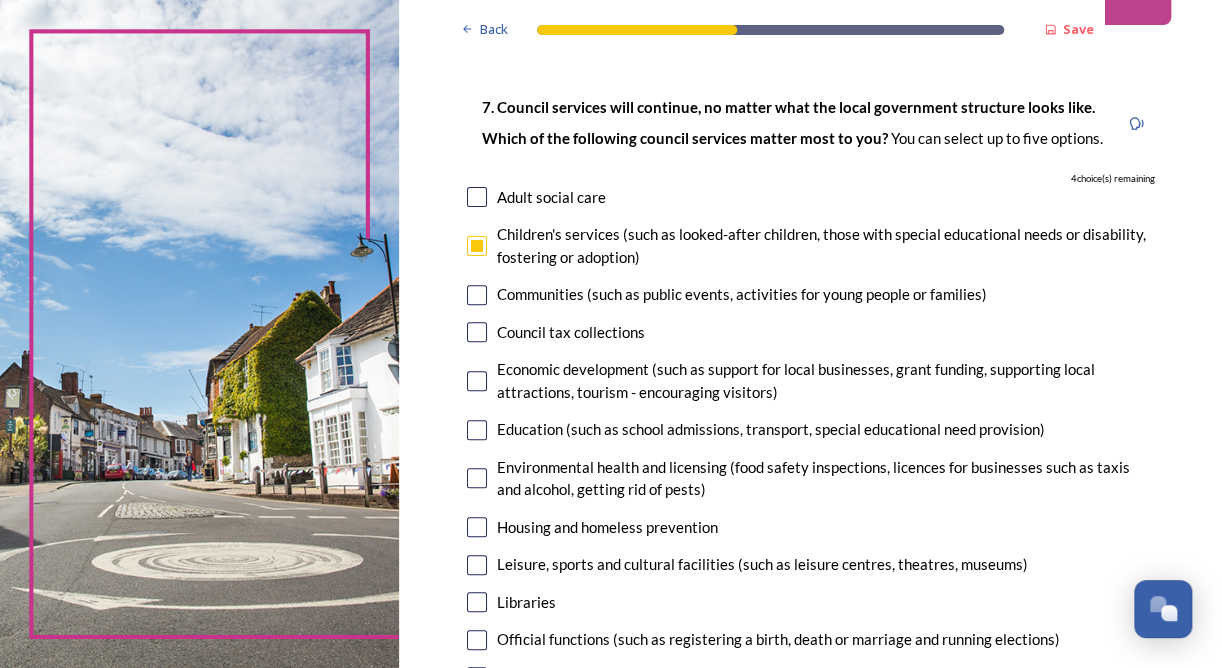 click at bounding box center [477, 381] 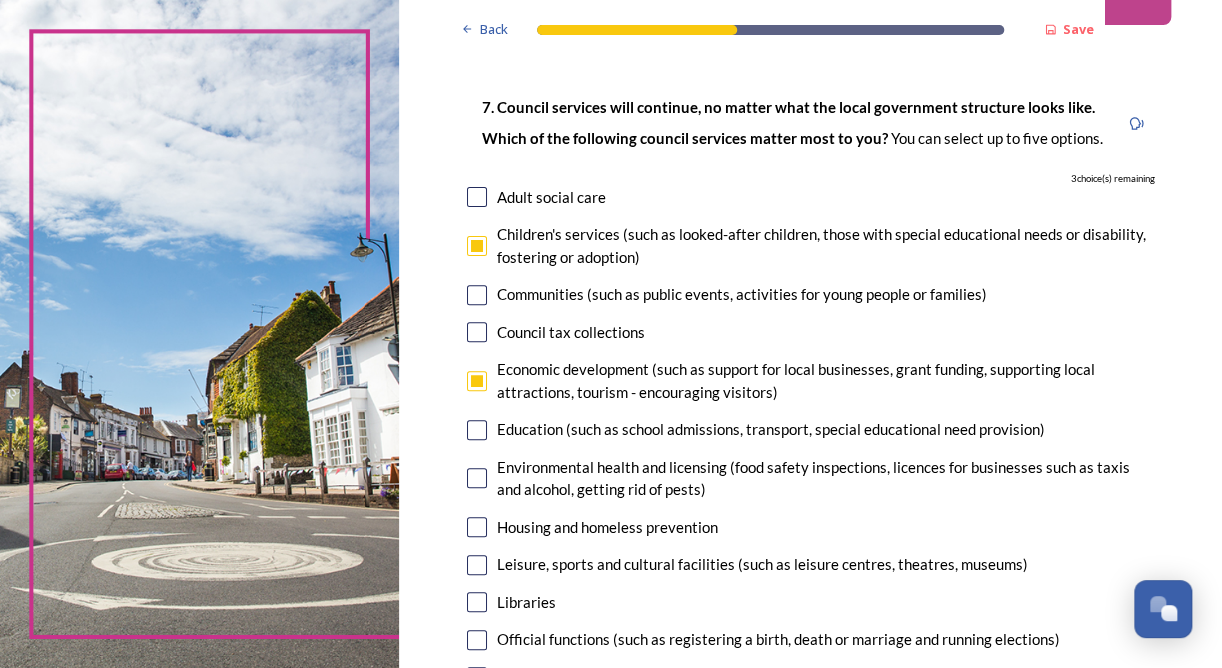click at bounding box center [477, 430] 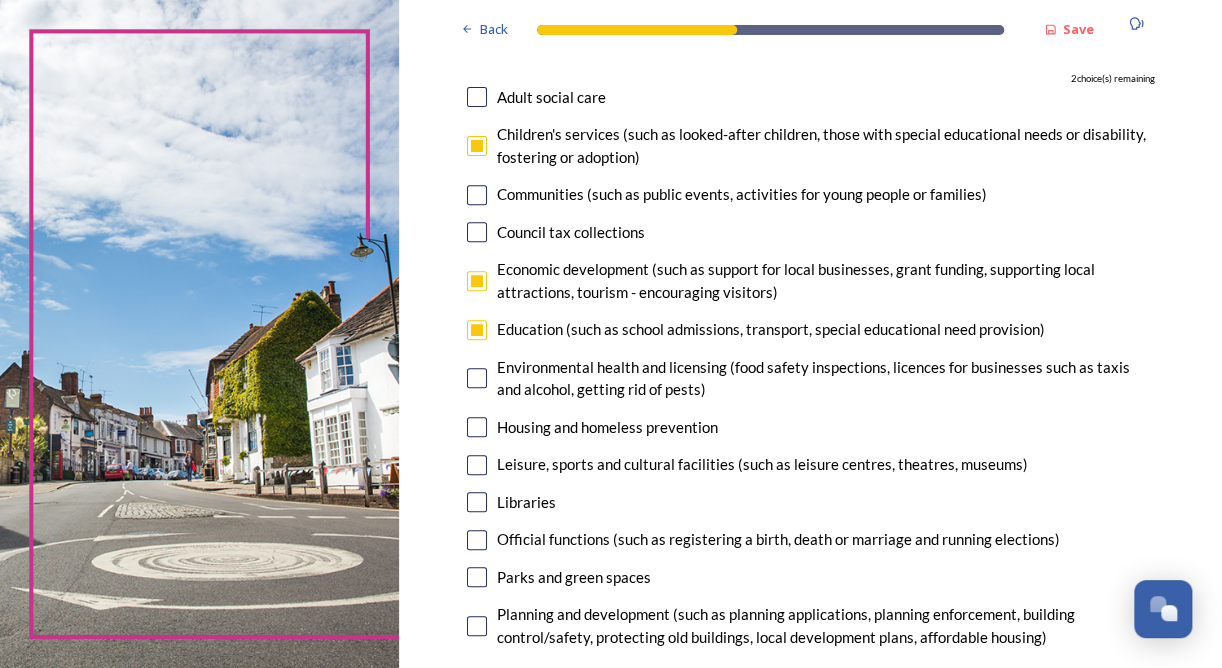 scroll, scrollTop: 300, scrollLeft: 0, axis: vertical 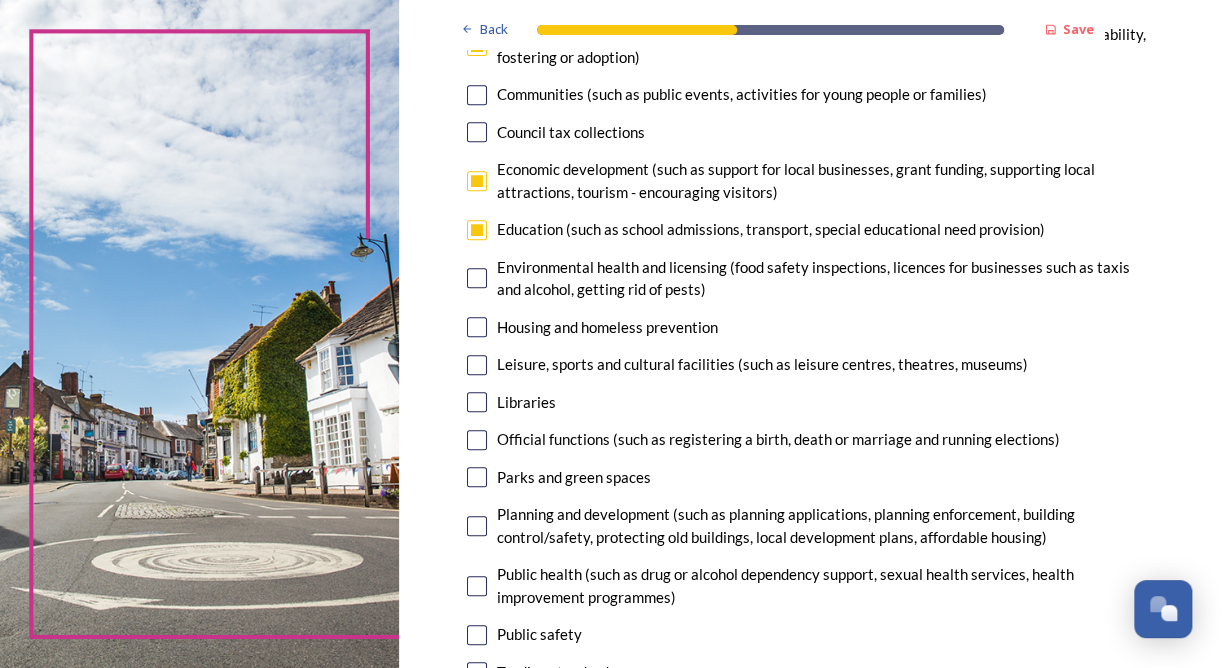 click at bounding box center (477, 365) 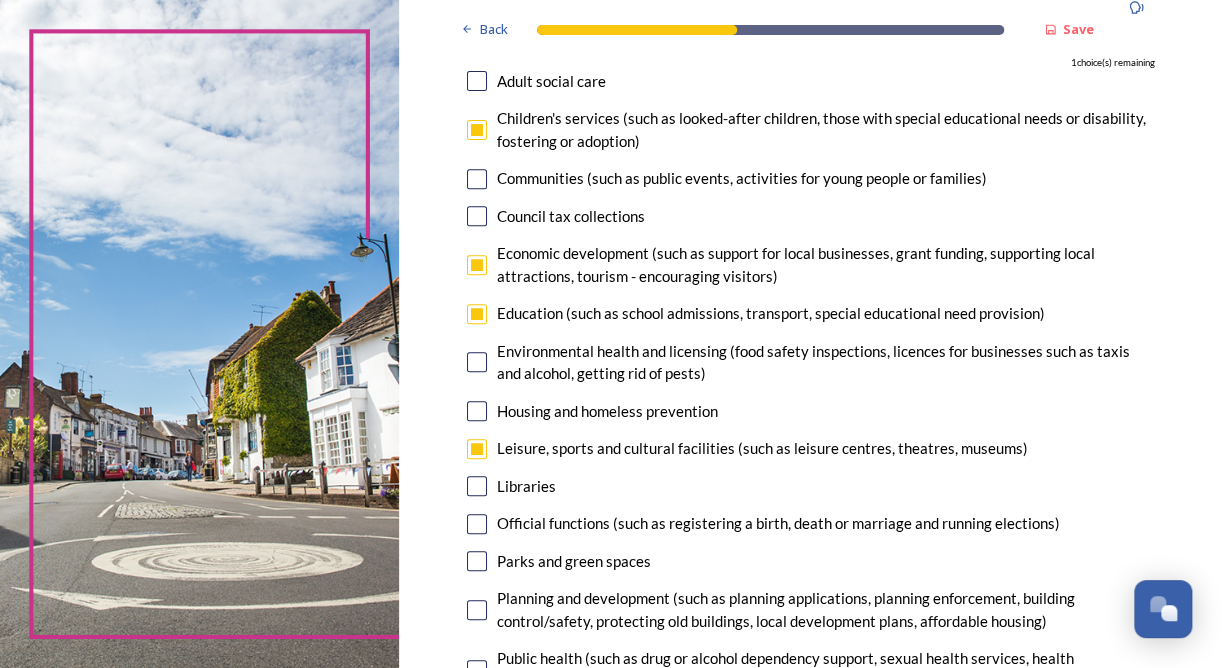 scroll, scrollTop: 100, scrollLeft: 0, axis: vertical 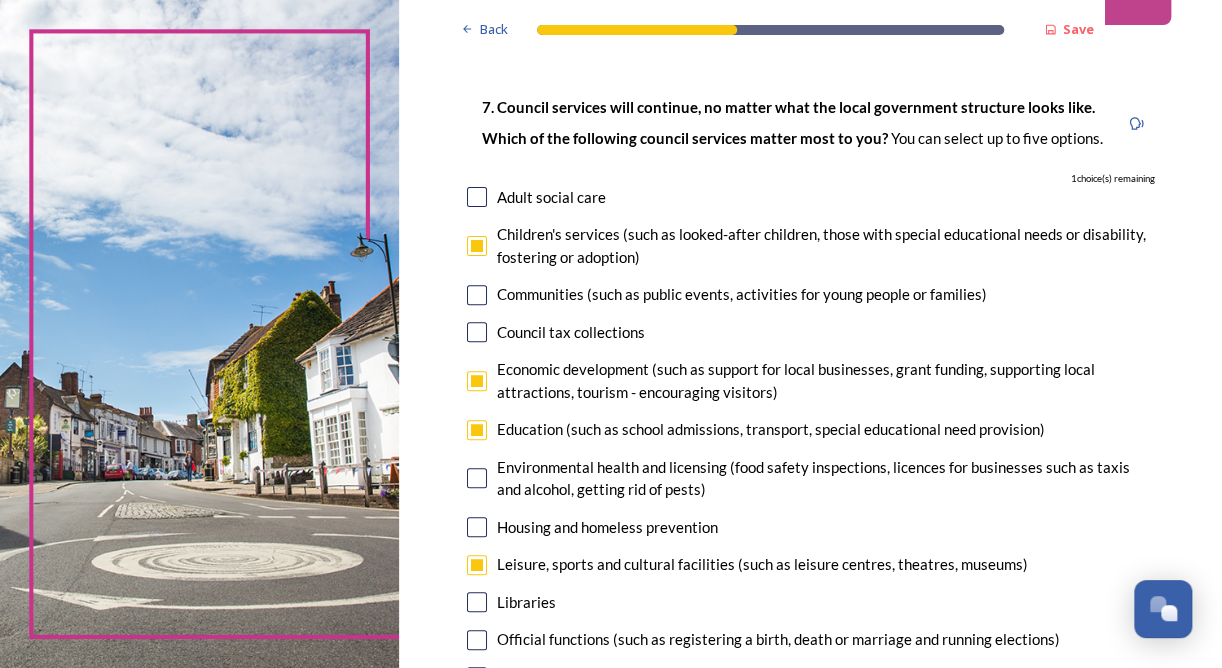 click at bounding box center (477, 295) 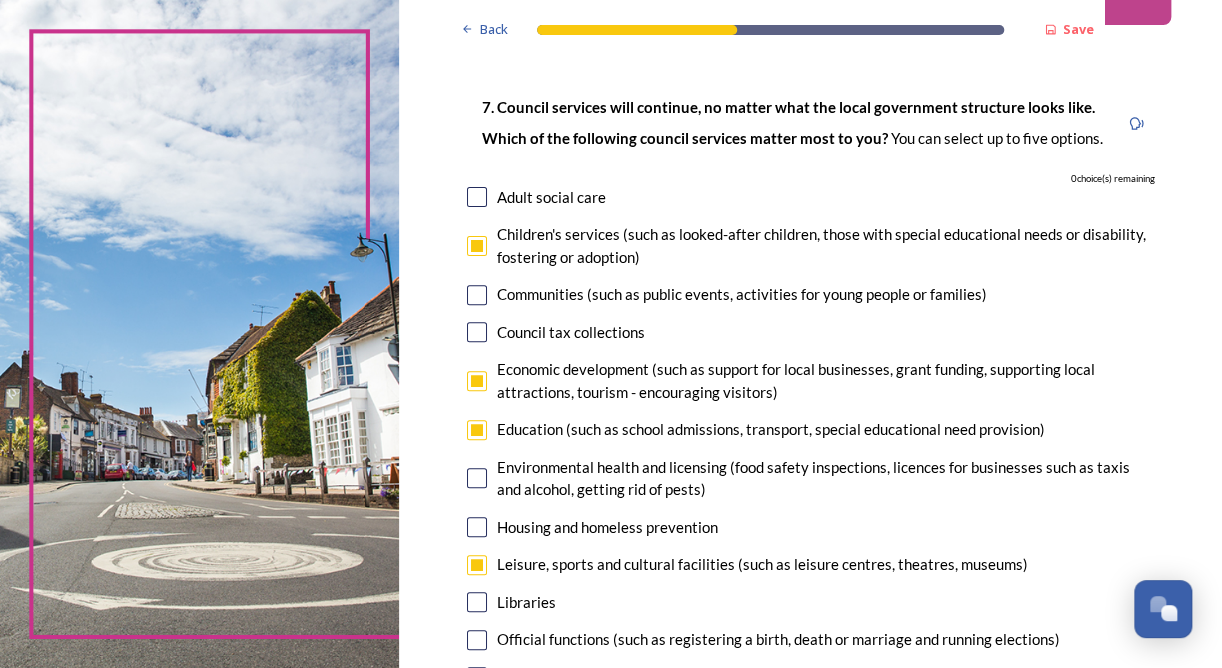 checkbox on "true" 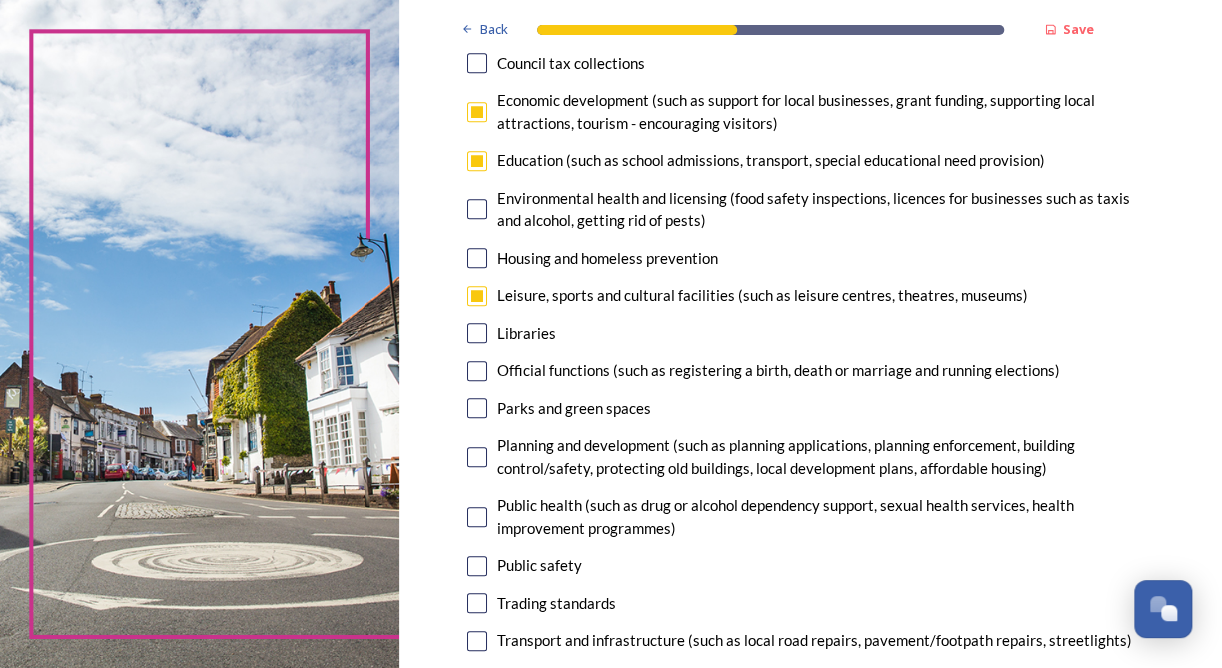 scroll, scrollTop: 400, scrollLeft: 0, axis: vertical 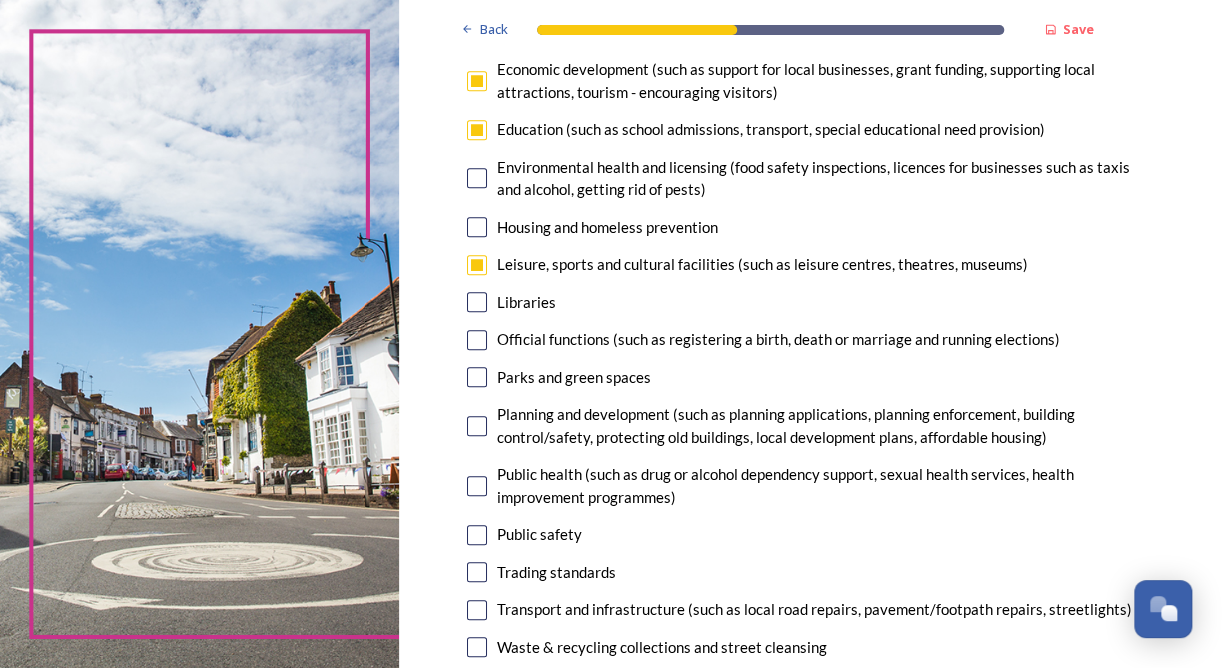 click at bounding box center [477, 377] 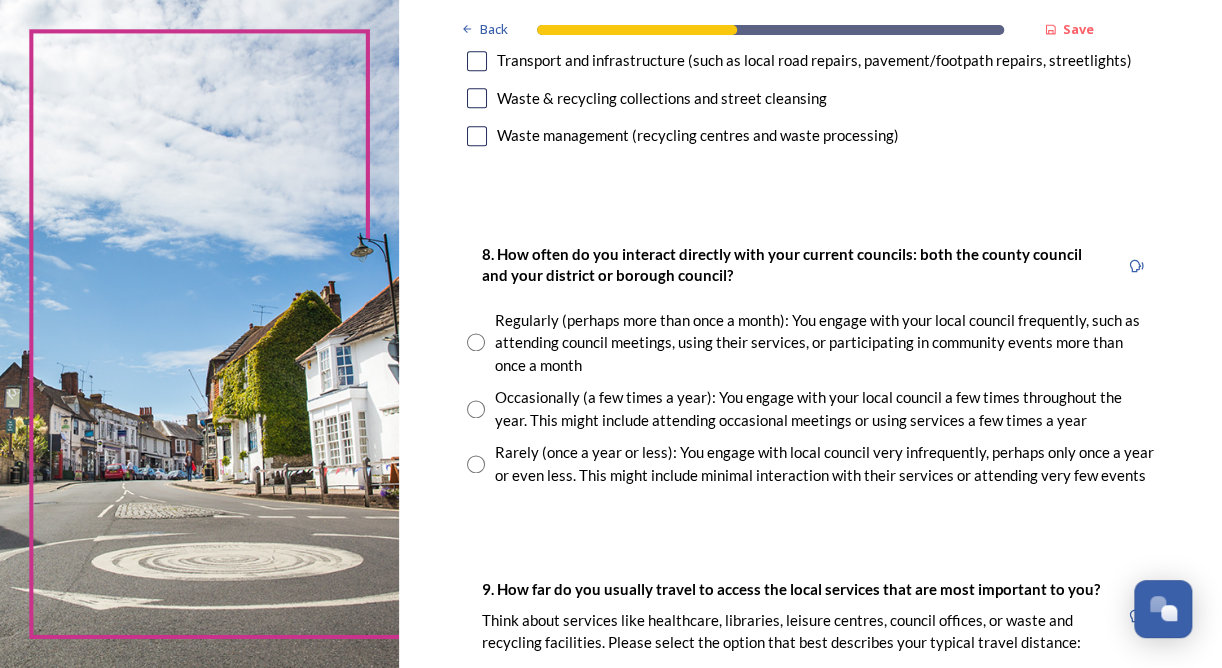 scroll, scrollTop: 1100, scrollLeft: 0, axis: vertical 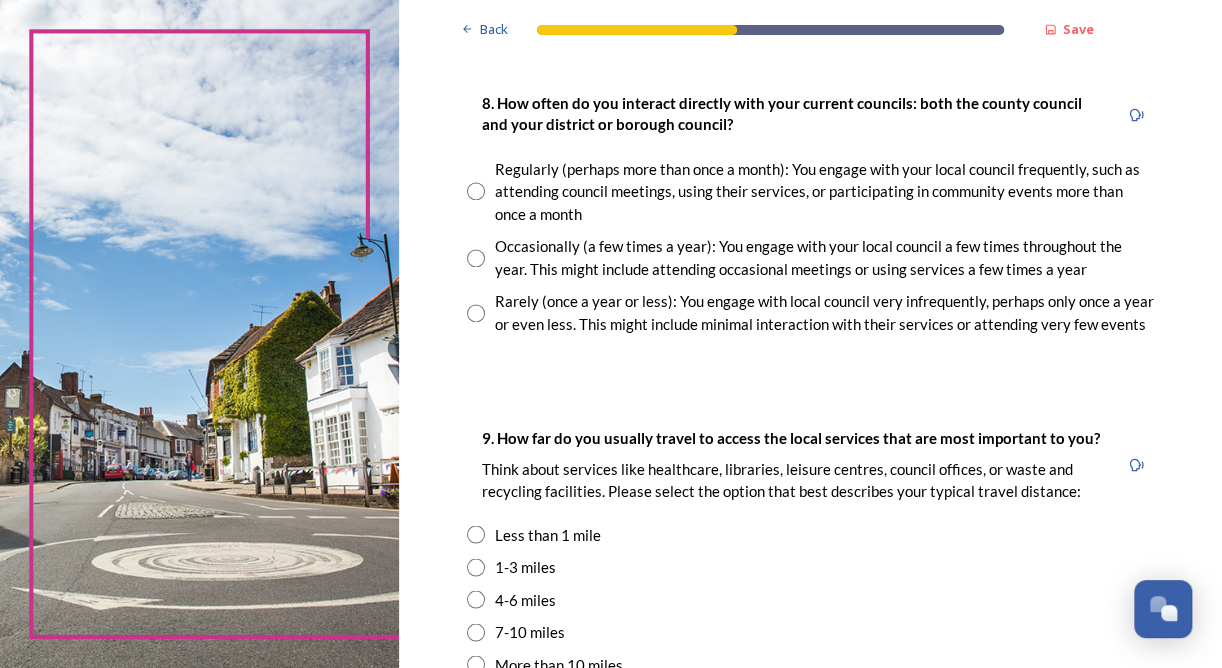 click at bounding box center (476, 313) 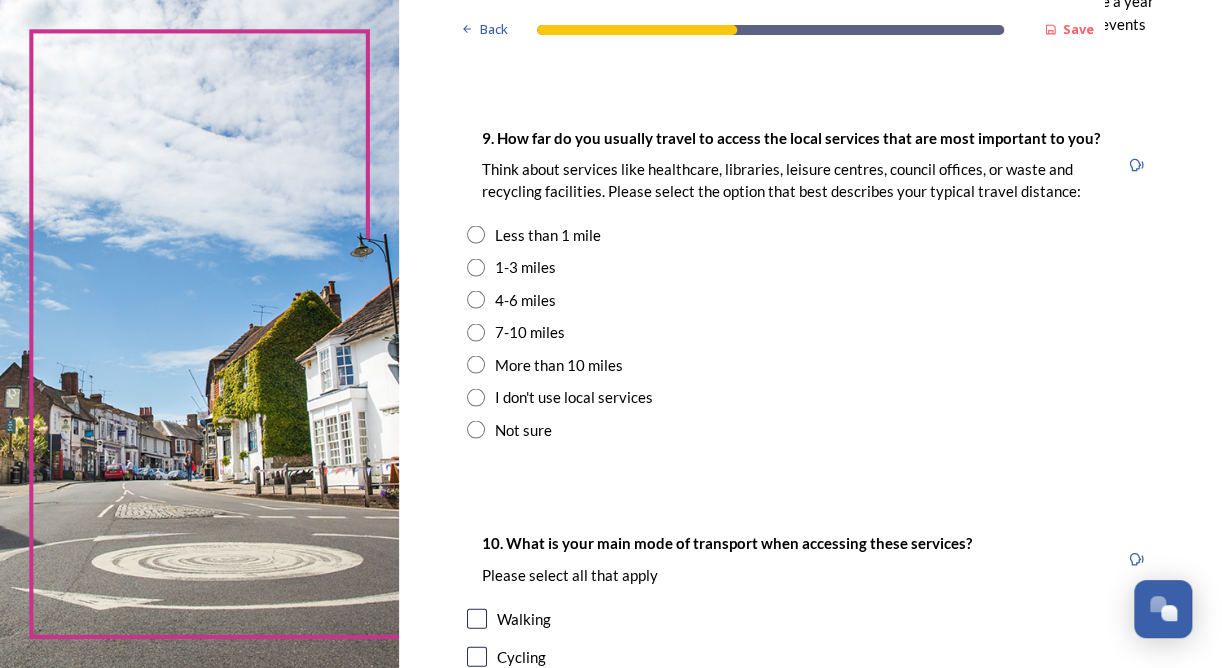 scroll, scrollTop: 1300, scrollLeft: 0, axis: vertical 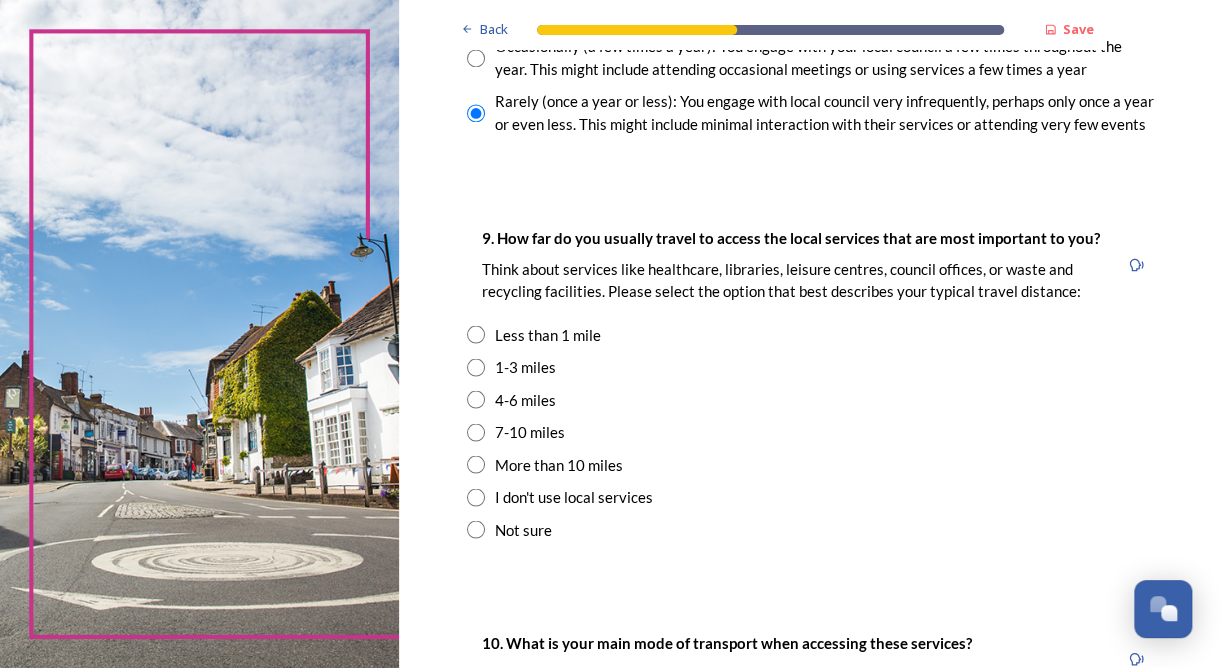 click at bounding box center [476, 399] 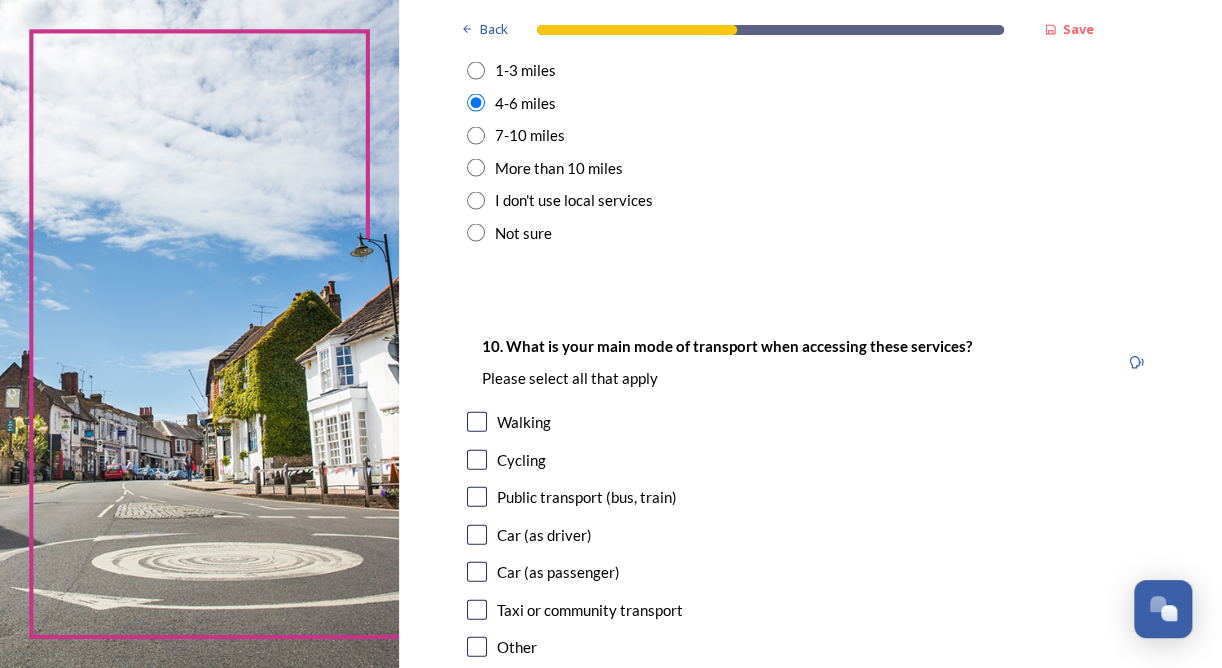 scroll, scrollTop: 1600, scrollLeft: 0, axis: vertical 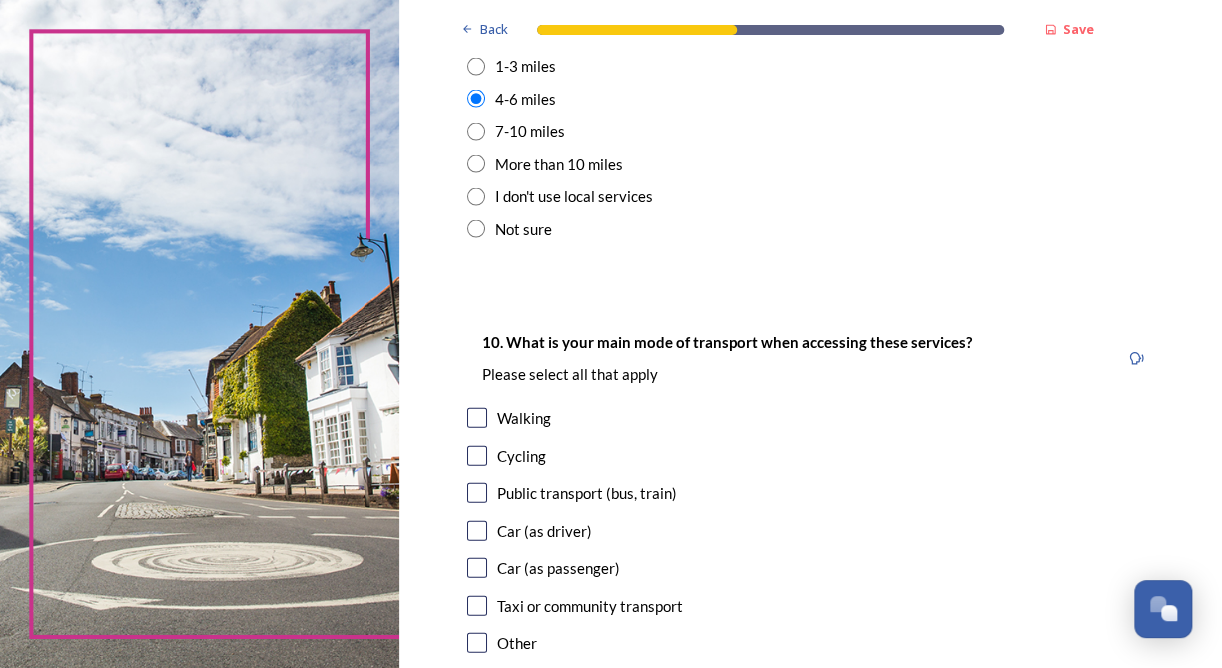 click at bounding box center (477, 531) 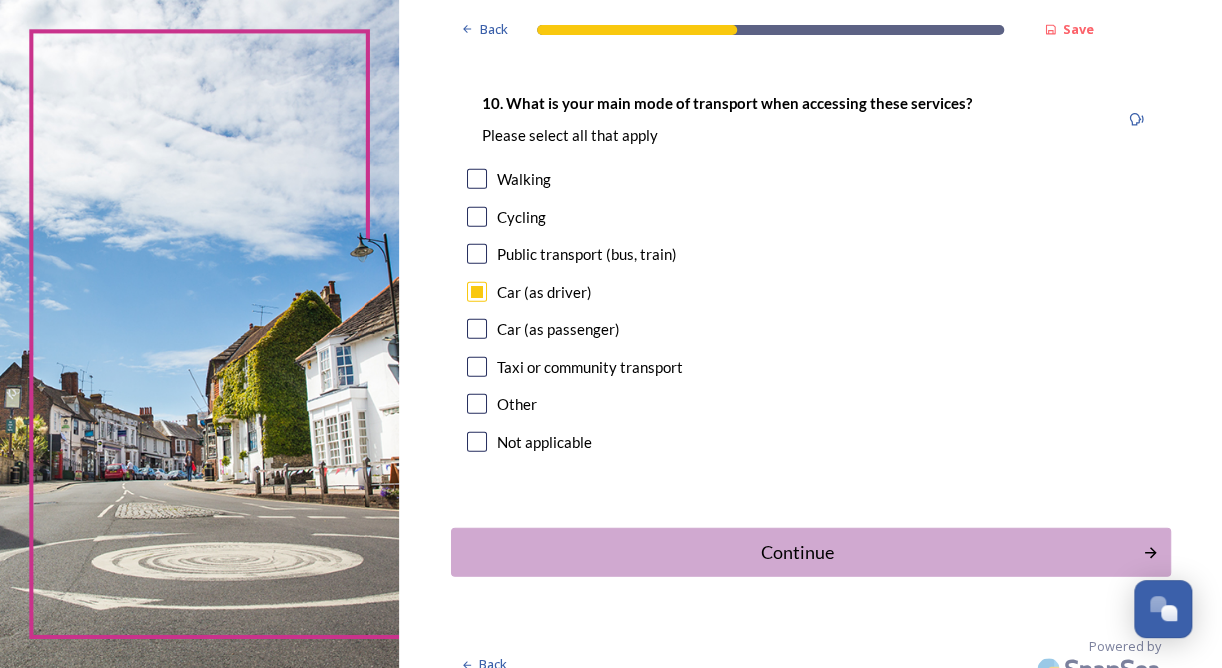 scroll, scrollTop: 1864, scrollLeft: 0, axis: vertical 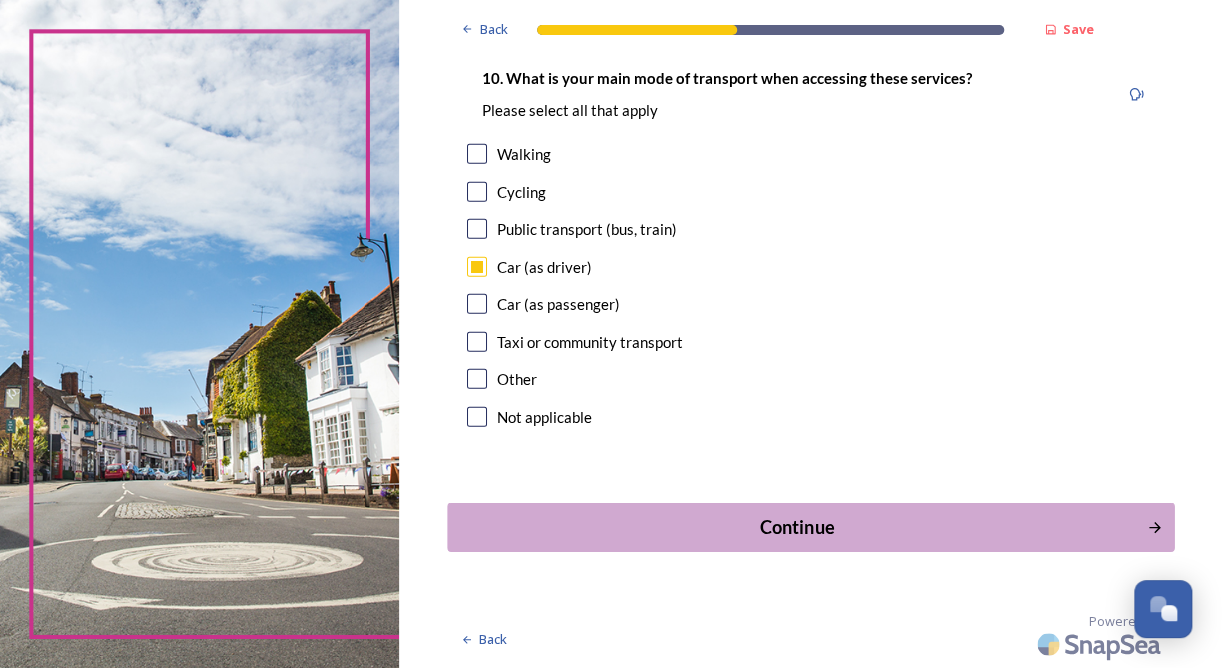 click on "Continue" at bounding box center [796, 527] 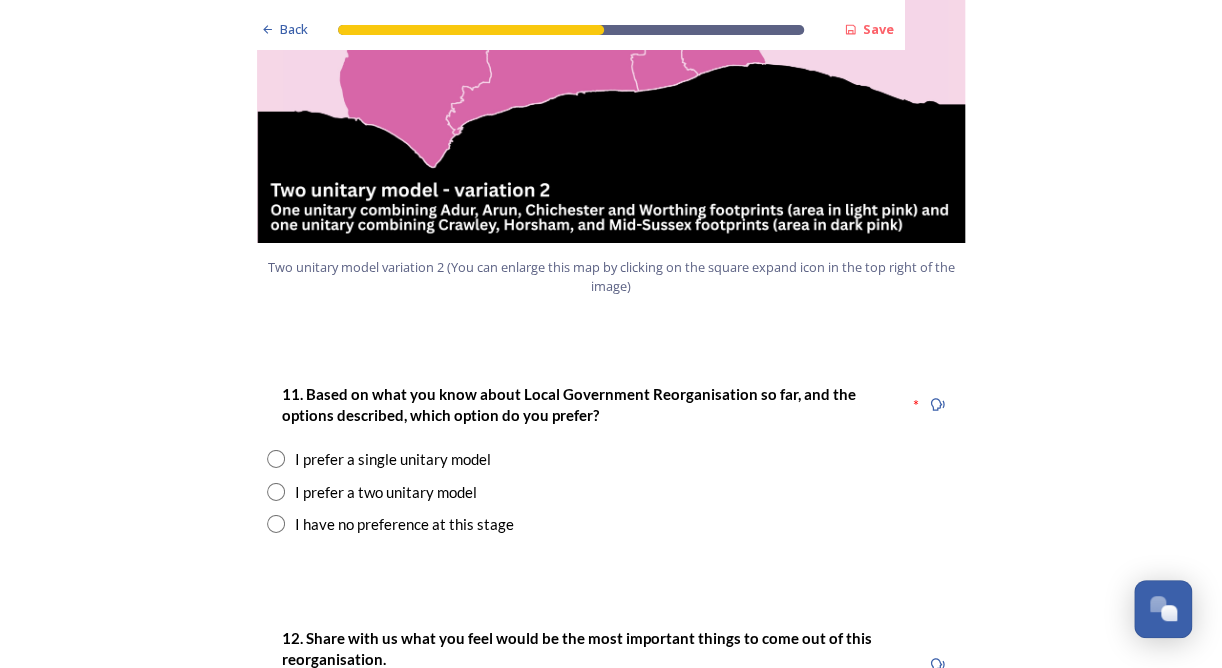 scroll, scrollTop: 2500, scrollLeft: 0, axis: vertical 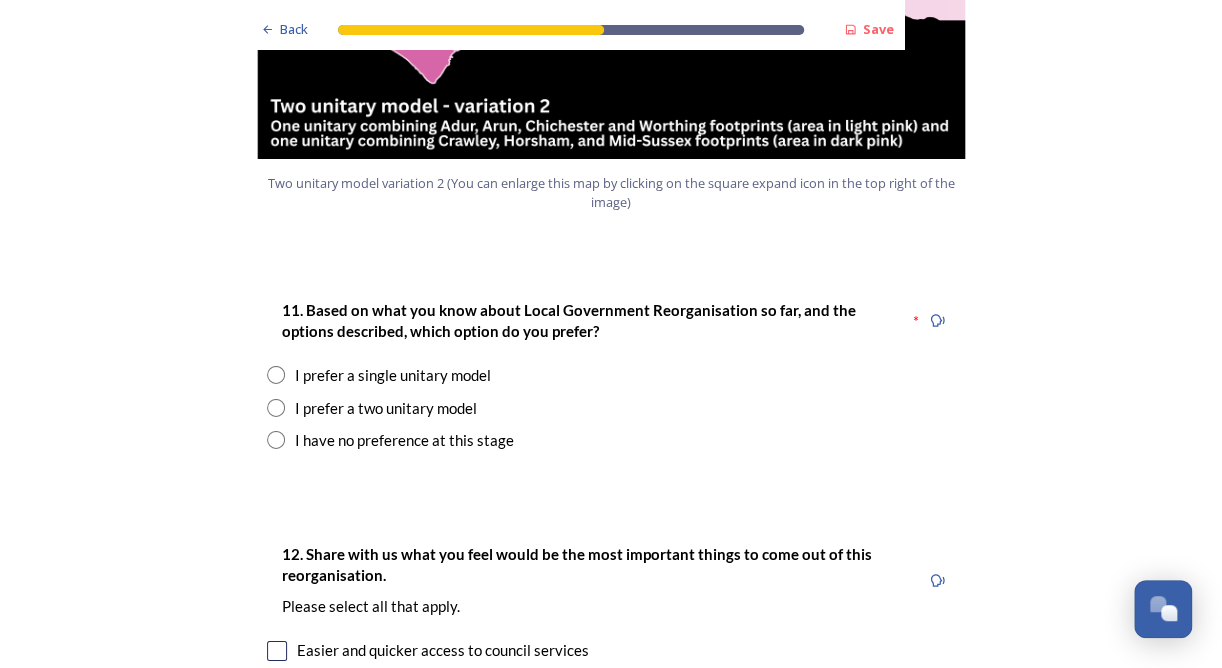 click at bounding box center [276, 440] 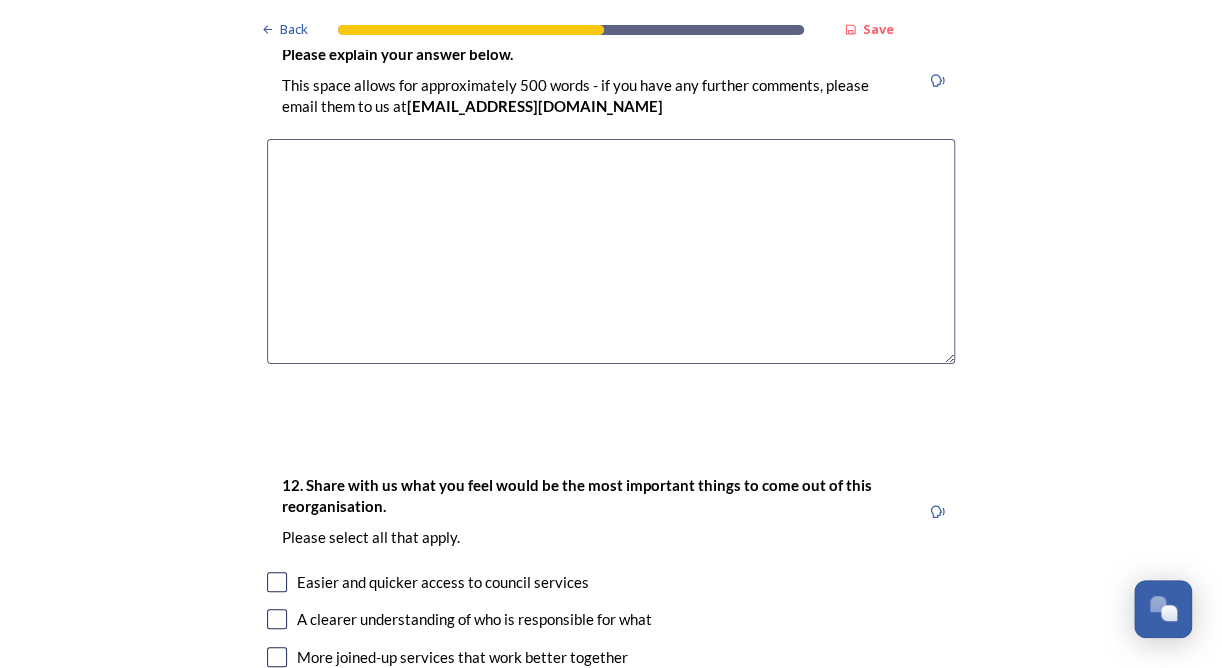 scroll, scrollTop: 3100, scrollLeft: 0, axis: vertical 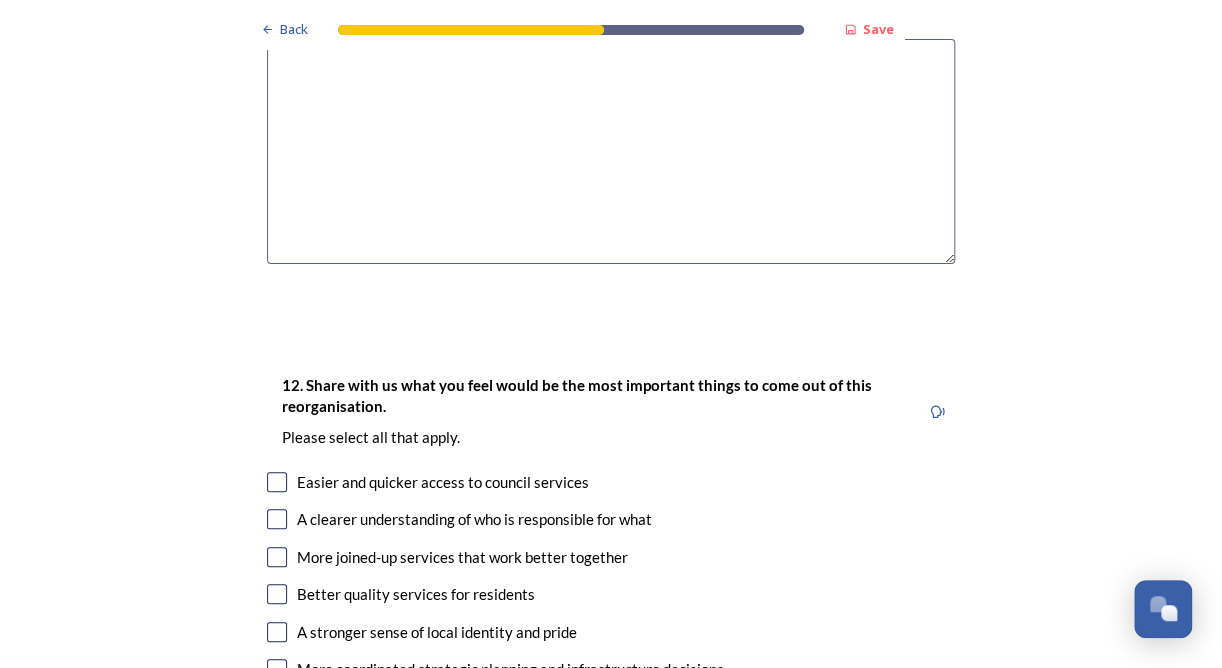 click at bounding box center [277, 482] 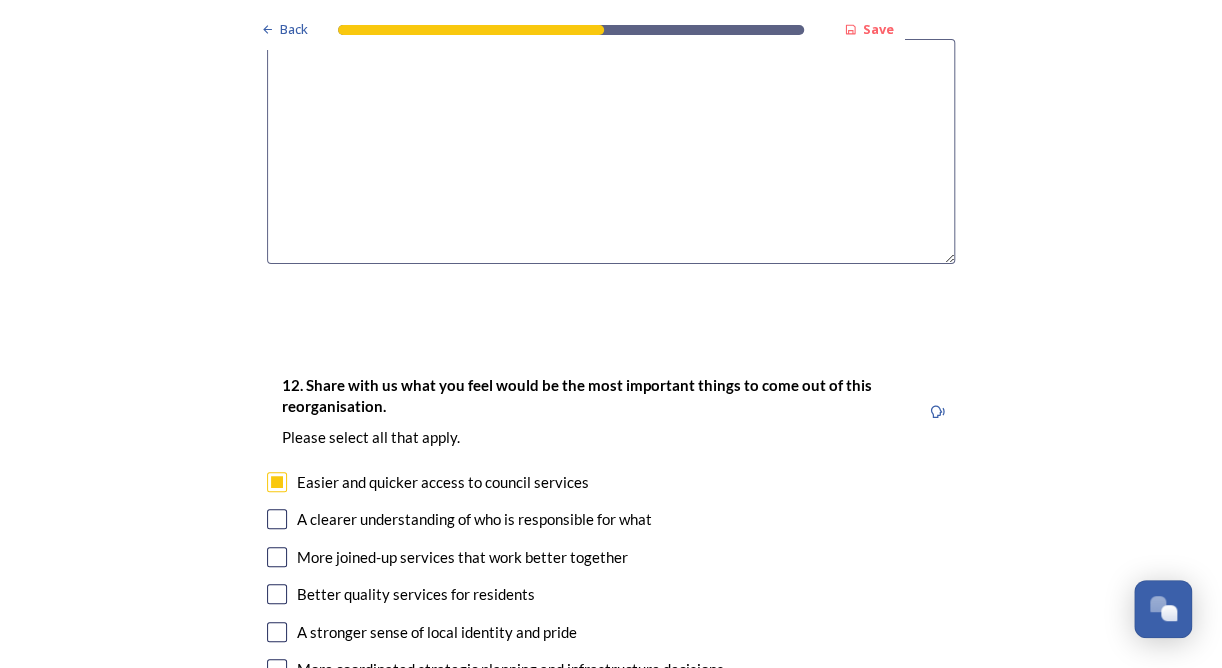 click at bounding box center (277, 519) 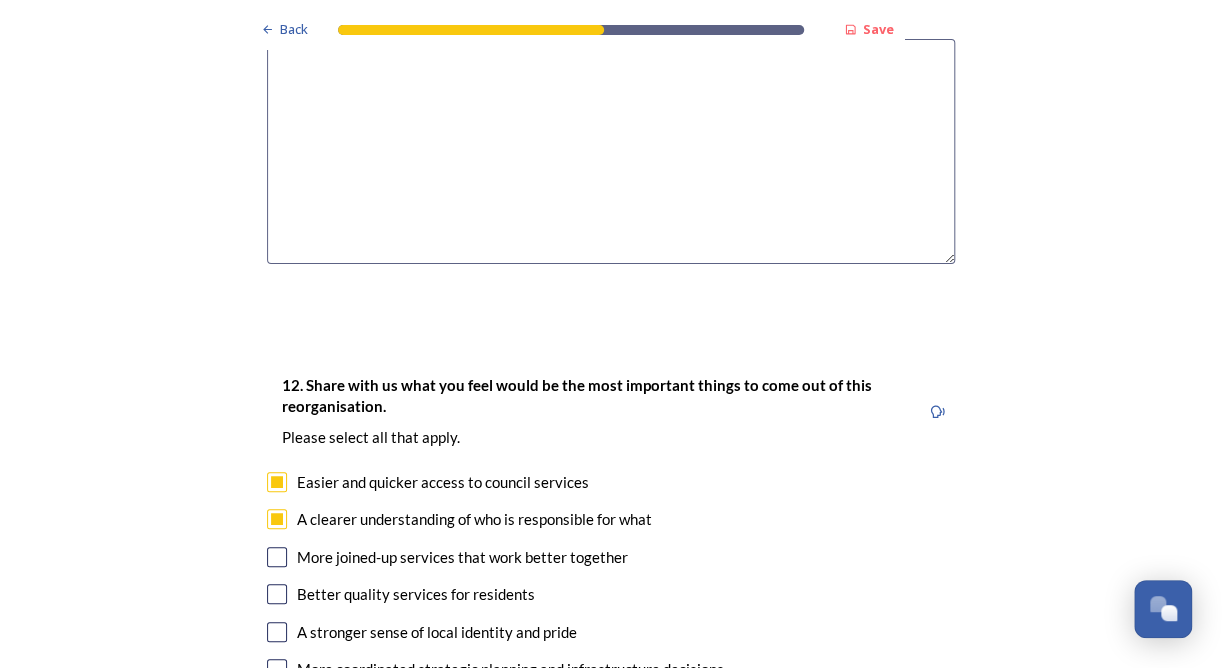 click at bounding box center (277, 557) 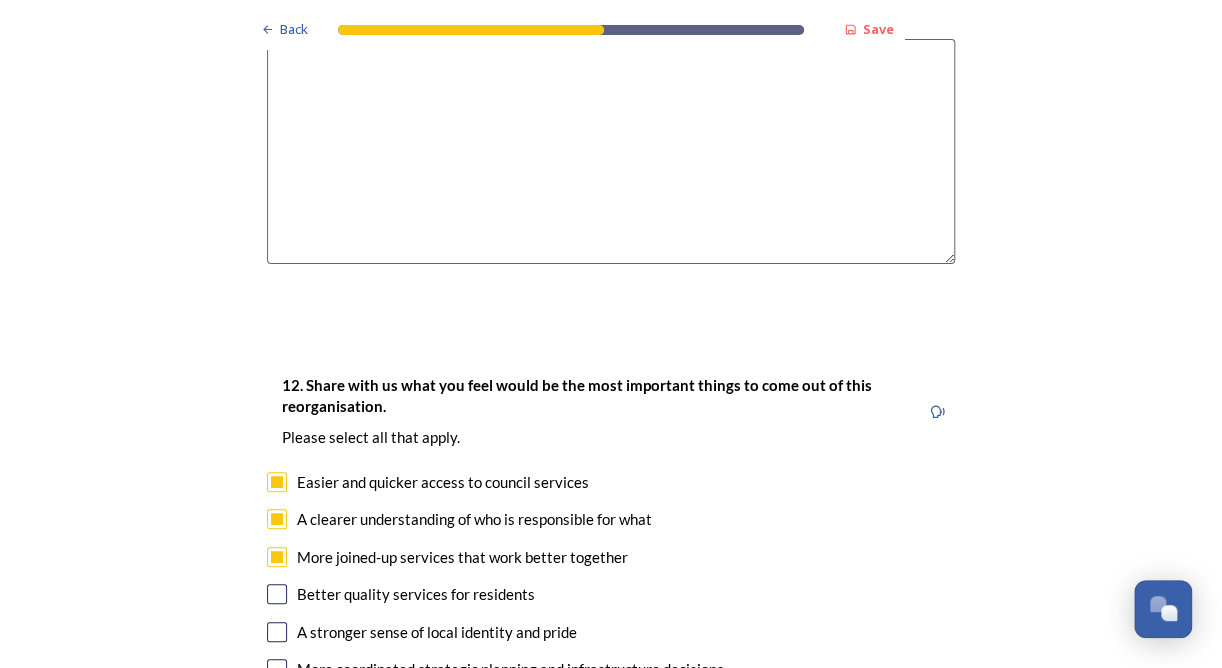 click at bounding box center (277, 594) 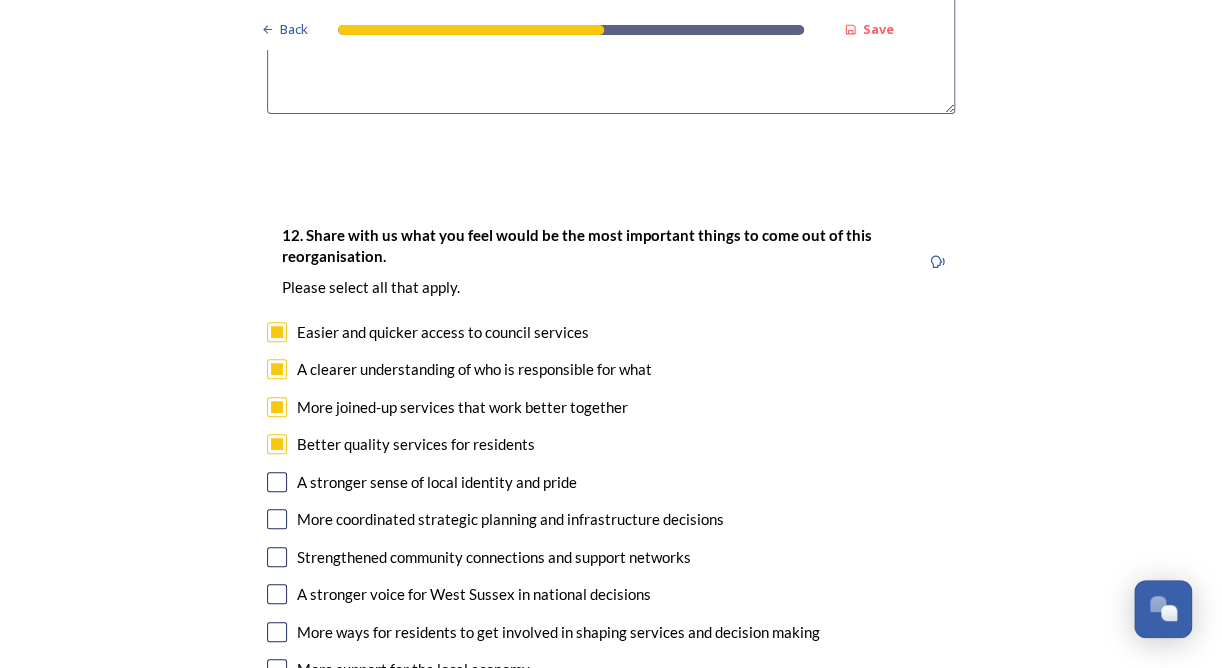 scroll, scrollTop: 3300, scrollLeft: 0, axis: vertical 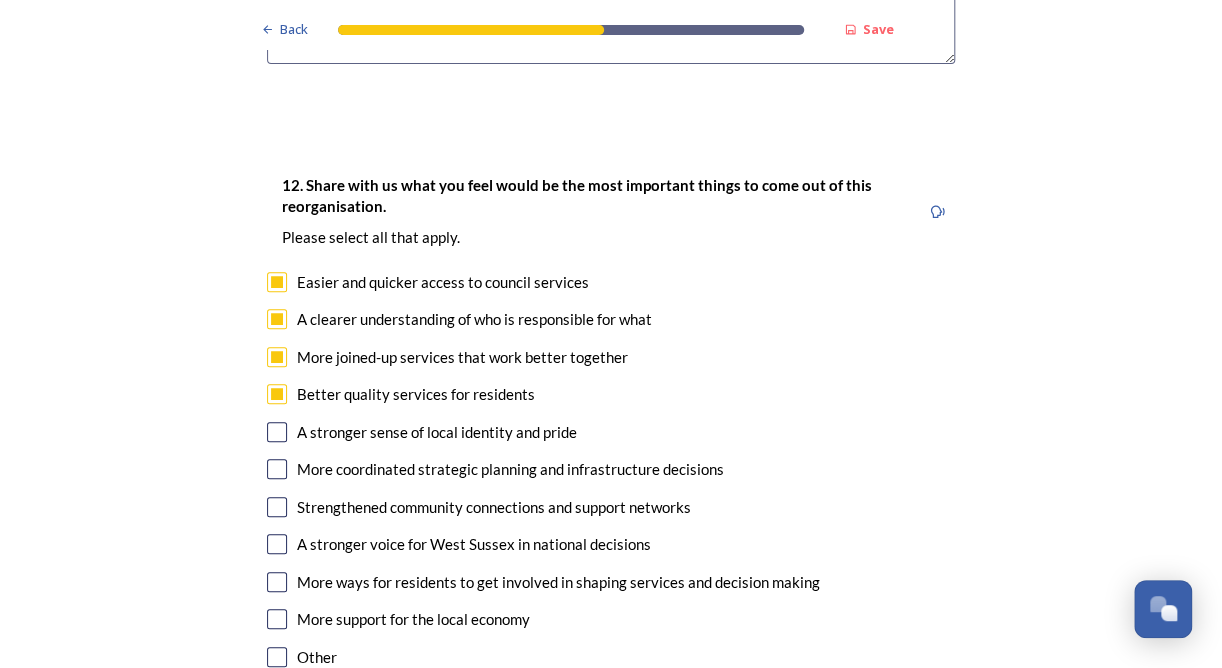 click at bounding box center (277, 469) 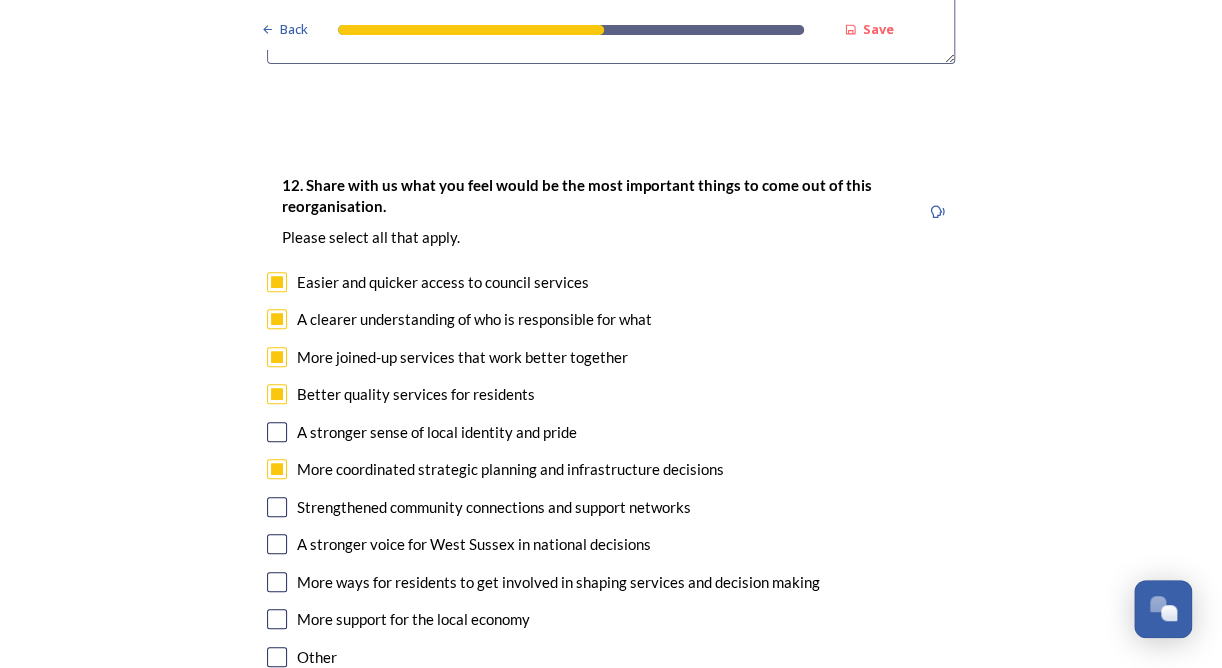click at bounding box center [277, 619] 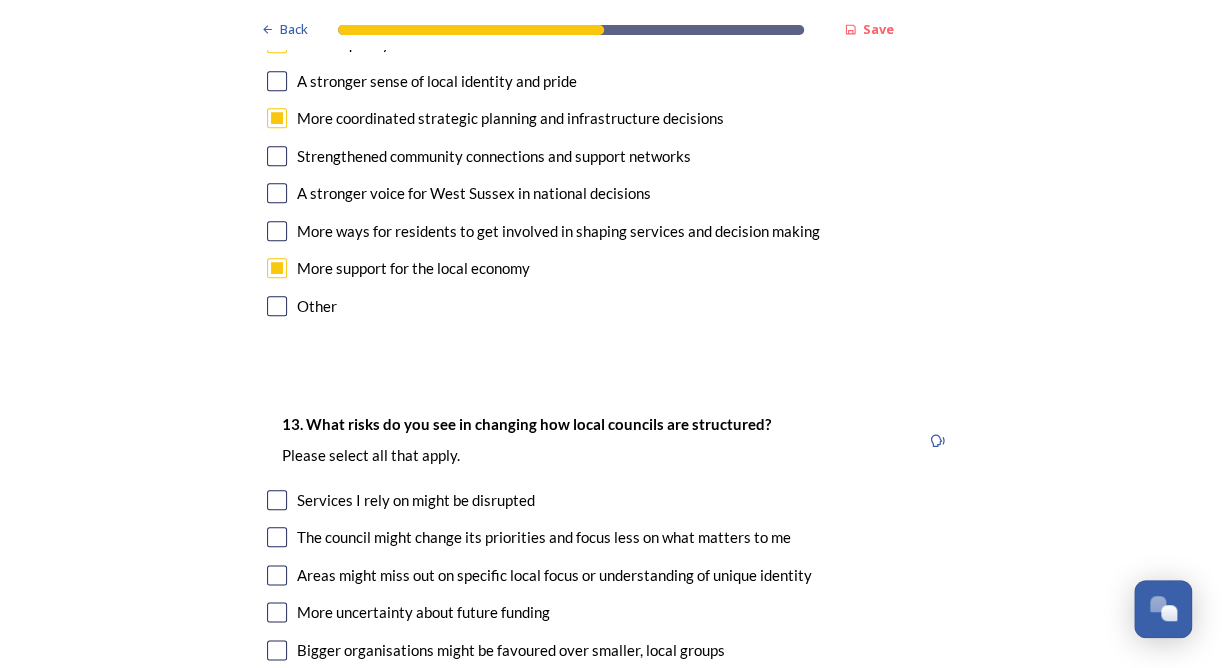 scroll, scrollTop: 3700, scrollLeft: 0, axis: vertical 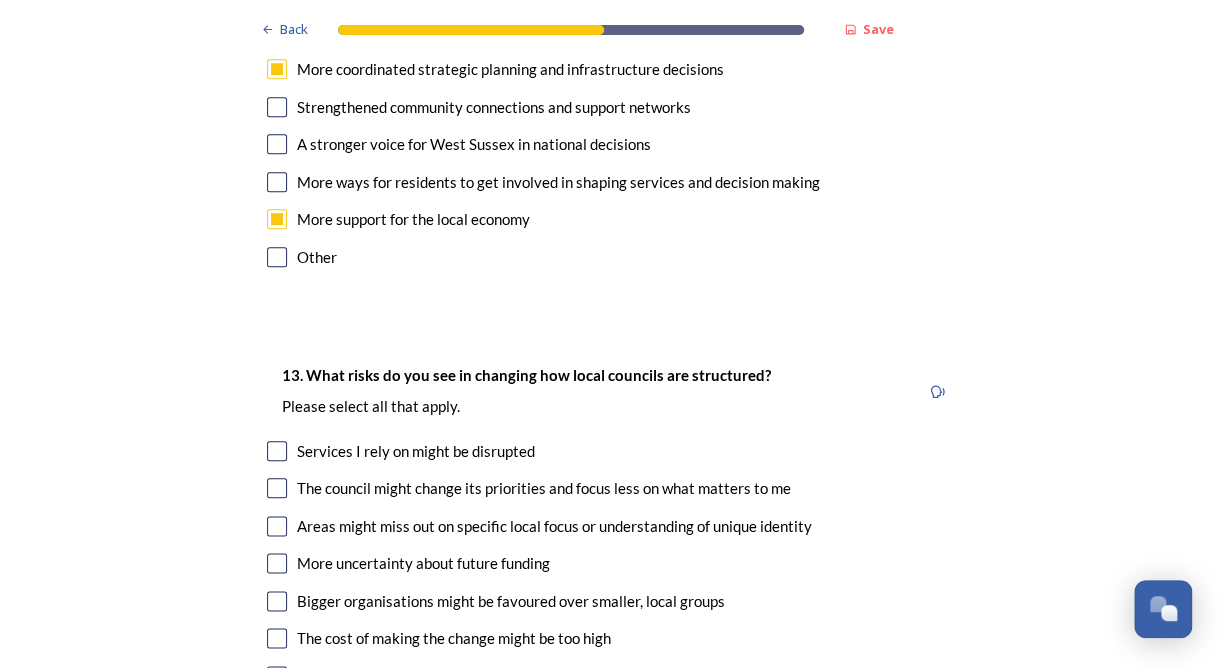 click at bounding box center (277, 451) 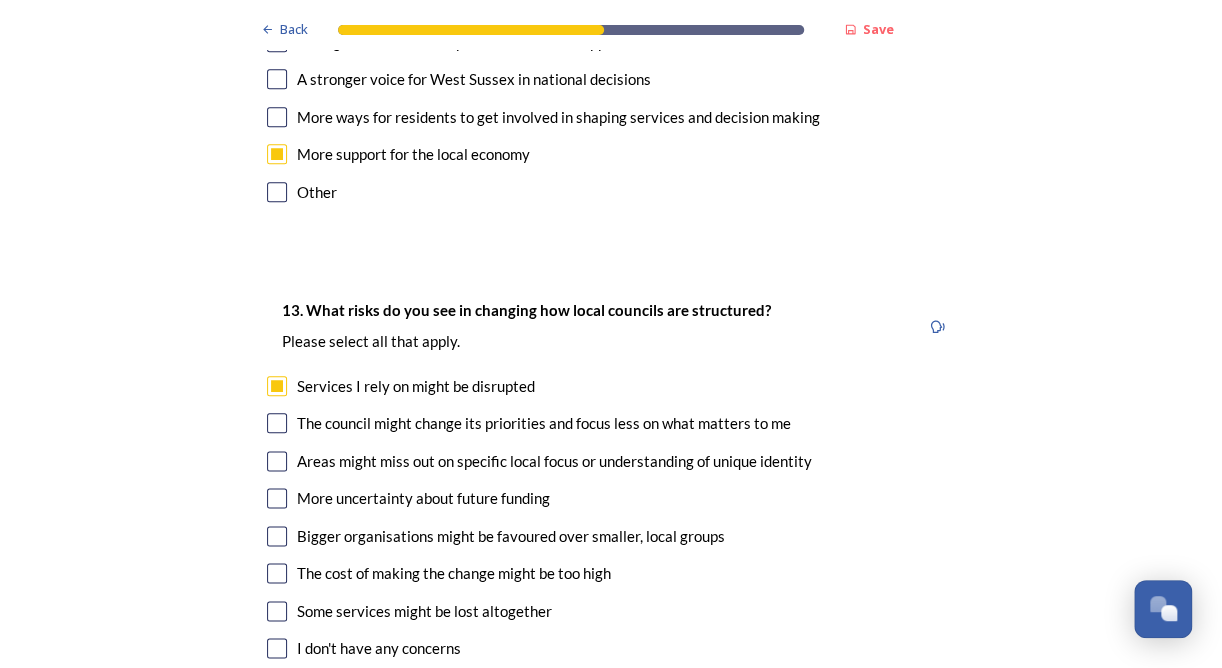 scroll, scrollTop: 3800, scrollLeft: 0, axis: vertical 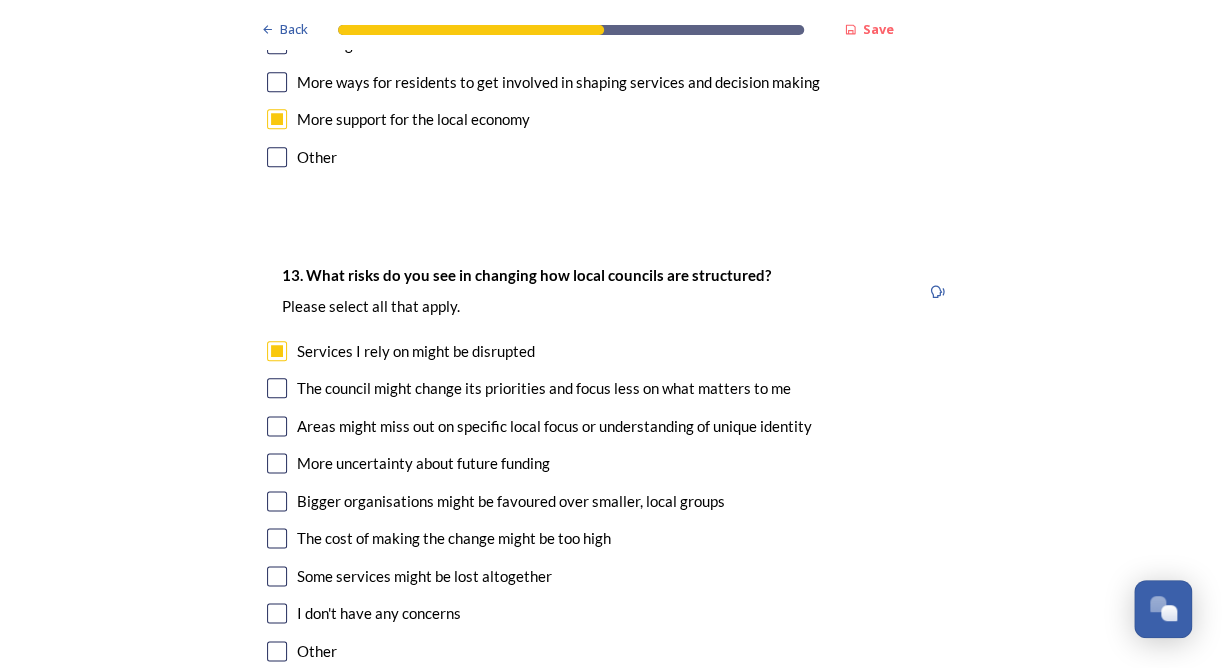 click at bounding box center (277, 463) 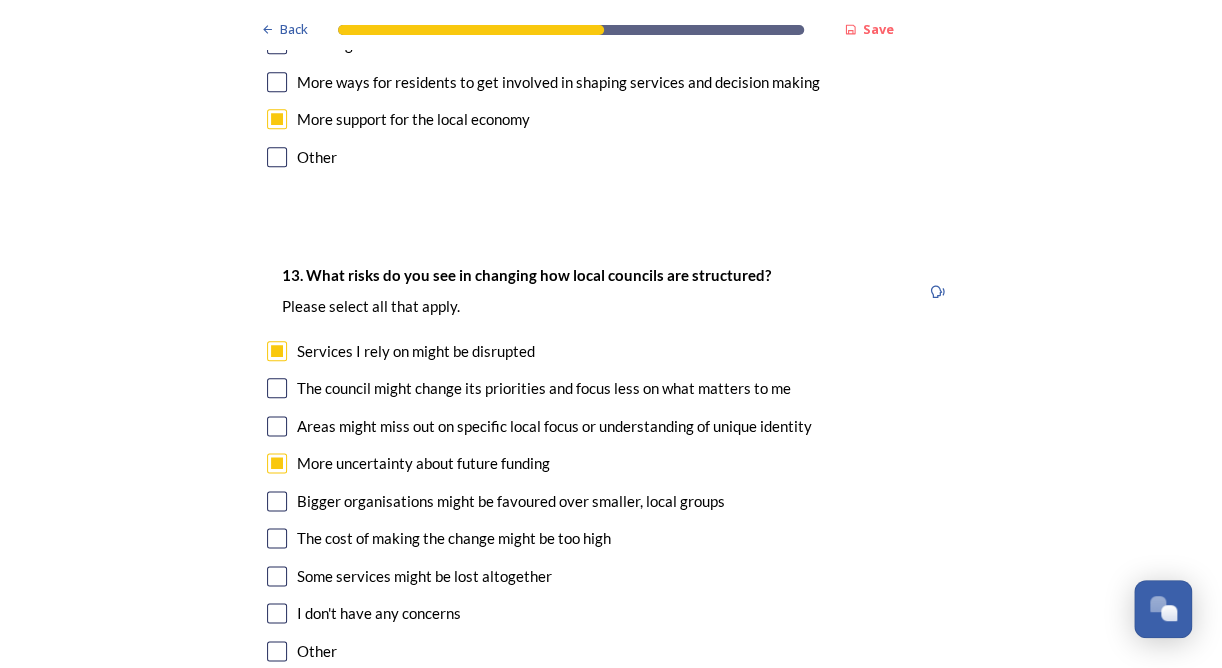 click at bounding box center (277, 501) 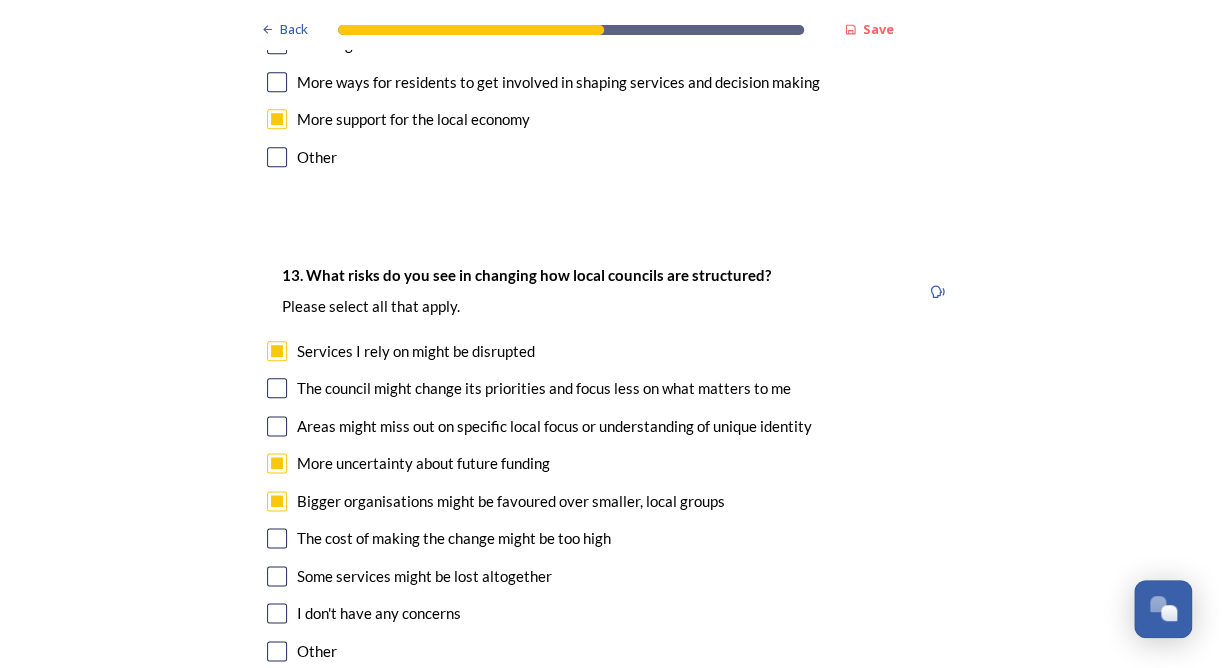 click at bounding box center (277, 538) 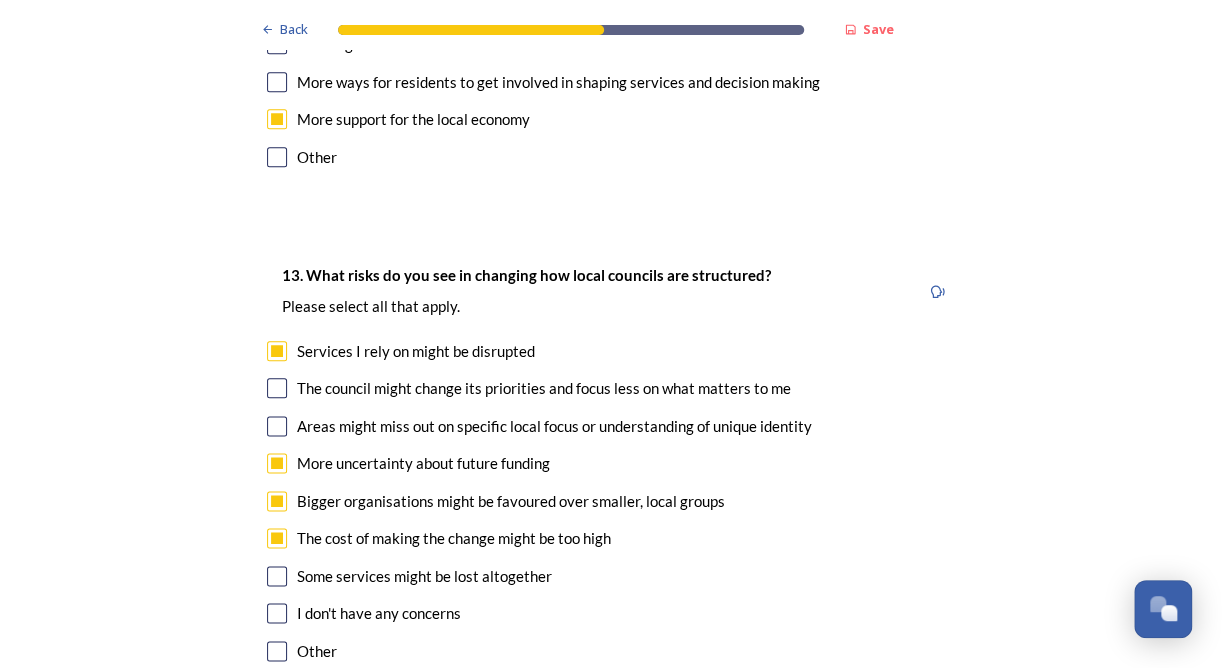 click at bounding box center (277, 576) 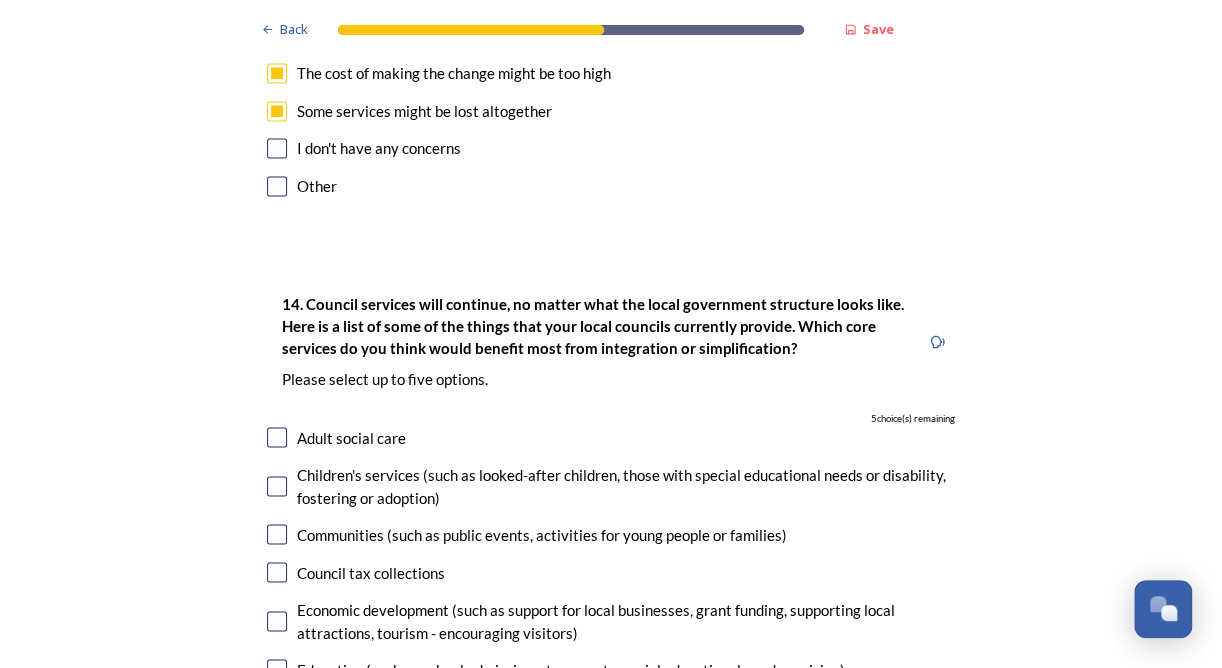 scroll, scrollTop: 4300, scrollLeft: 0, axis: vertical 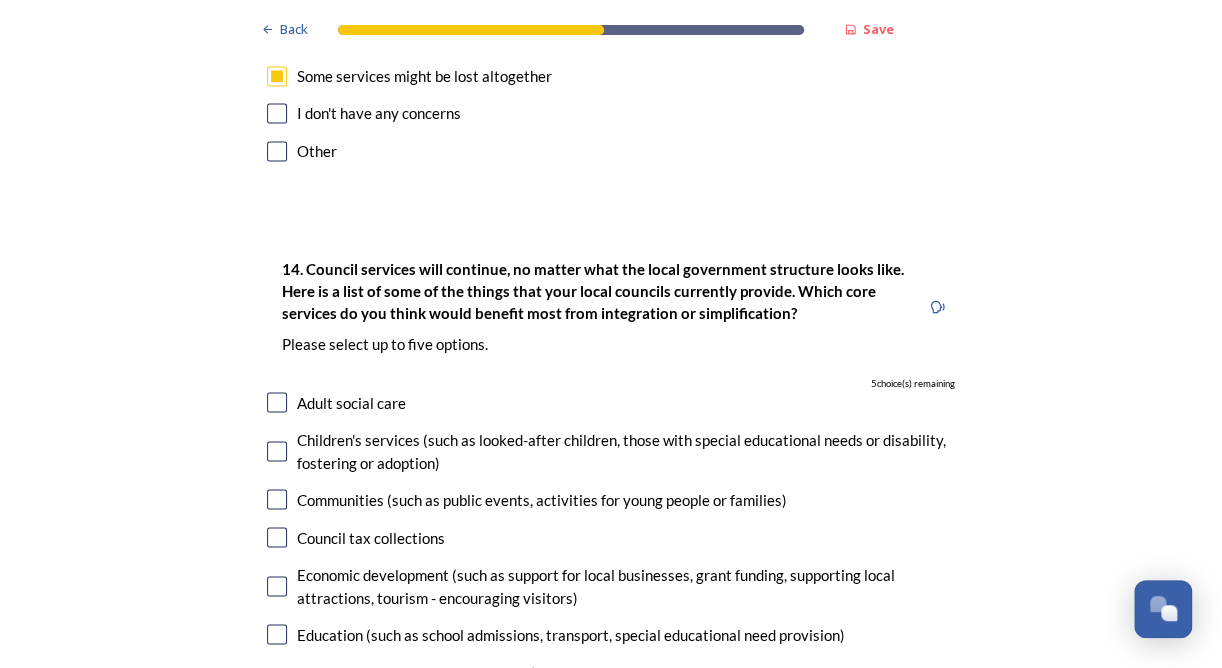 click at bounding box center [277, 451] 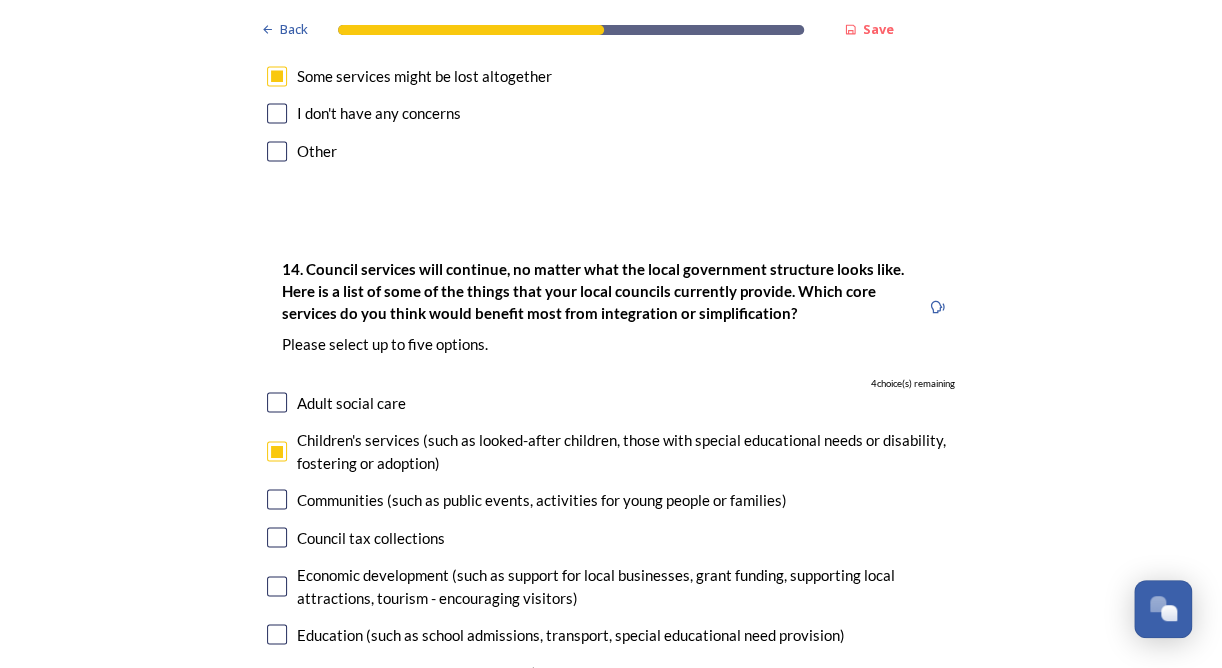 click at bounding box center (277, 499) 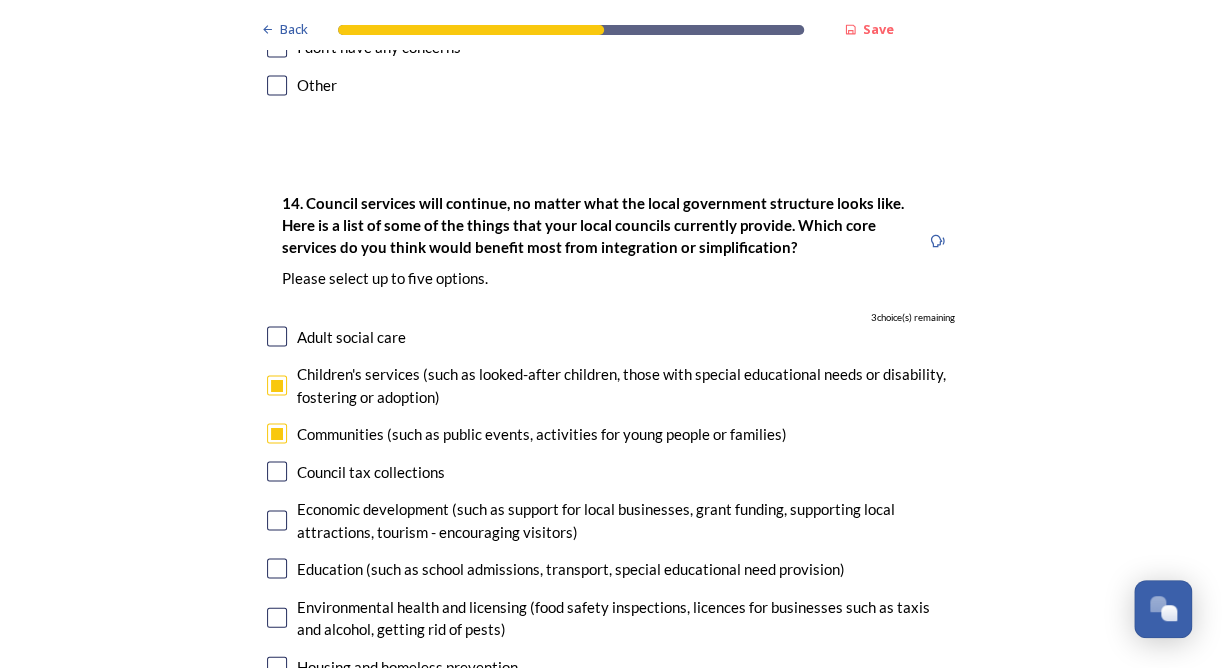 scroll, scrollTop: 4400, scrollLeft: 0, axis: vertical 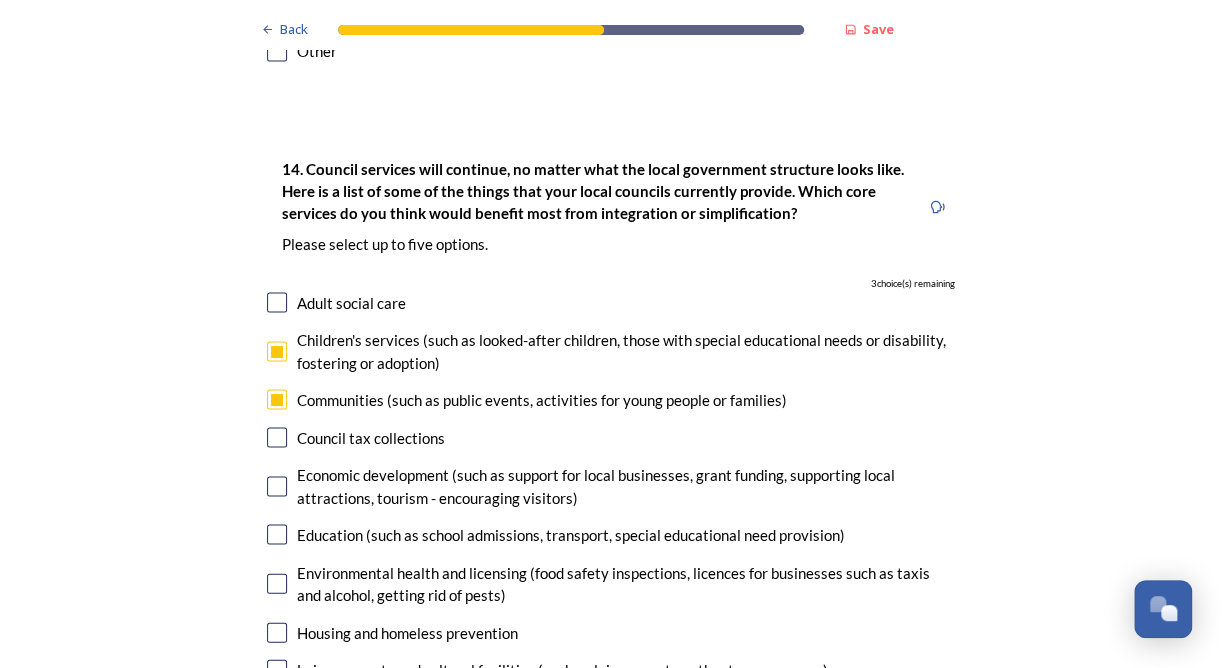 click at bounding box center [277, 486] 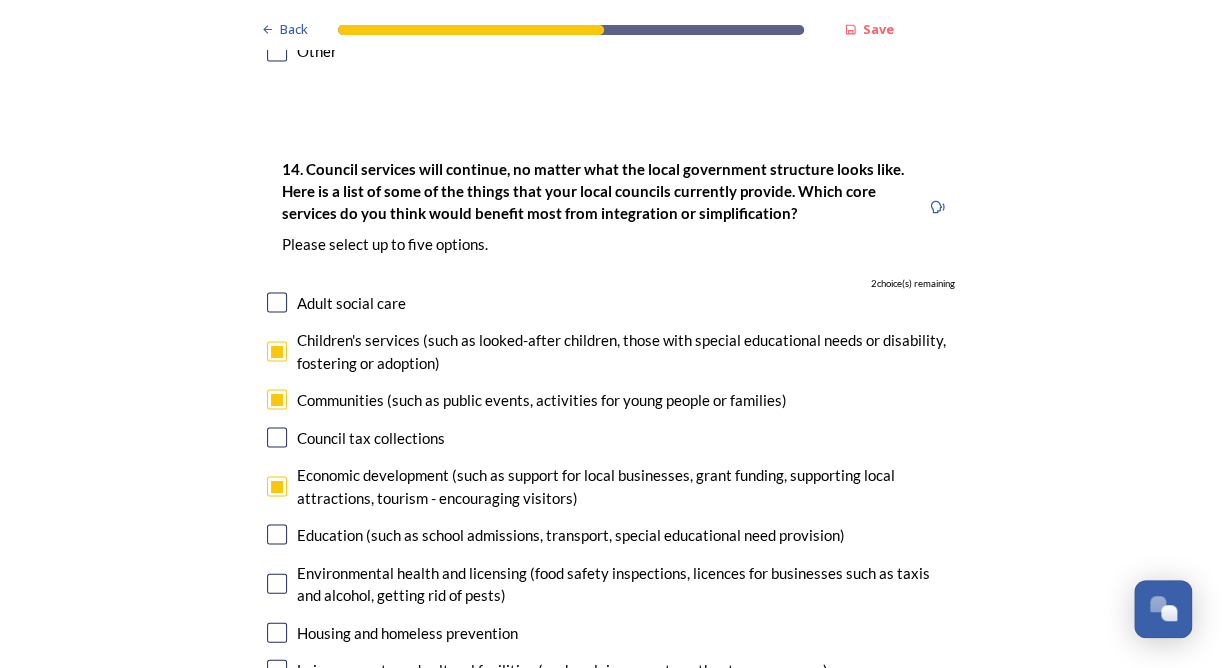 click at bounding box center (277, 534) 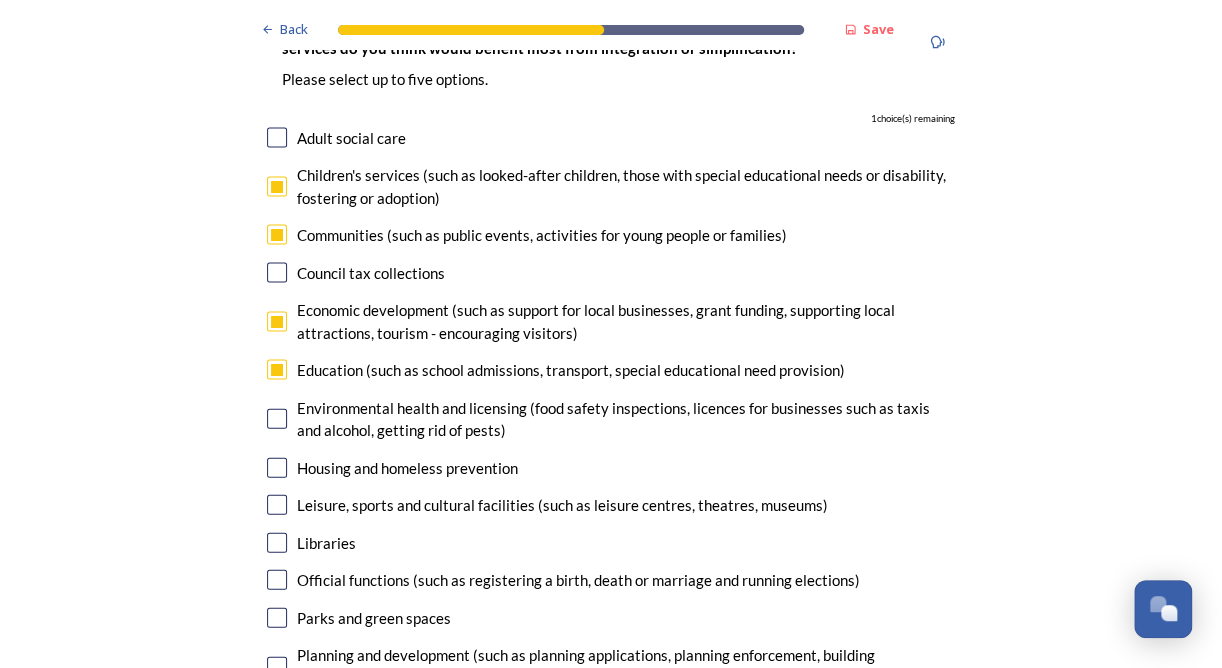 scroll, scrollTop: 4600, scrollLeft: 0, axis: vertical 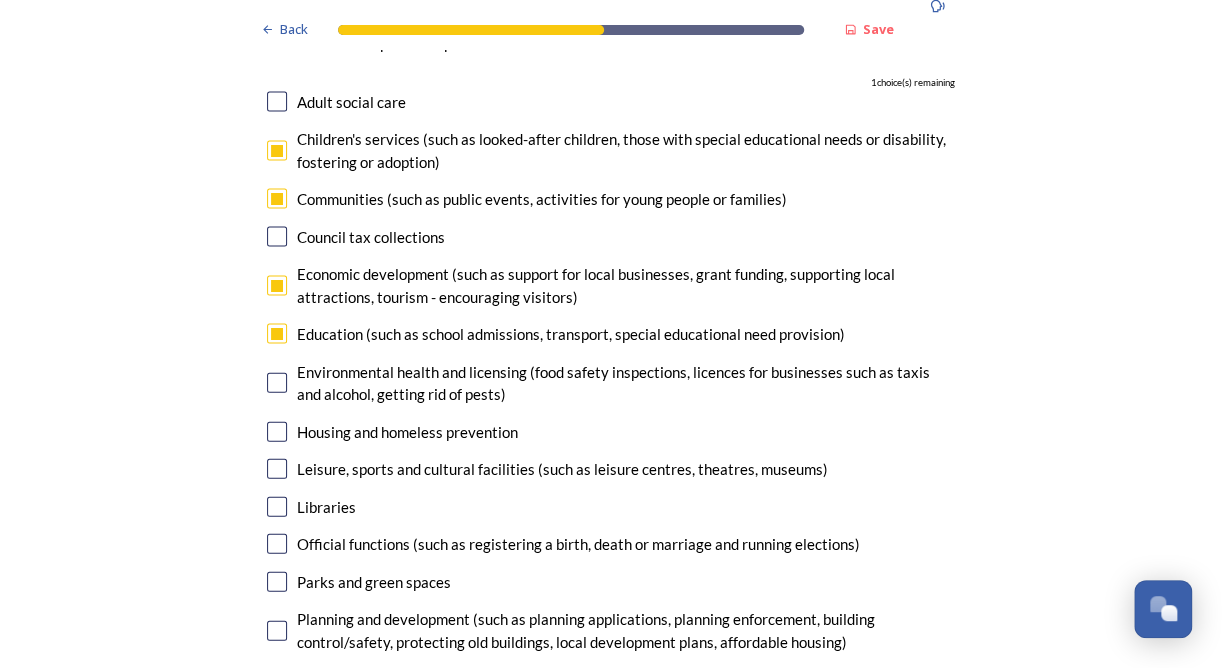 click at bounding box center (277, 469) 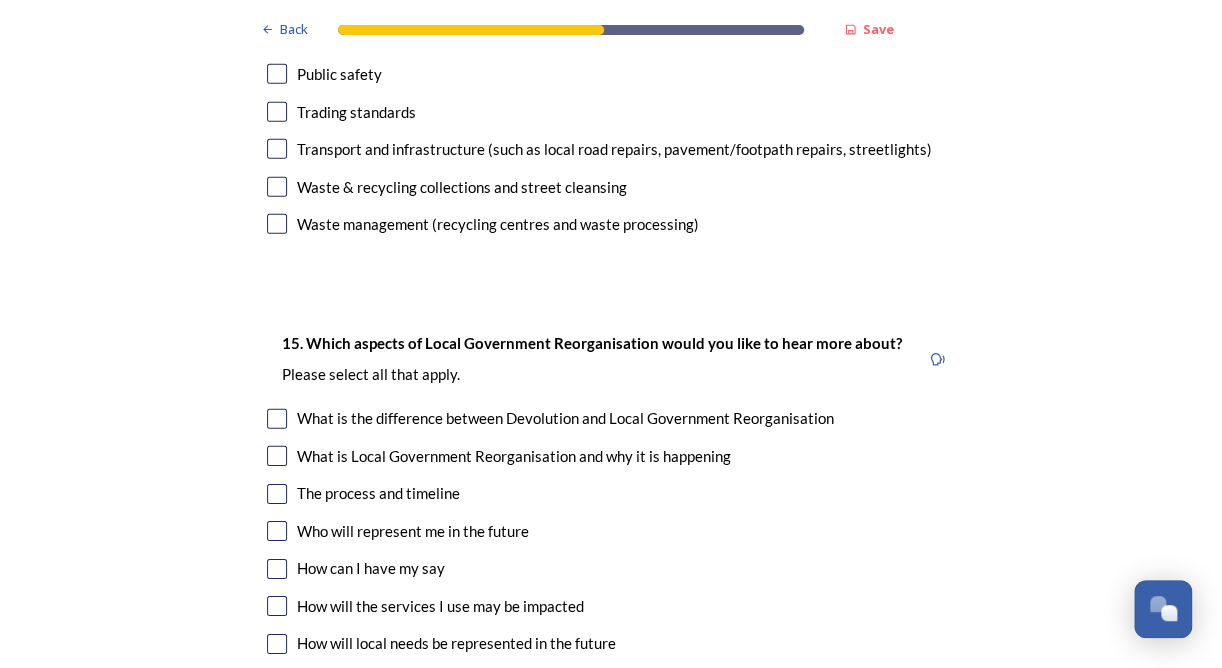 scroll, scrollTop: 5300, scrollLeft: 0, axis: vertical 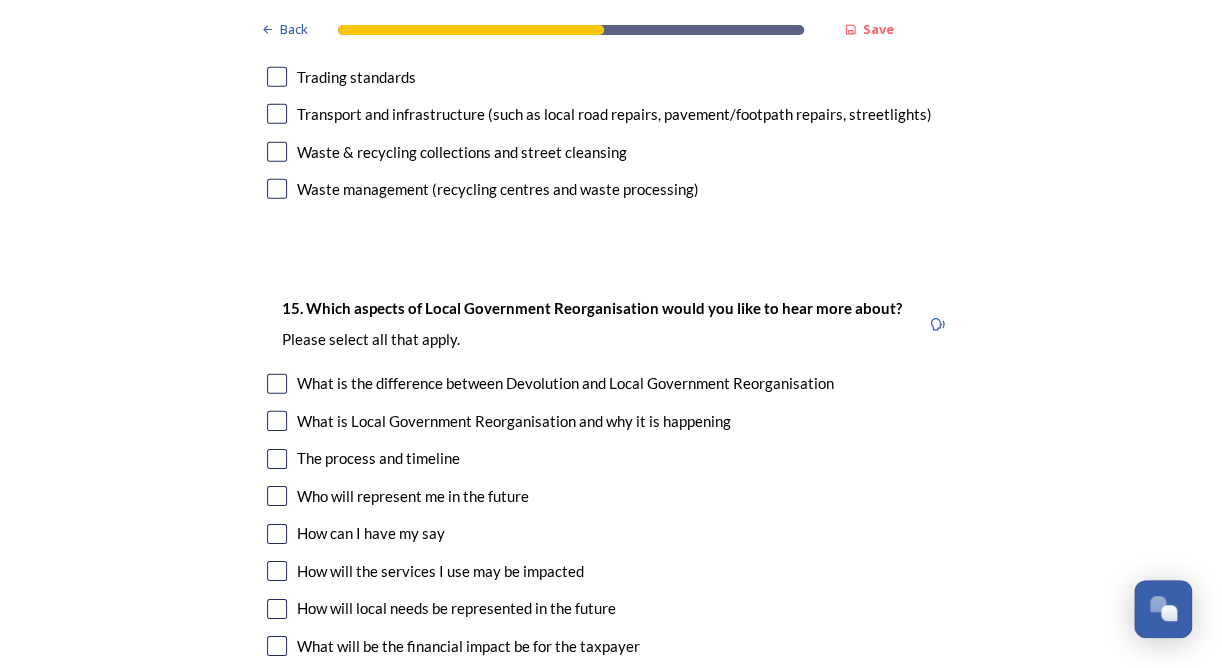 click at bounding box center (277, 459) 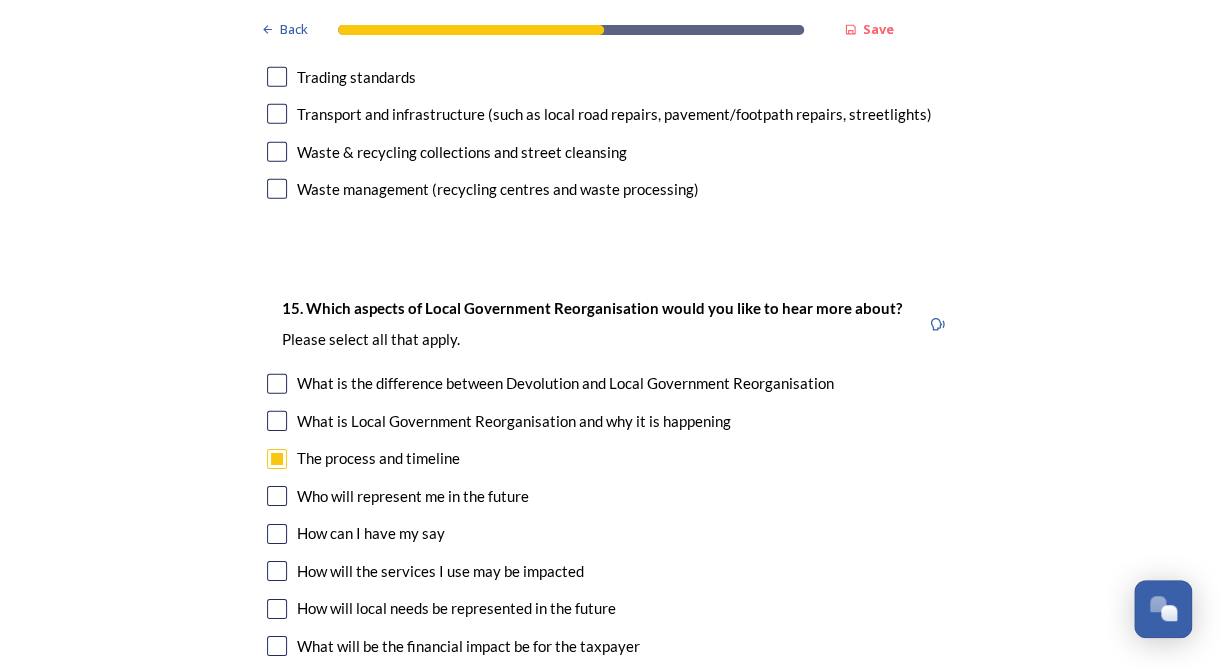 scroll, scrollTop: 5400, scrollLeft: 0, axis: vertical 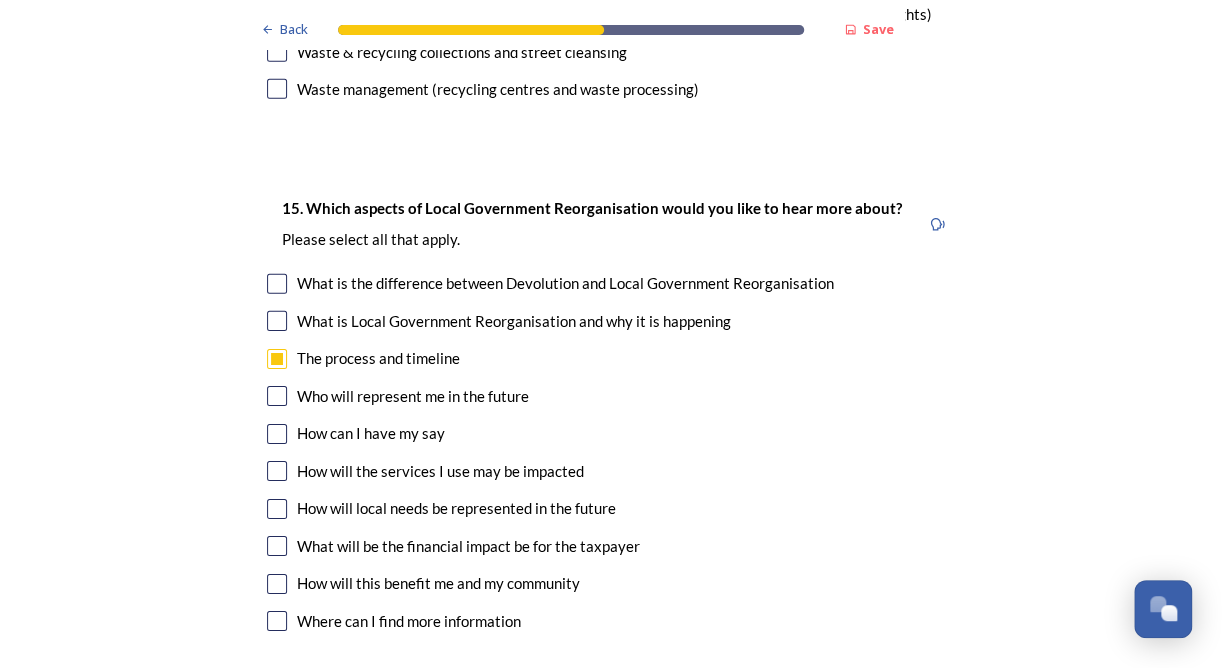 click at bounding box center (277, 471) 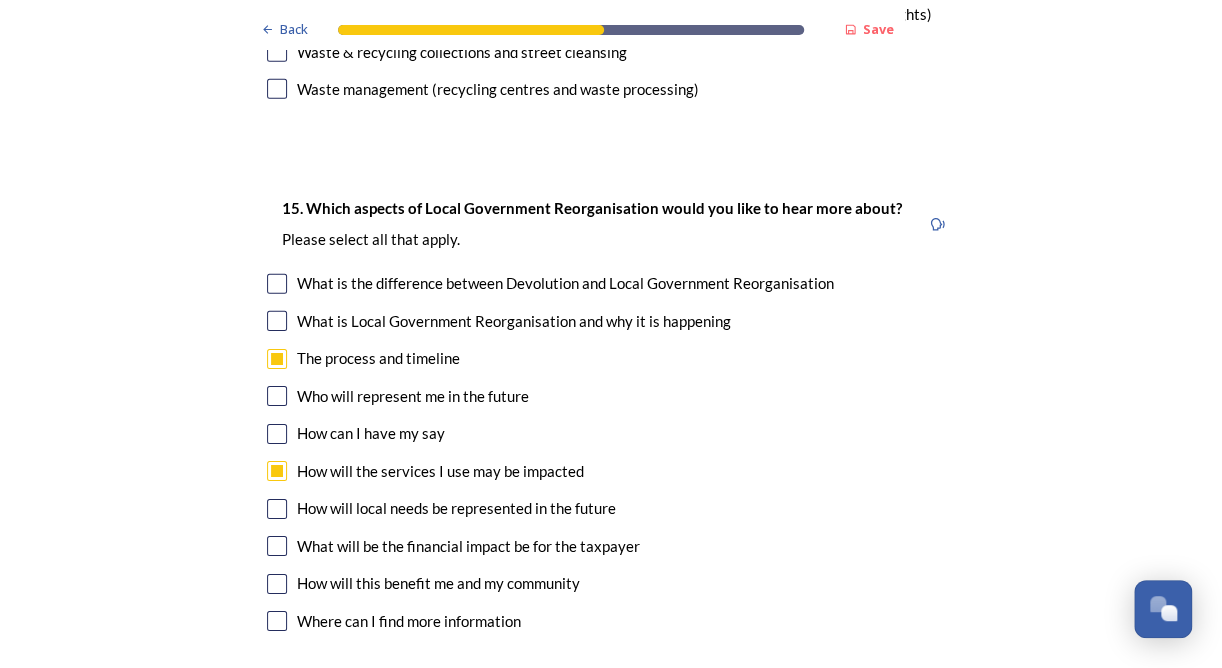 click at bounding box center (277, 509) 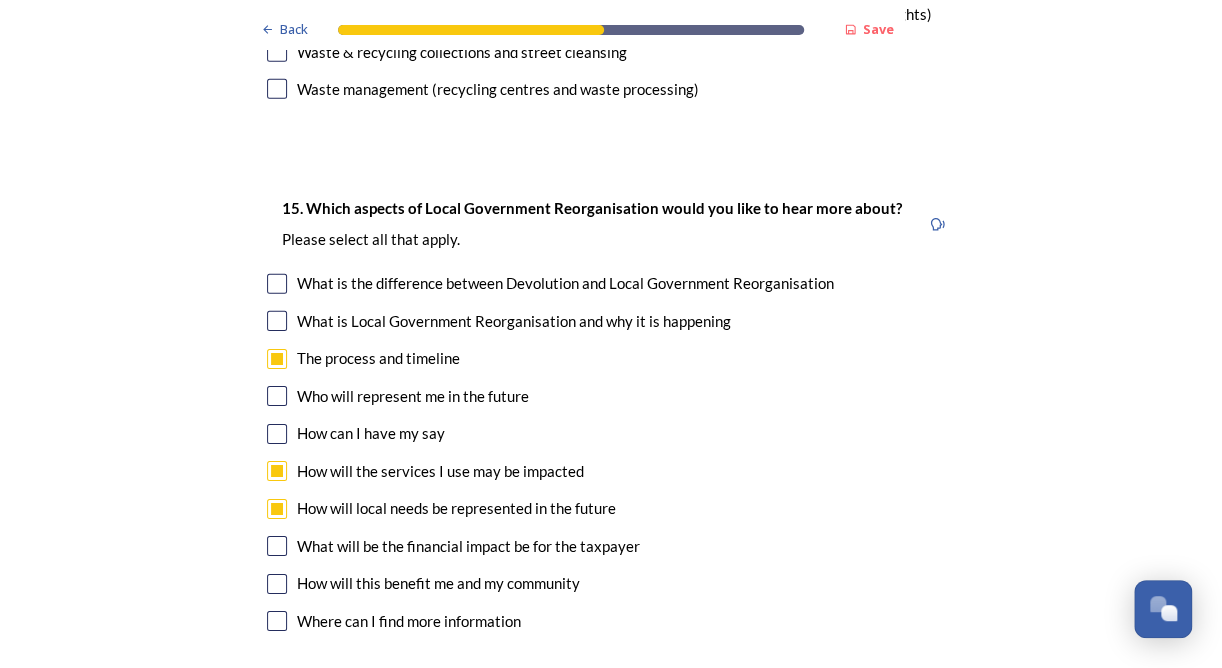 click at bounding box center (277, 546) 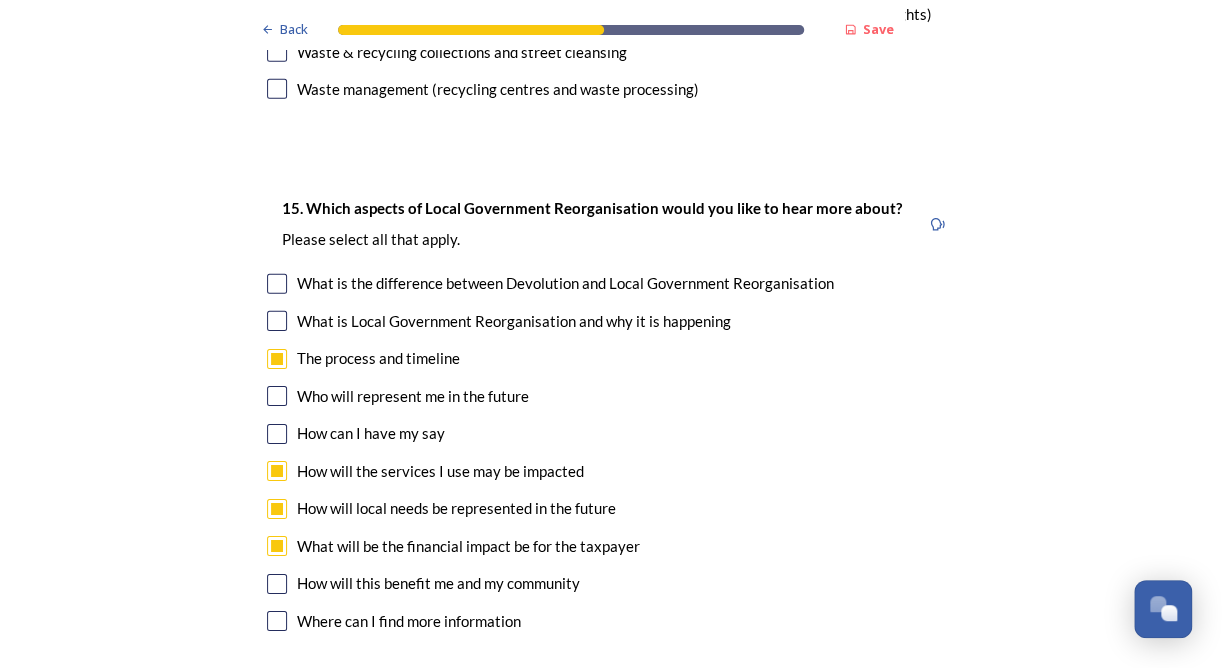 click at bounding box center [277, 546] 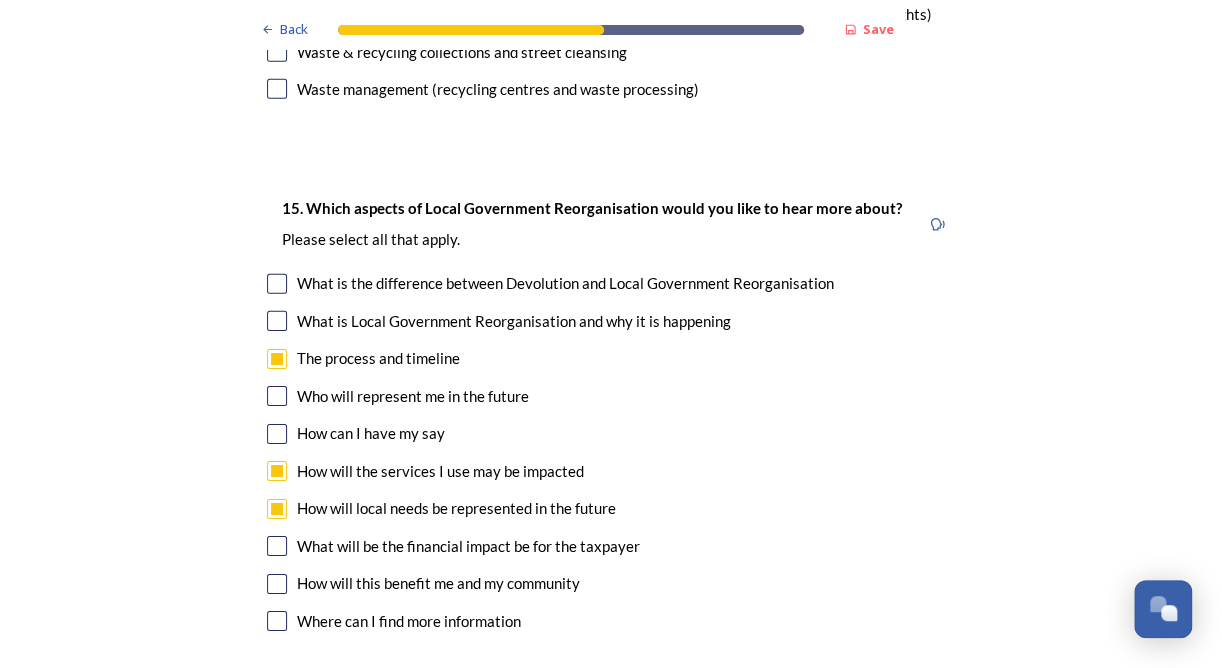 click at bounding box center [277, 584] 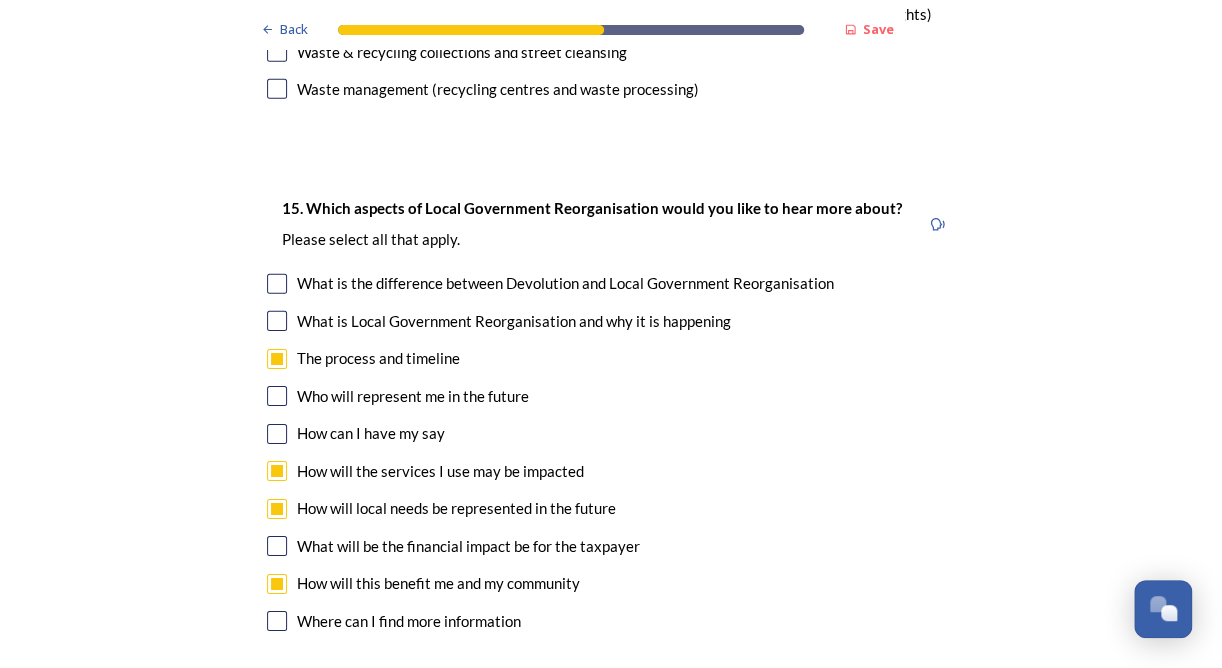 click at bounding box center (277, 621) 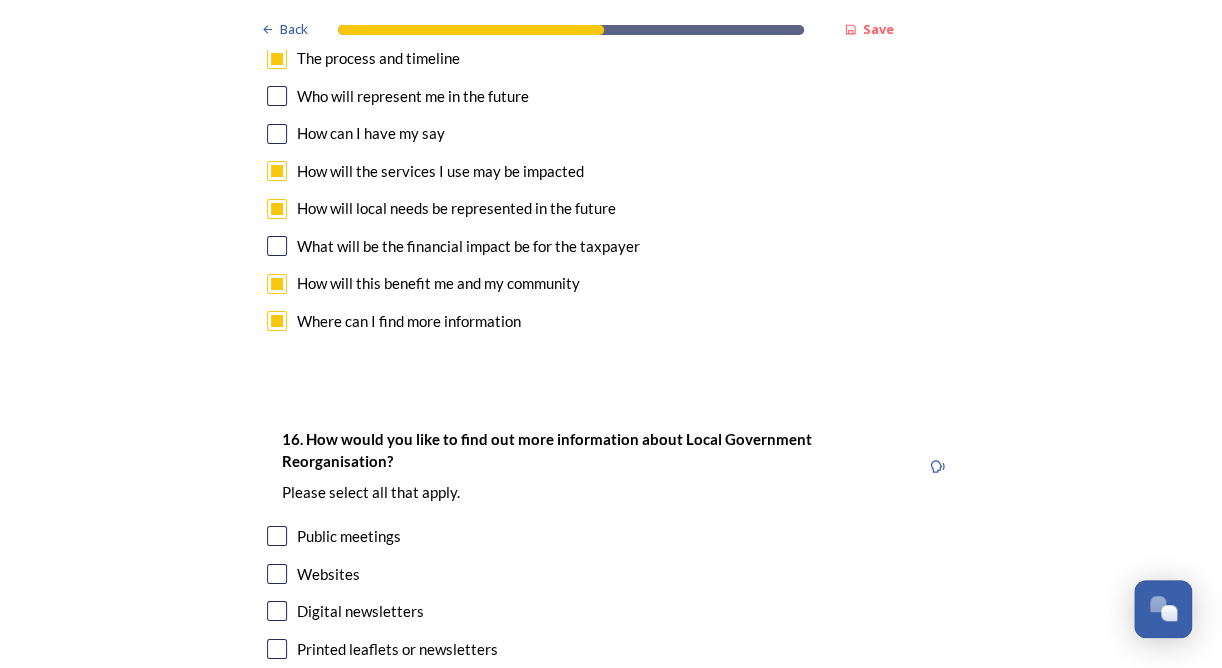 scroll, scrollTop: 5800, scrollLeft: 0, axis: vertical 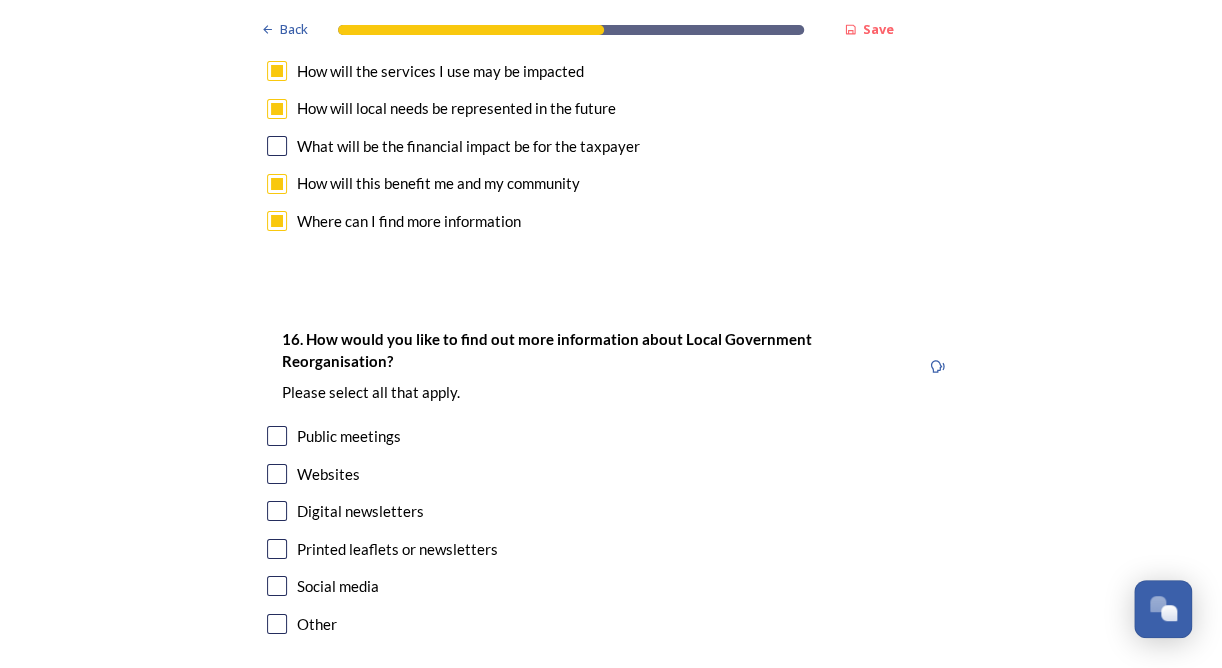 click at bounding box center (277, 549) 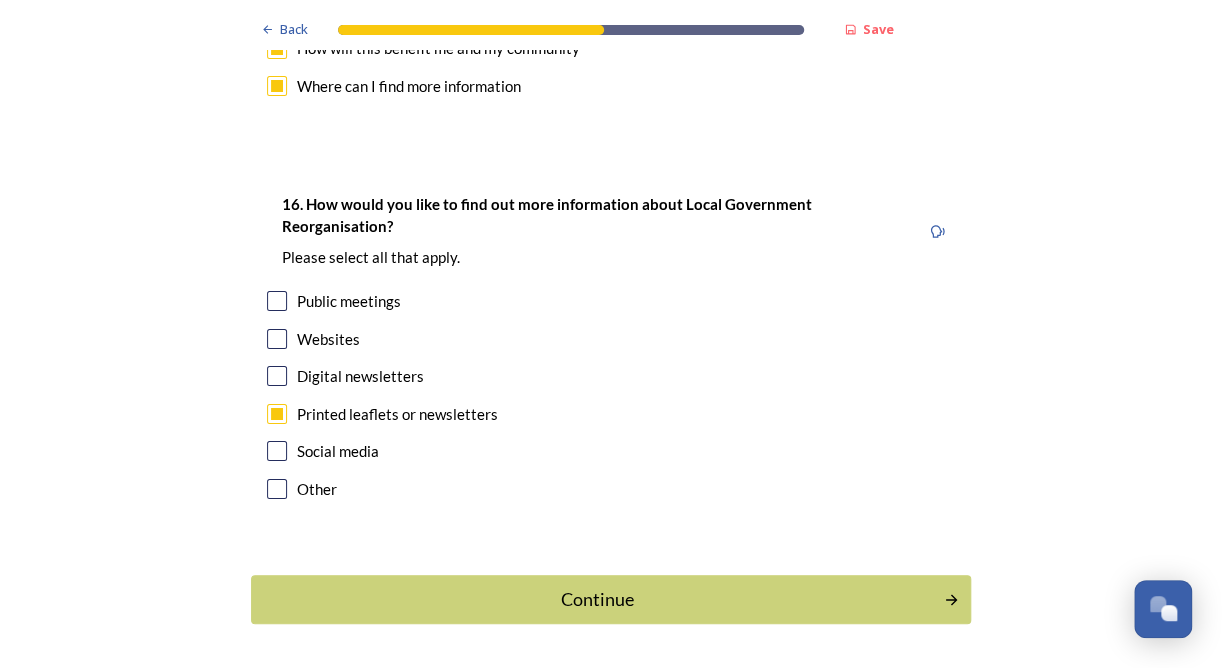 scroll, scrollTop: 5948, scrollLeft: 0, axis: vertical 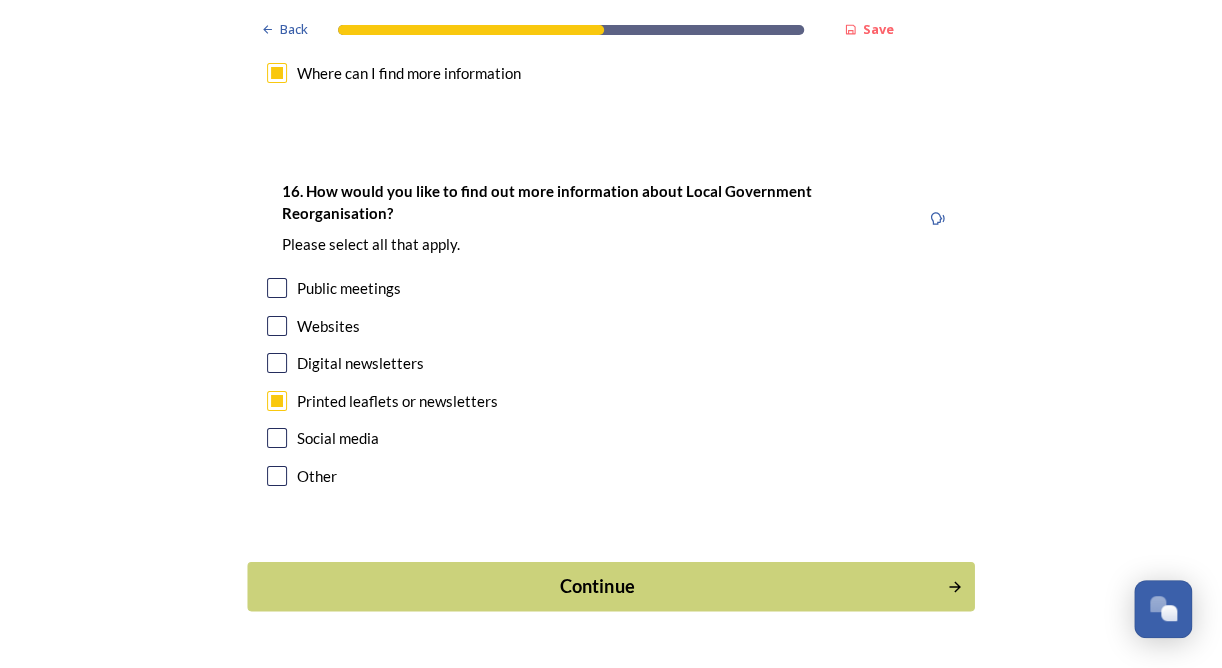 click on "Continue" at bounding box center (597, 586) 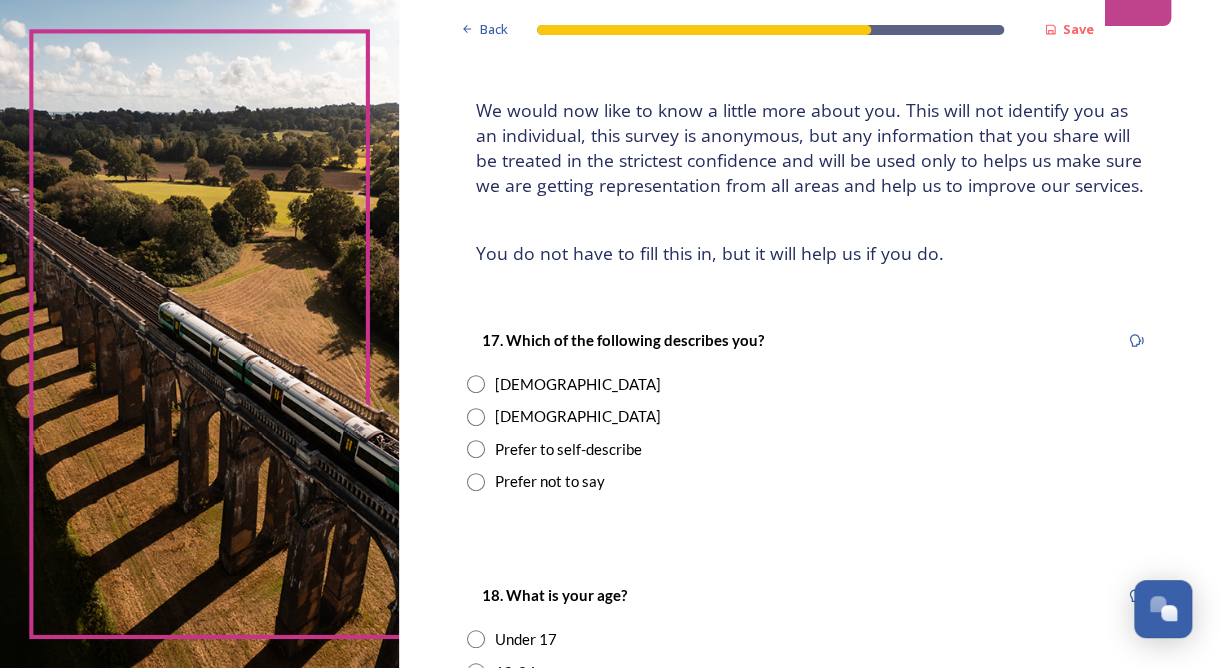 scroll, scrollTop: 100, scrollLeft: 0, axis: vertical 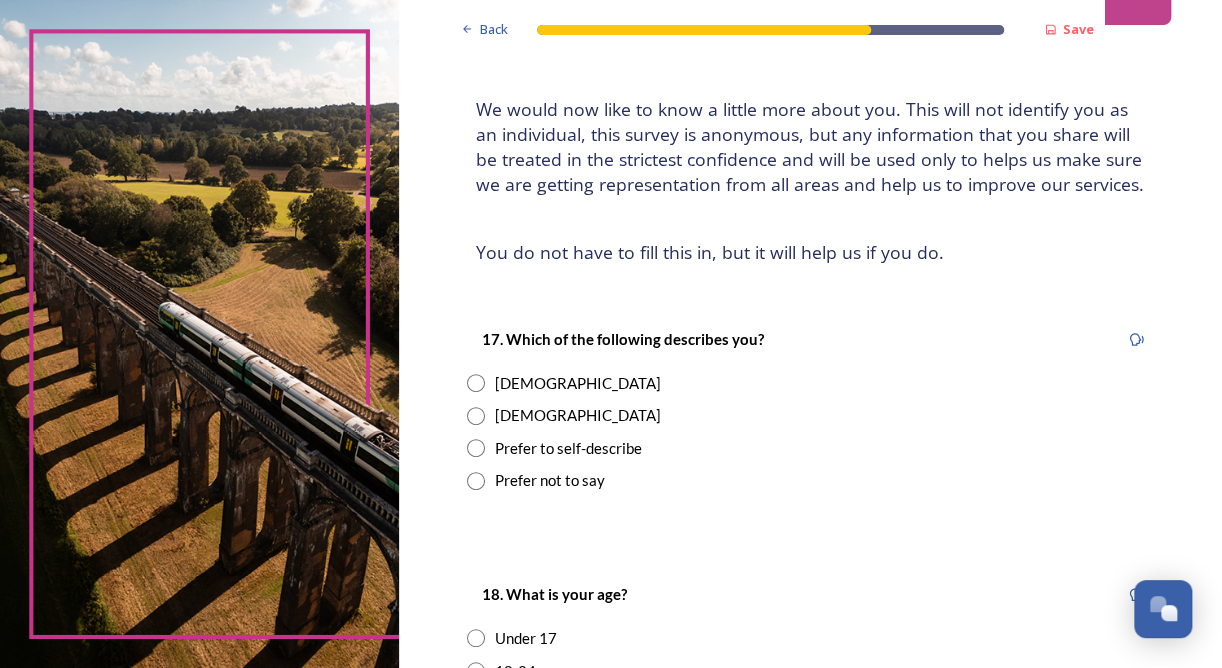 click at bounding box center (476, 383) 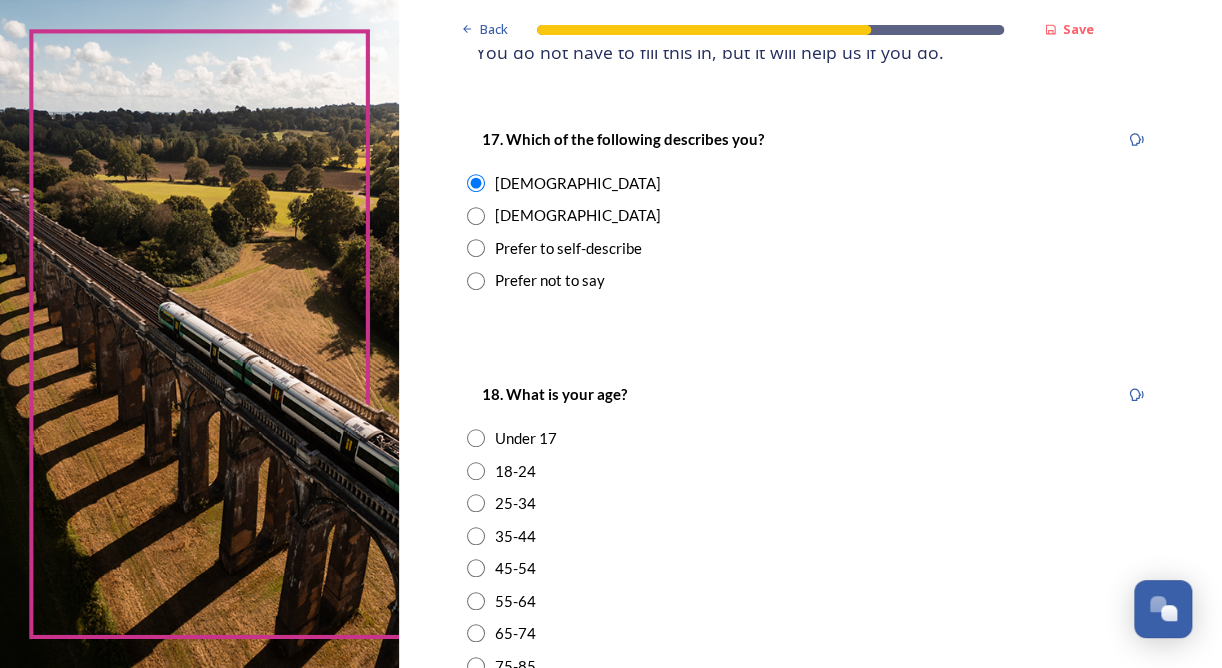 scroll, scrollTop: 400, scrollLeft: 0, axis: vertical 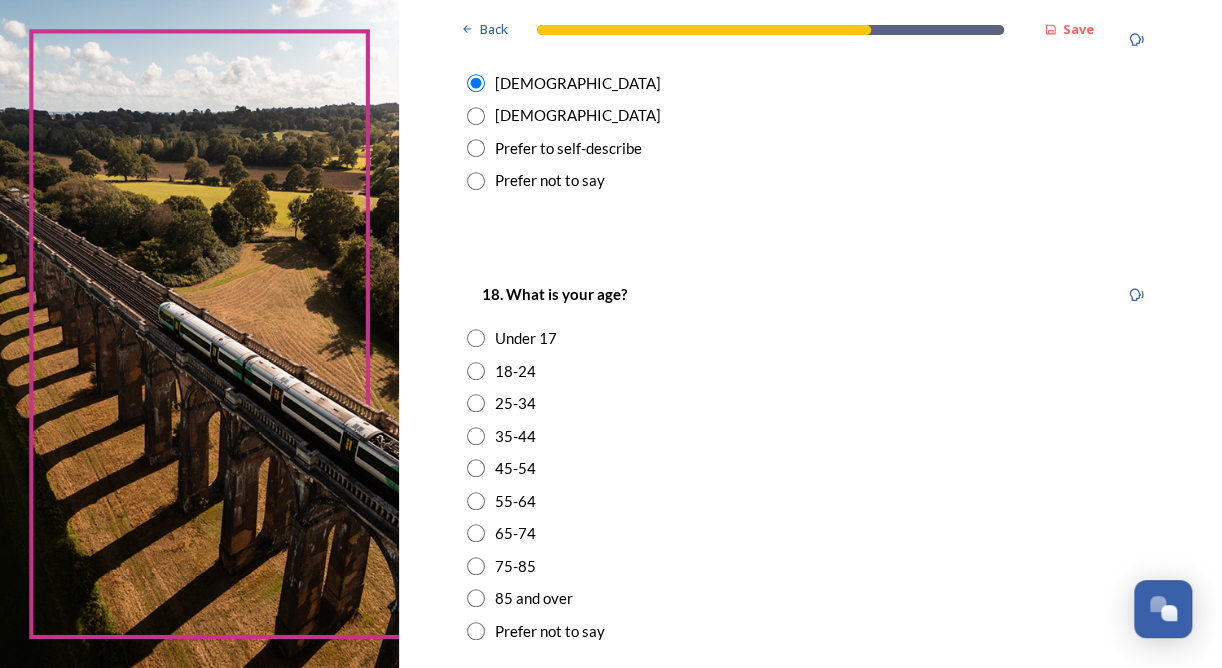 click at bounding box center [476, 468] 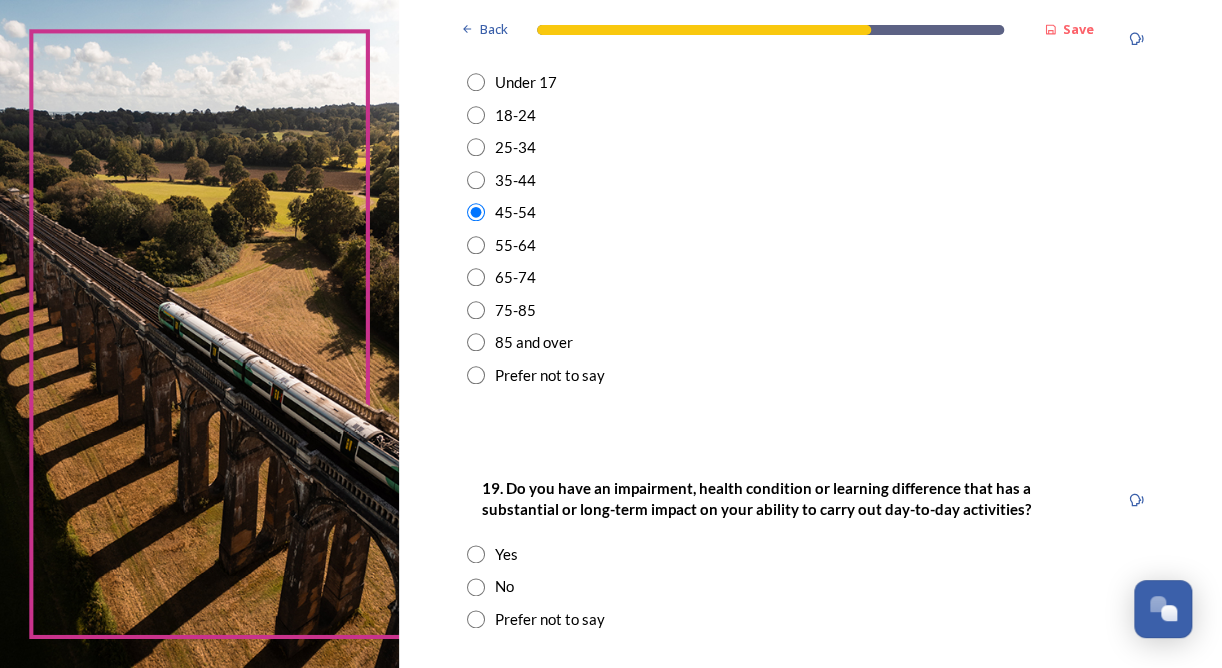 scroll, scrollTop: 800, scrollLeft: 0, axis: vertical 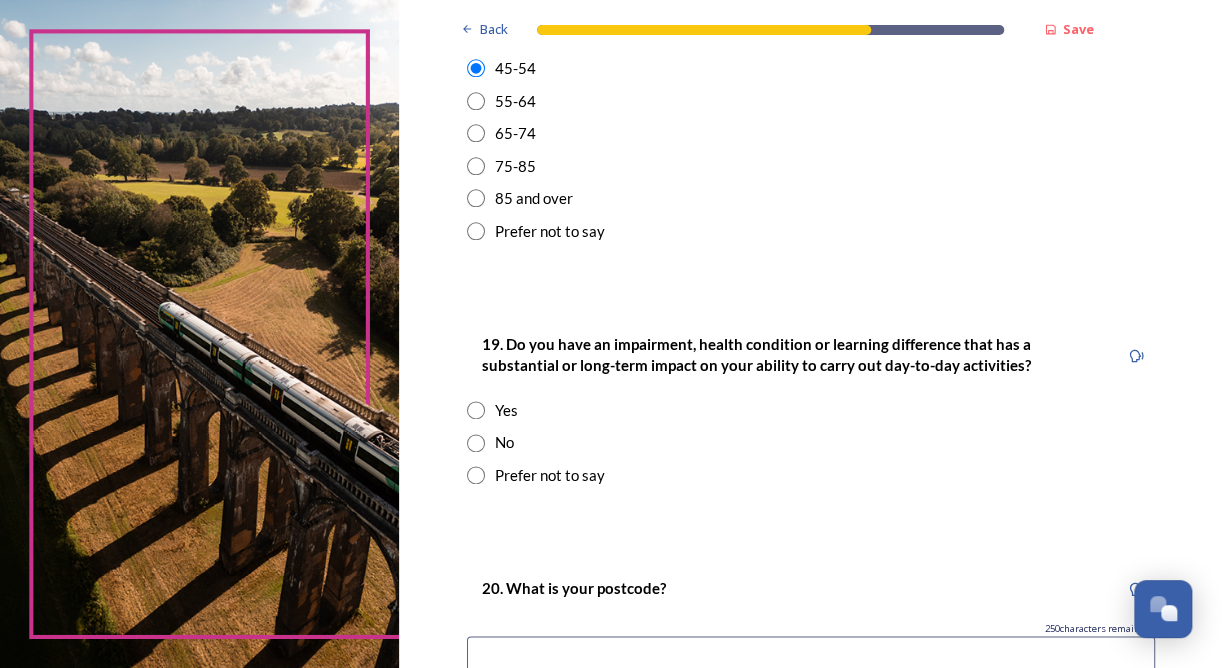 click at bounding box center [476, 443] 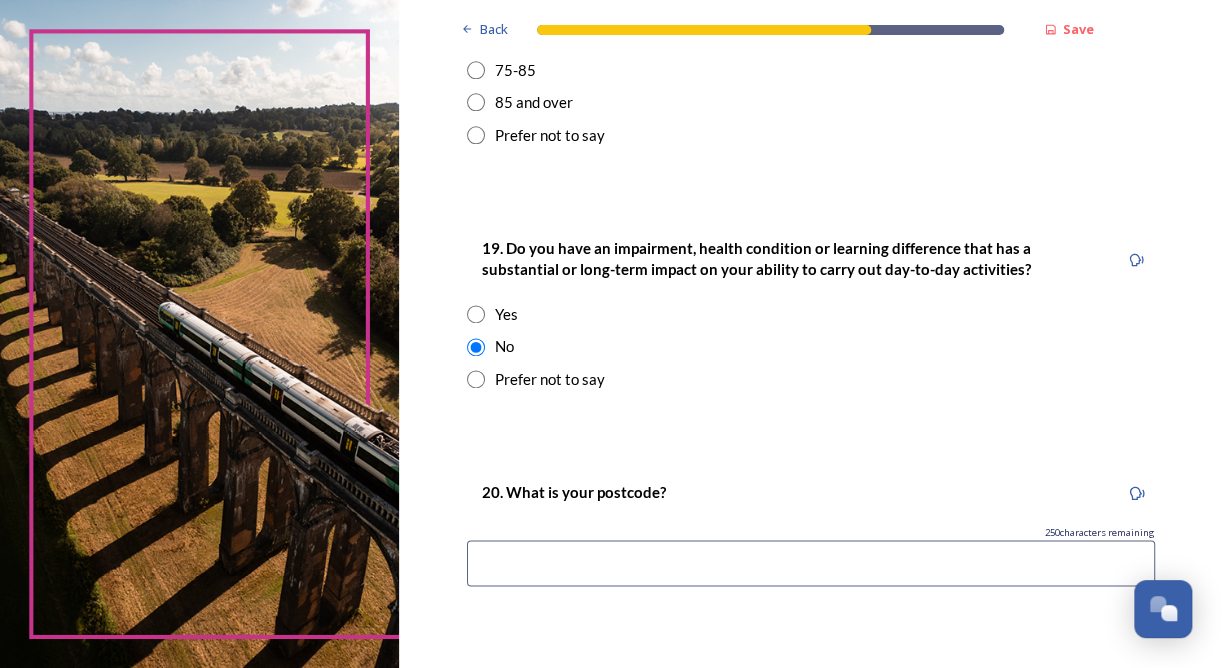 scroll, scrollTop: 1000, scrollLeft: 0, axis: vertical 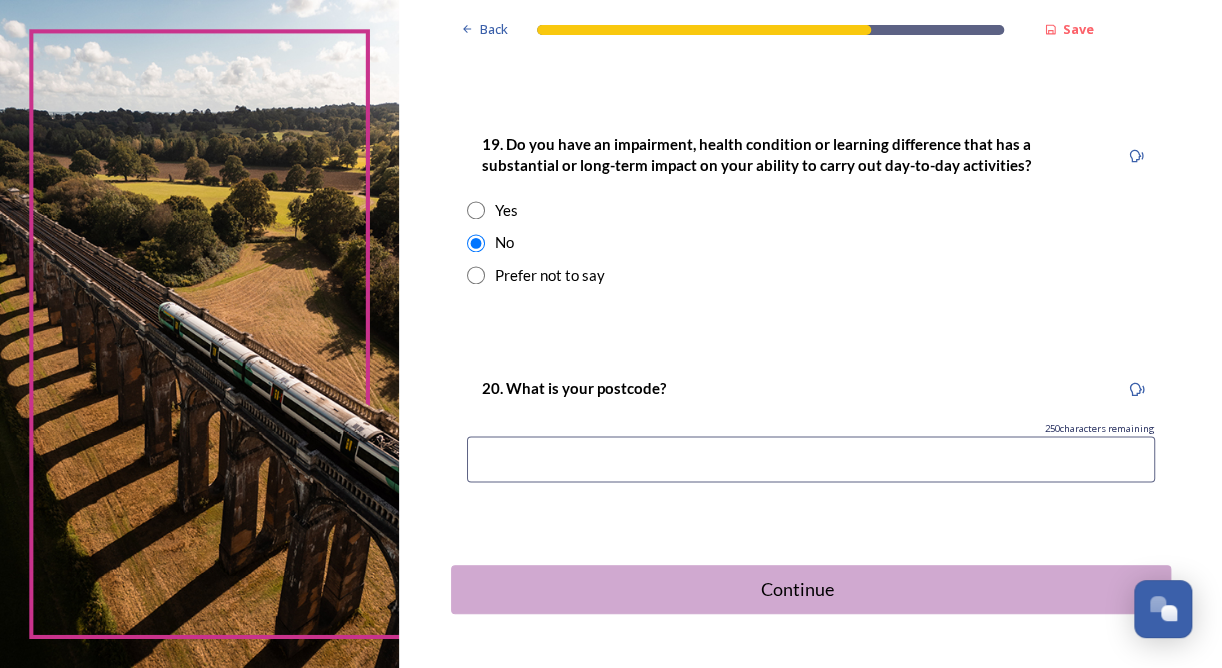 click at bounding box center [811, 459] 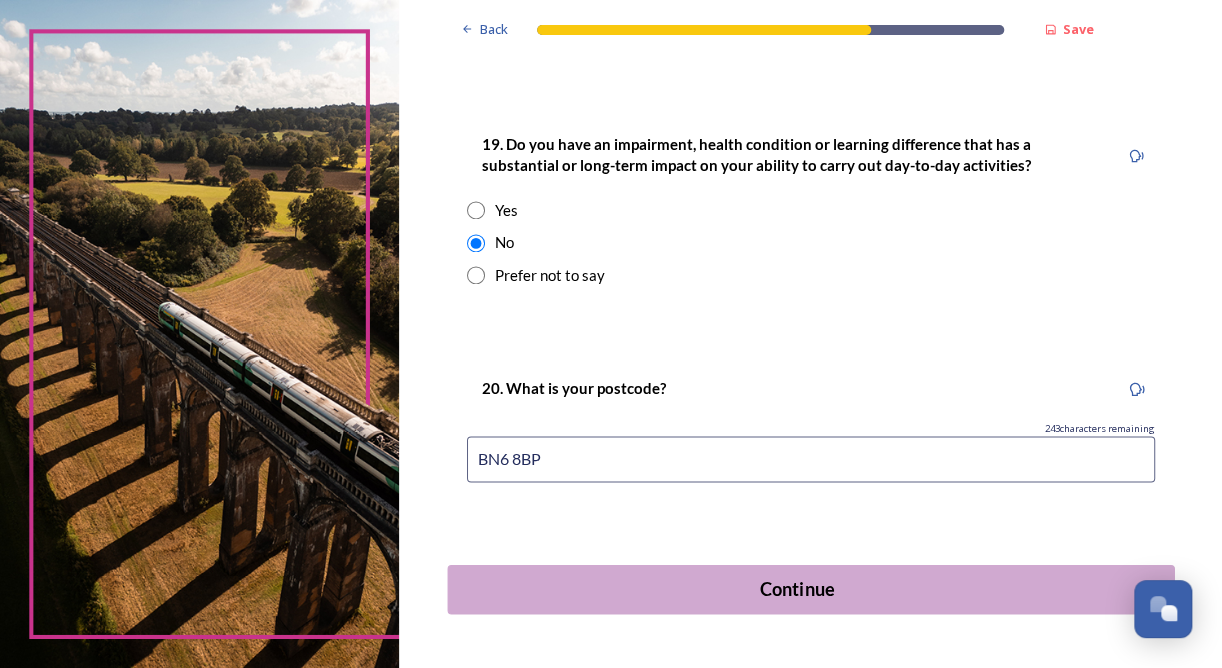 type on "BN6 8BP" 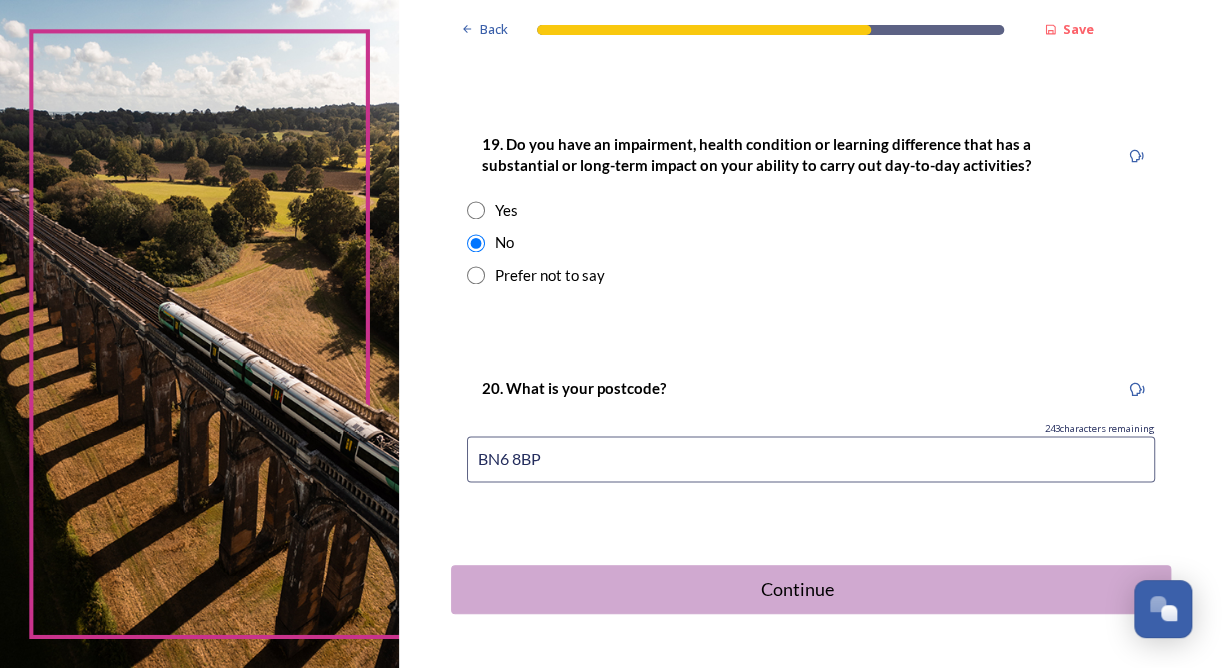 scroll, scrollTop: 0, scrollLeft: 0, axis: both 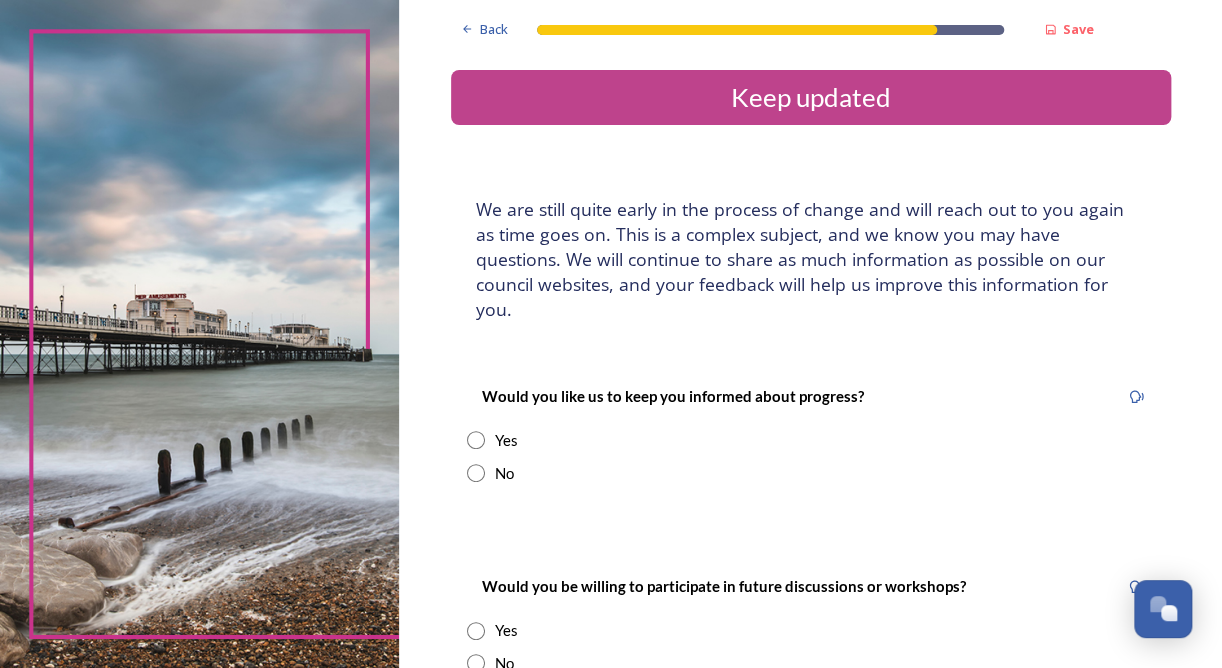 click at bounding box center [476, 440] 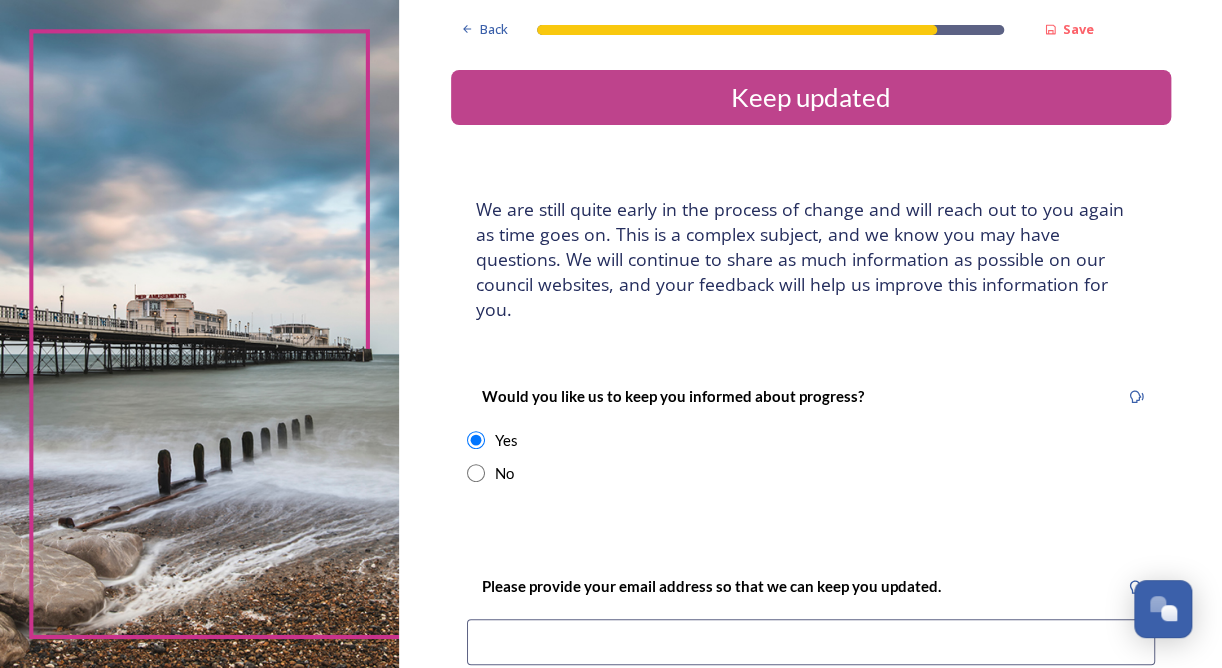 drag, startPoint x: 625, startPoint y: 603, endPoint x: 631, endPoint y: 612, distance: 10.816654 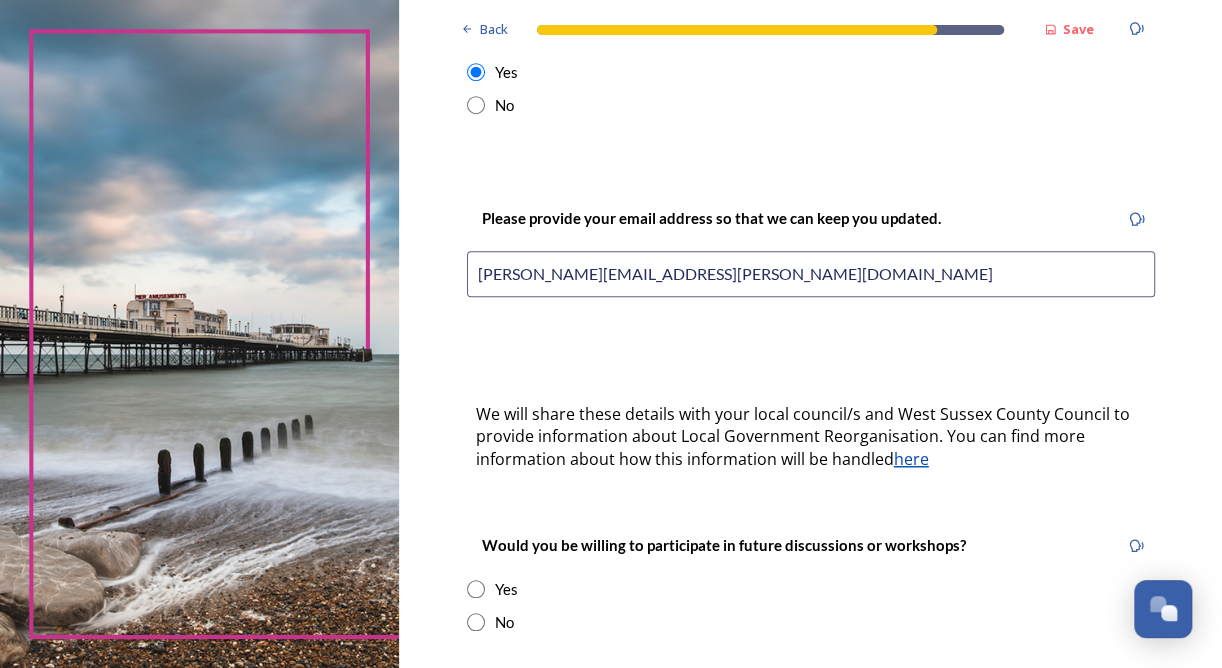 scroll, scrollTop: 400, scrollLeft: 0, axis: vertical 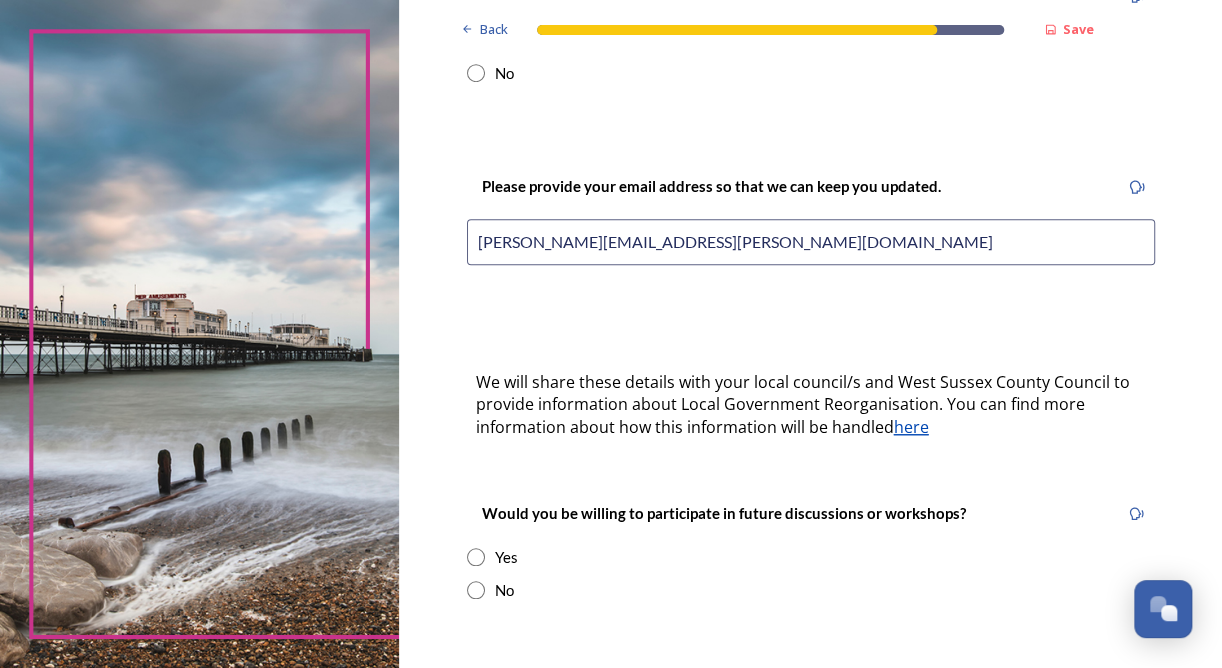 type on "teri@eteri.co.uk" 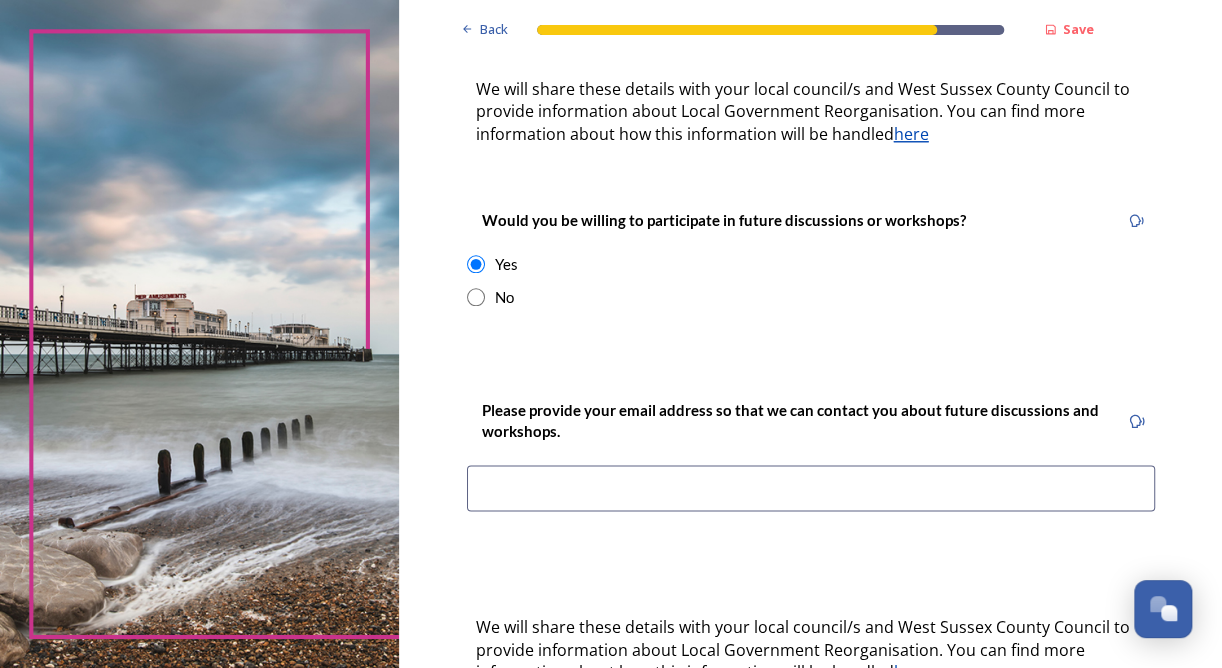 scroll, scrollTop: 700, scrollLeft: 0, axis: vertical 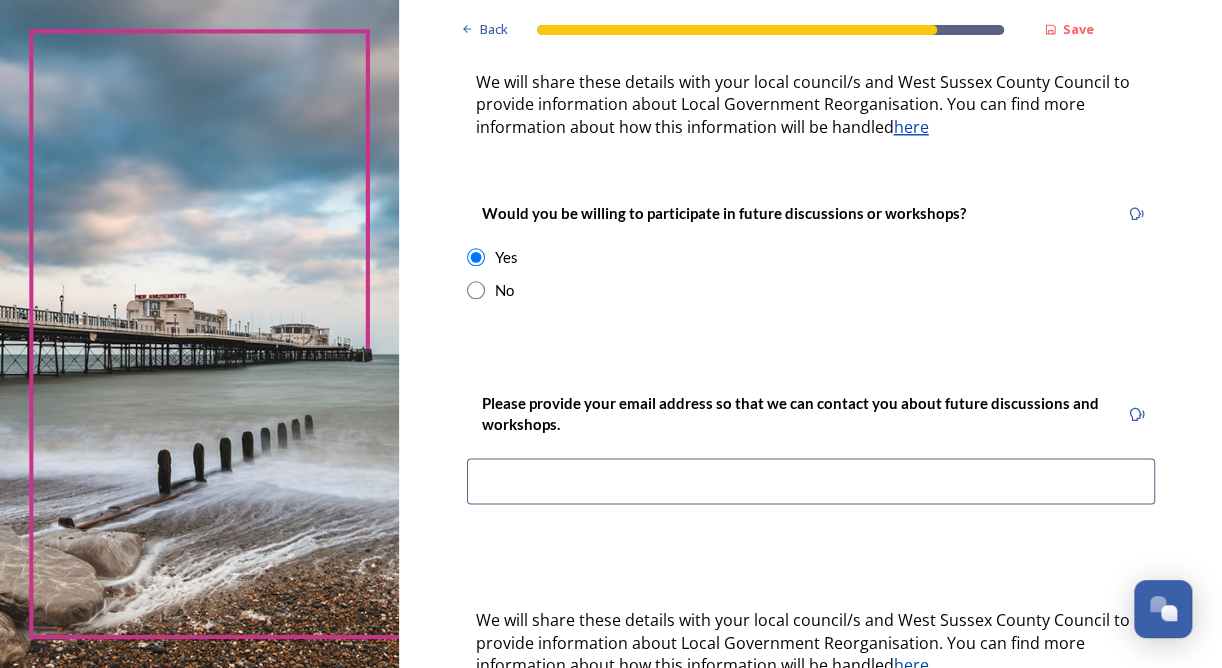 click at bounding box center (811, 481) 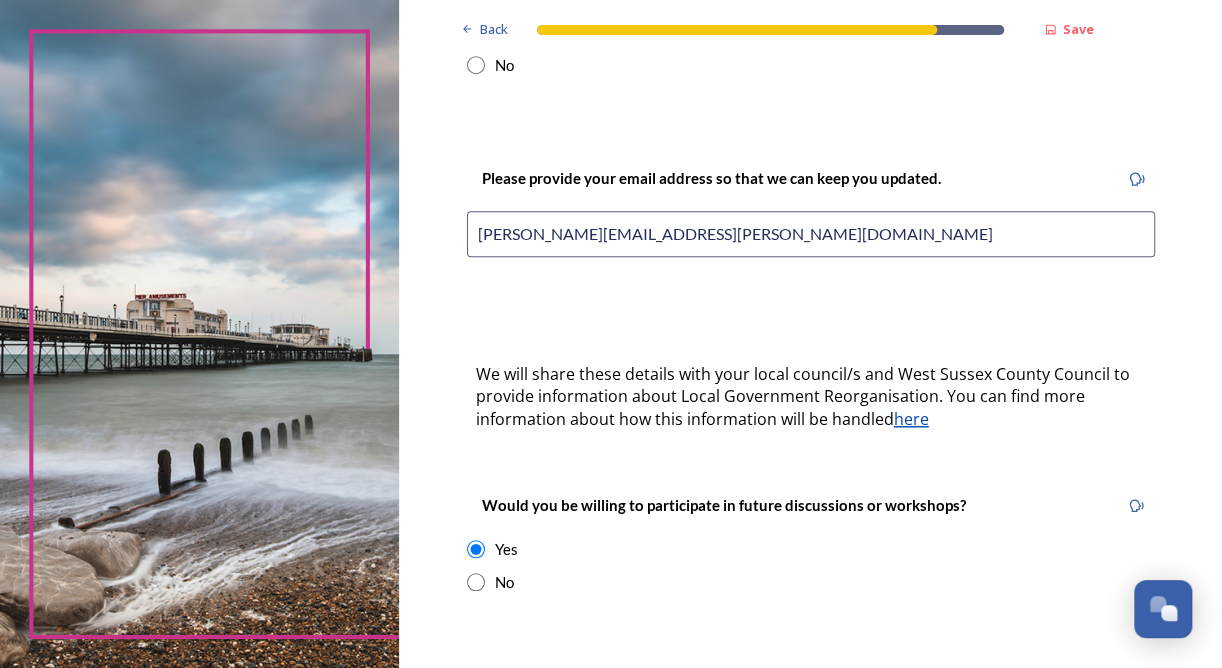 scroll, scrollTop: 400, scrollLeft: 0, axis: vertical 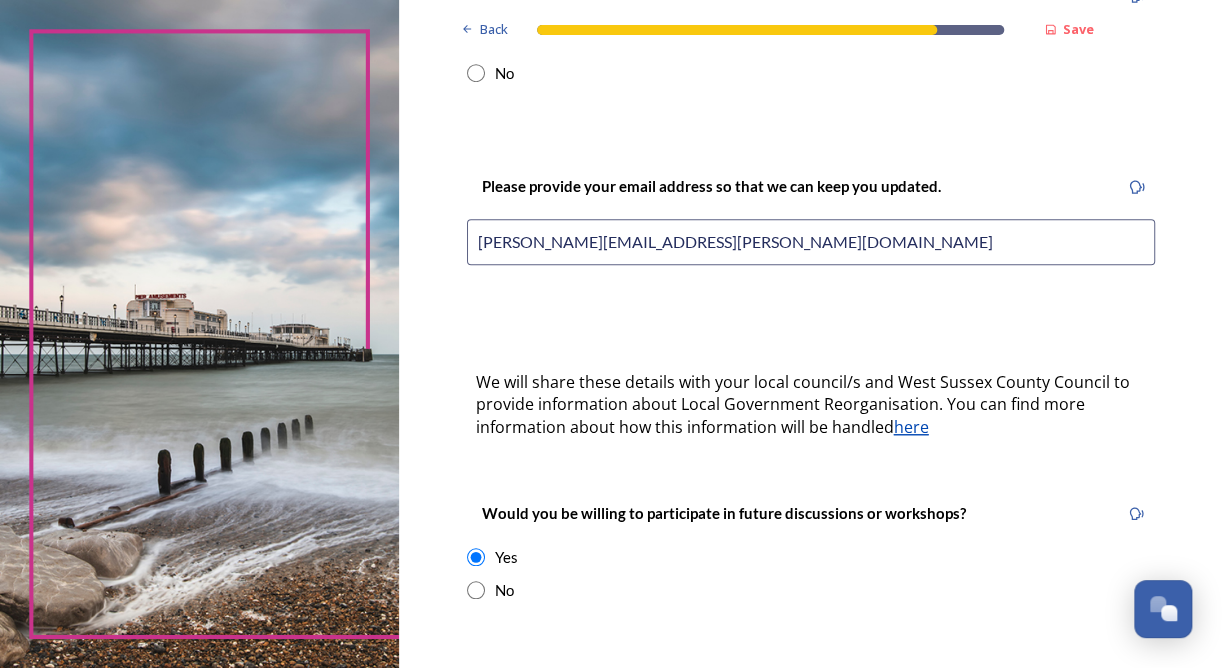 drag, startPoint x: 628, startPoint y: 210, endPoint x: 387, endPoint y: 204, distance: 241.07468 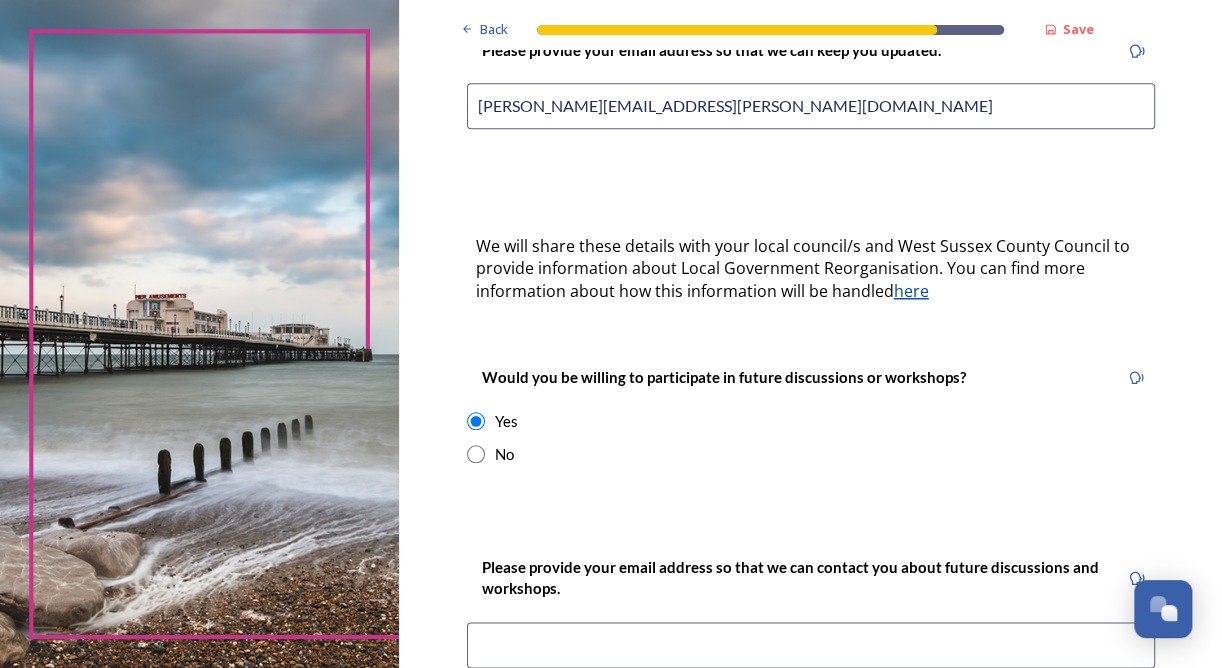 scroll, scrollTop: 800, scrollLeft: 0, axis: vertical 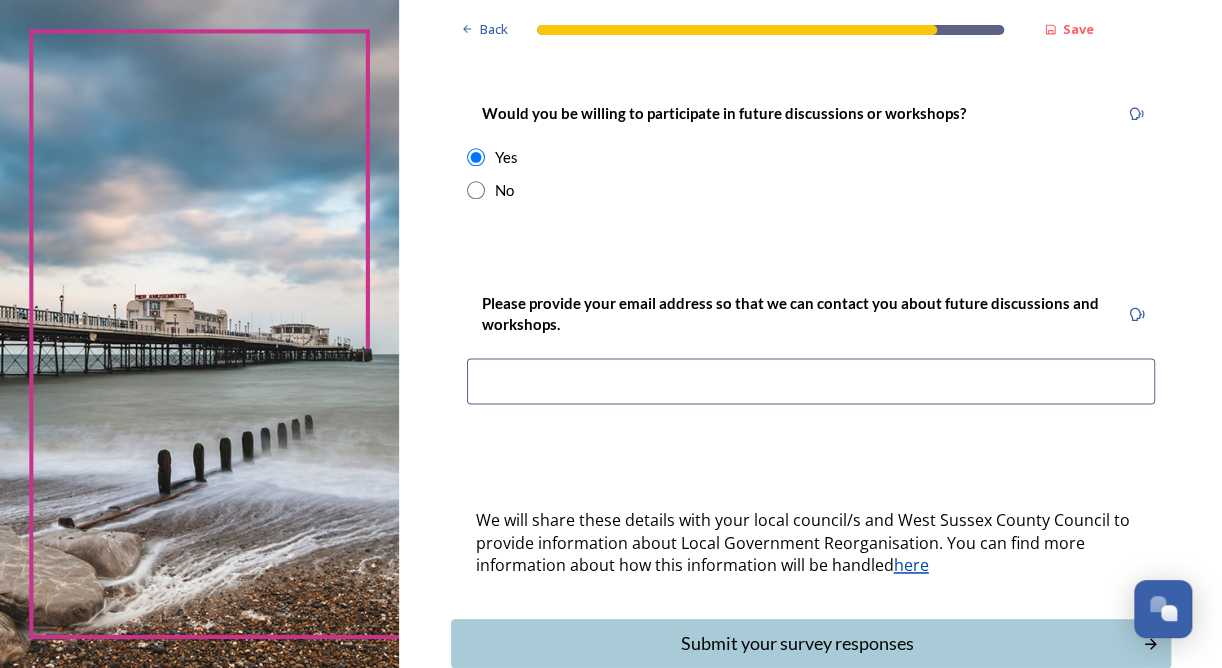 click at bounding box center [811, 381] 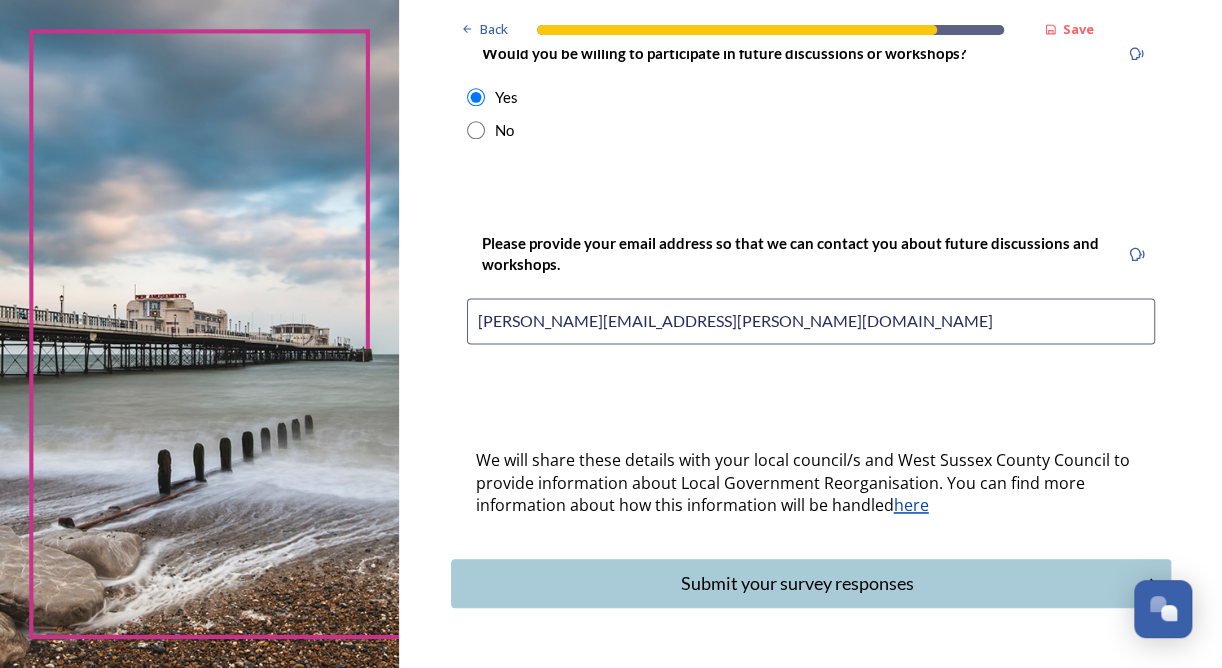 scroll, scrollTop: 889, scrollLeft: 0, axis: vertical 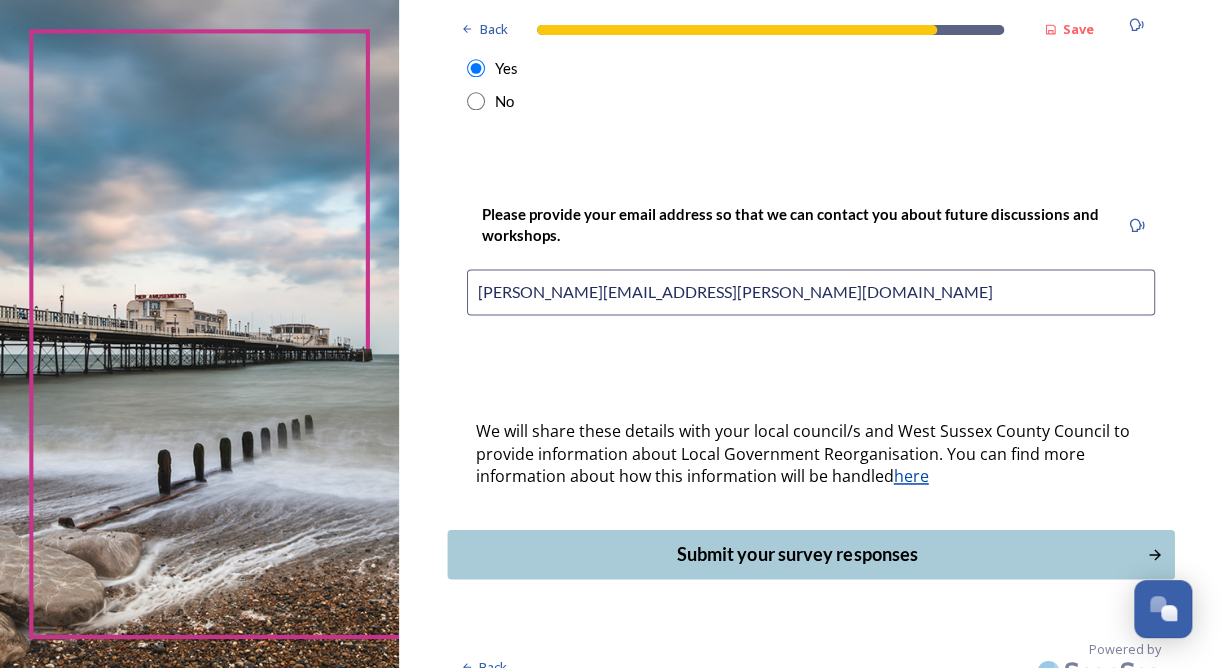 type on "teri@eteri.co.uk" 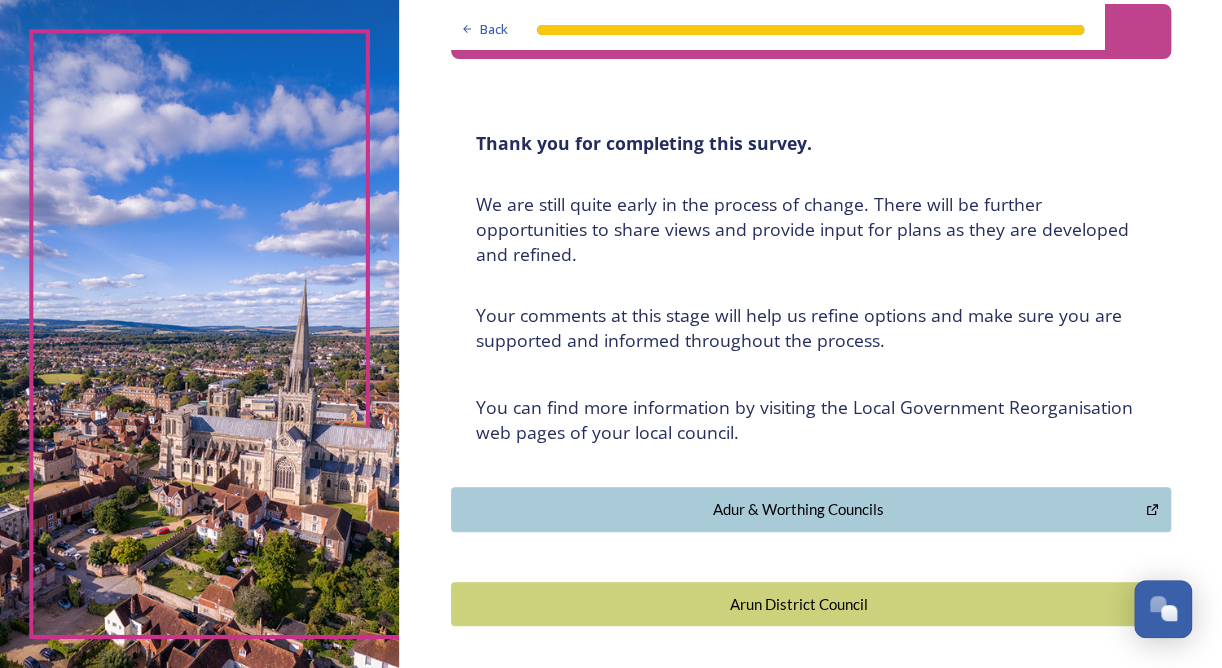 scroll, scrollTop: 100, scrollLeft: 0, axis: vertical 